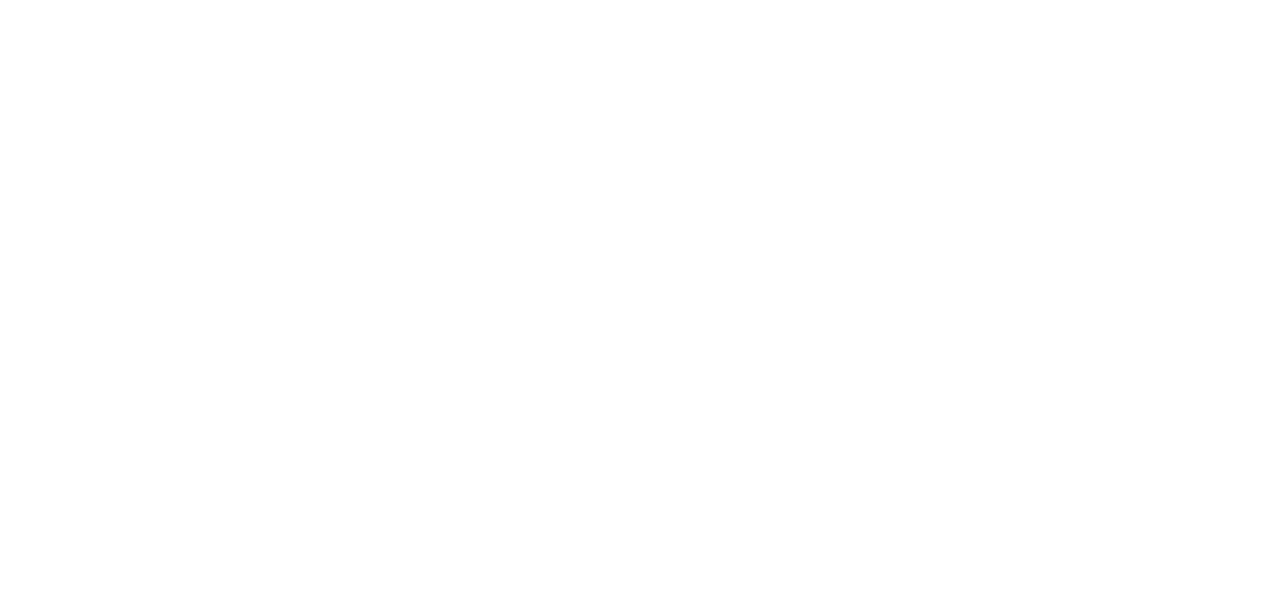scroll, scrollTop: 0, scrollLeft: 0, axis: both 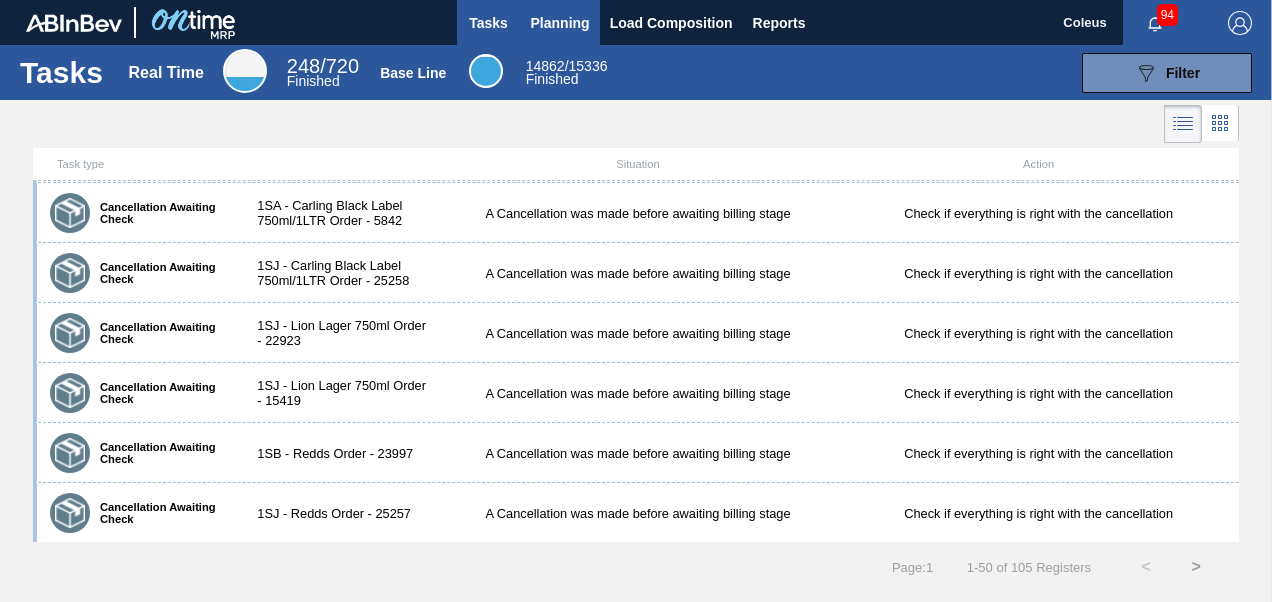 click on "Planning" at bounding box center [560, 23] 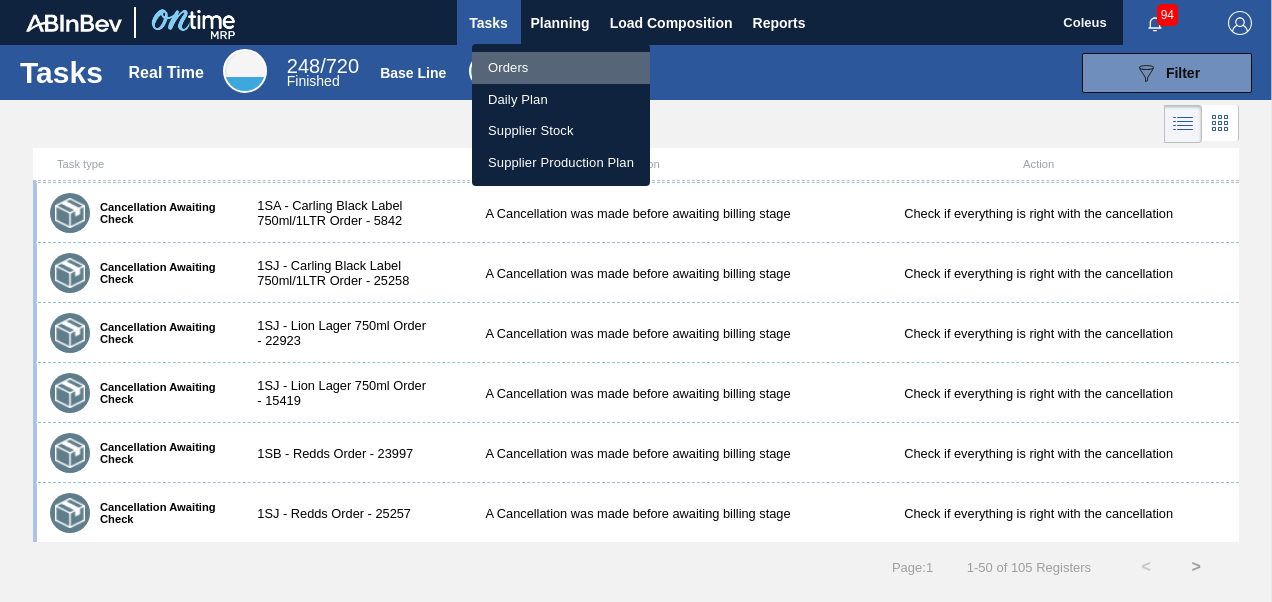 click on "Orders" at bounding box center (561, 68) 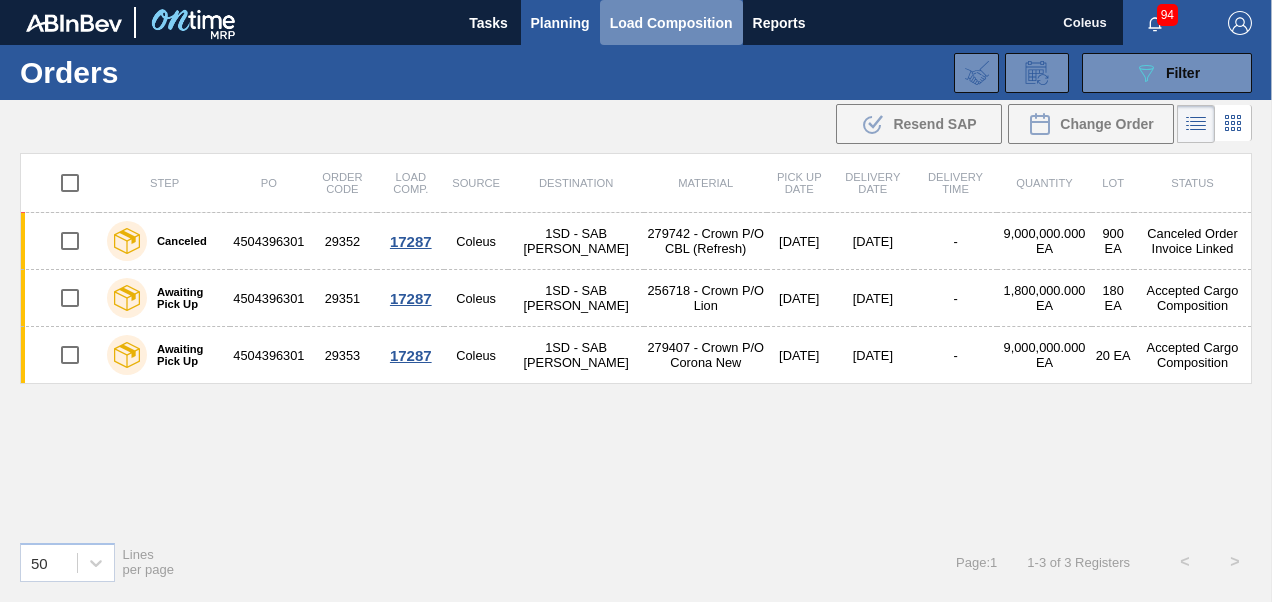 click on "Load Composition" at bounding box center [671, 22] 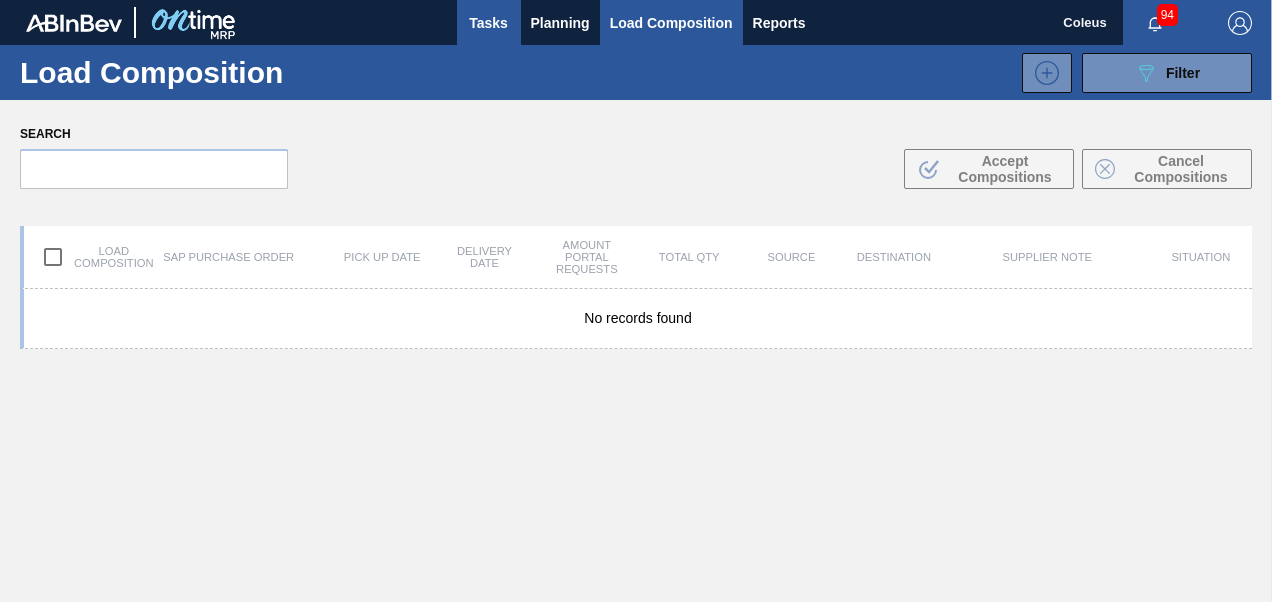 click on "Tasks" at bounding box center [489, 23] 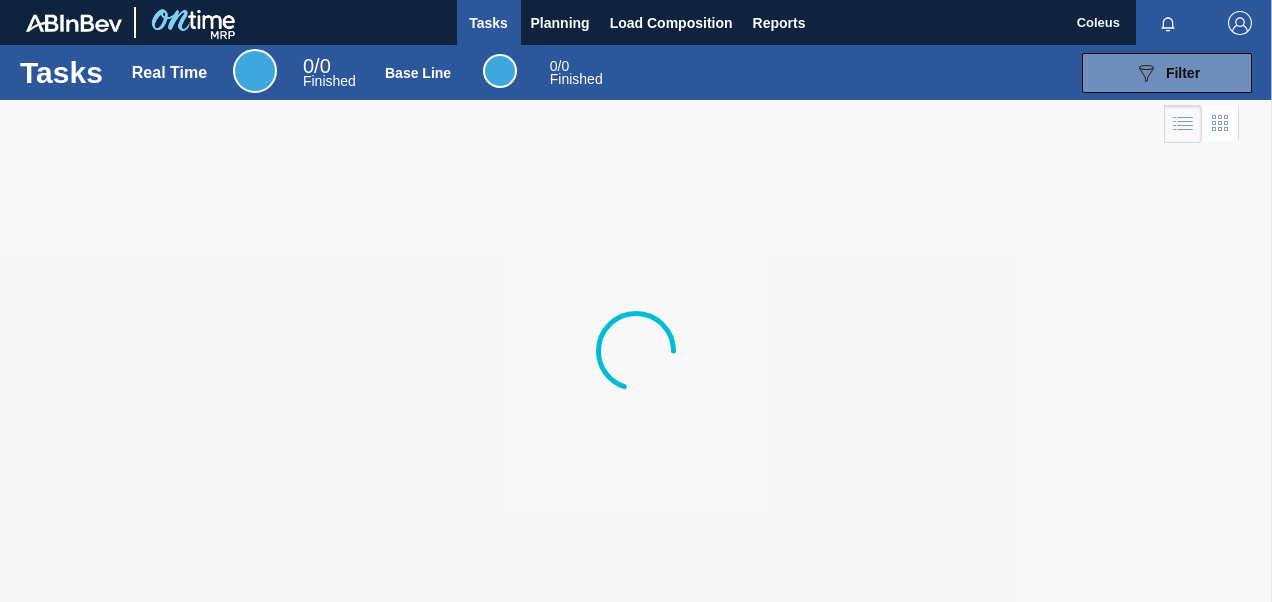 scroll, scrollTop: 0, scrollLeft: 0, axis: both 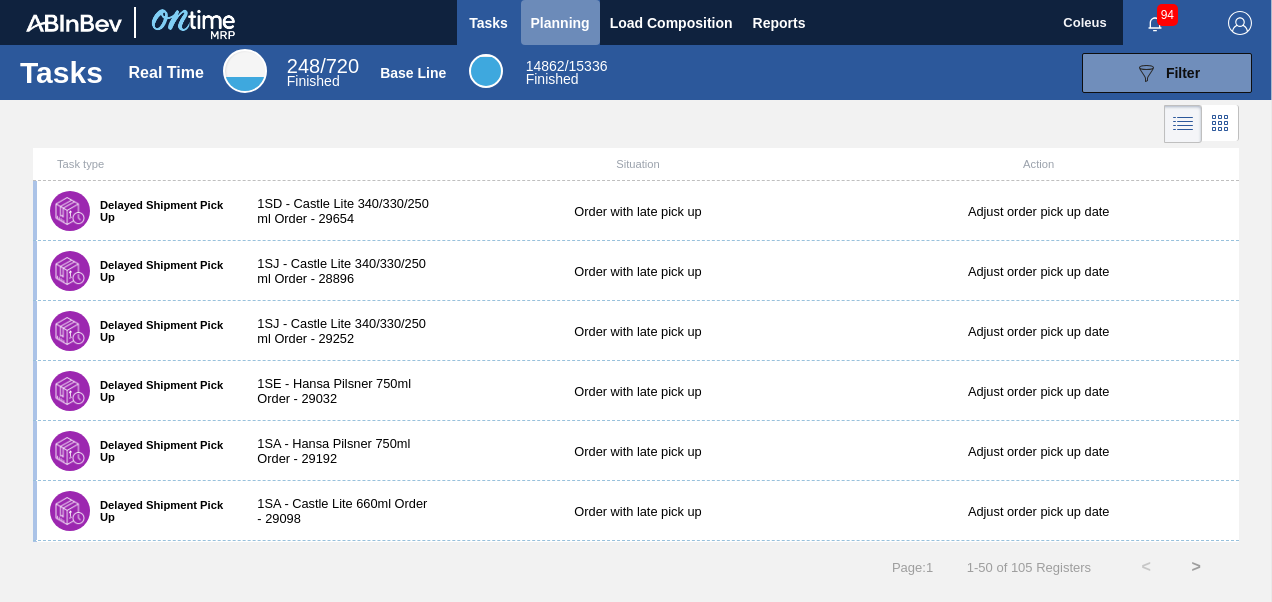 click on "Planning" at bounding box center [560, 23] 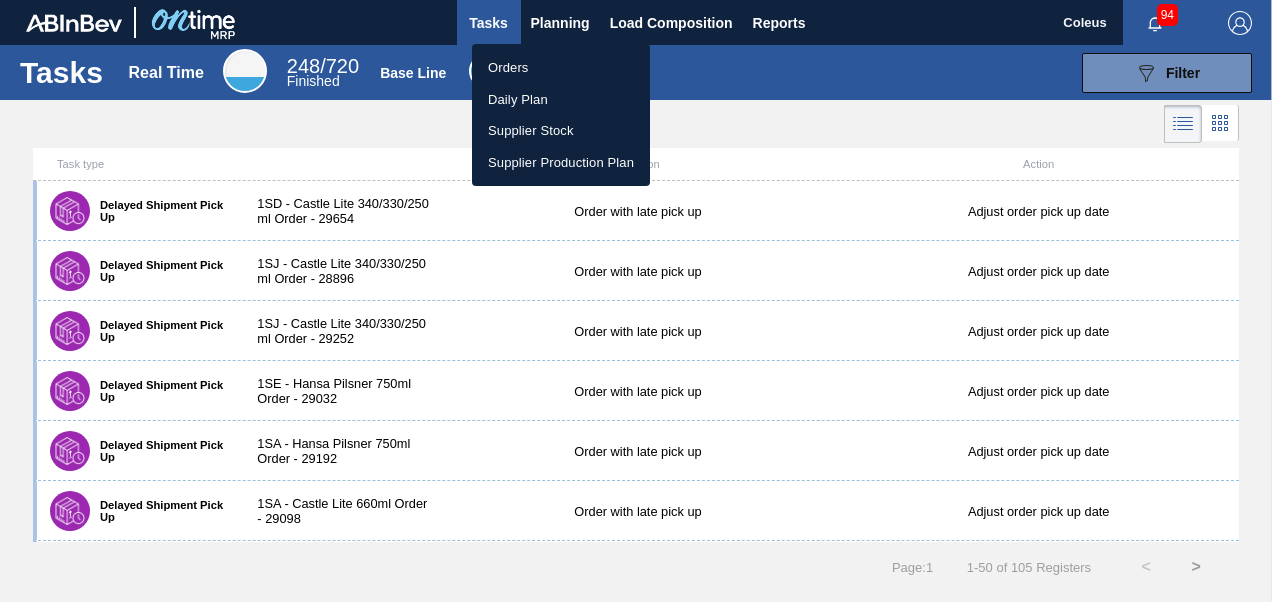 click at bounding box center (636, 301) 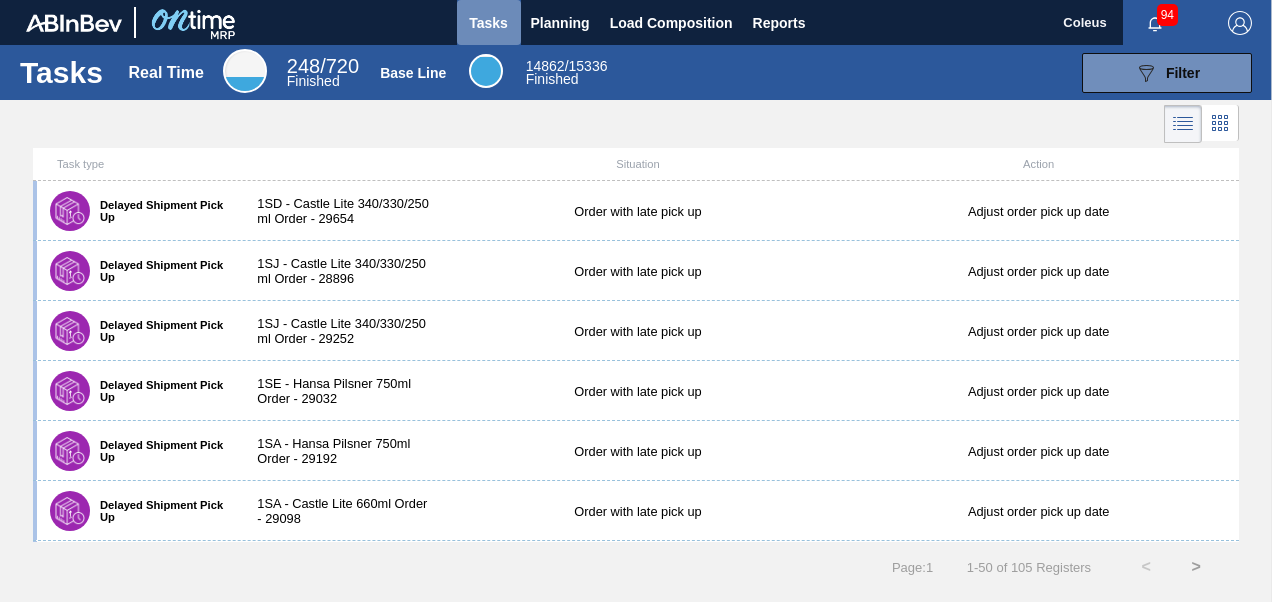 click on "Tasks" at bounding box center (489, 23) 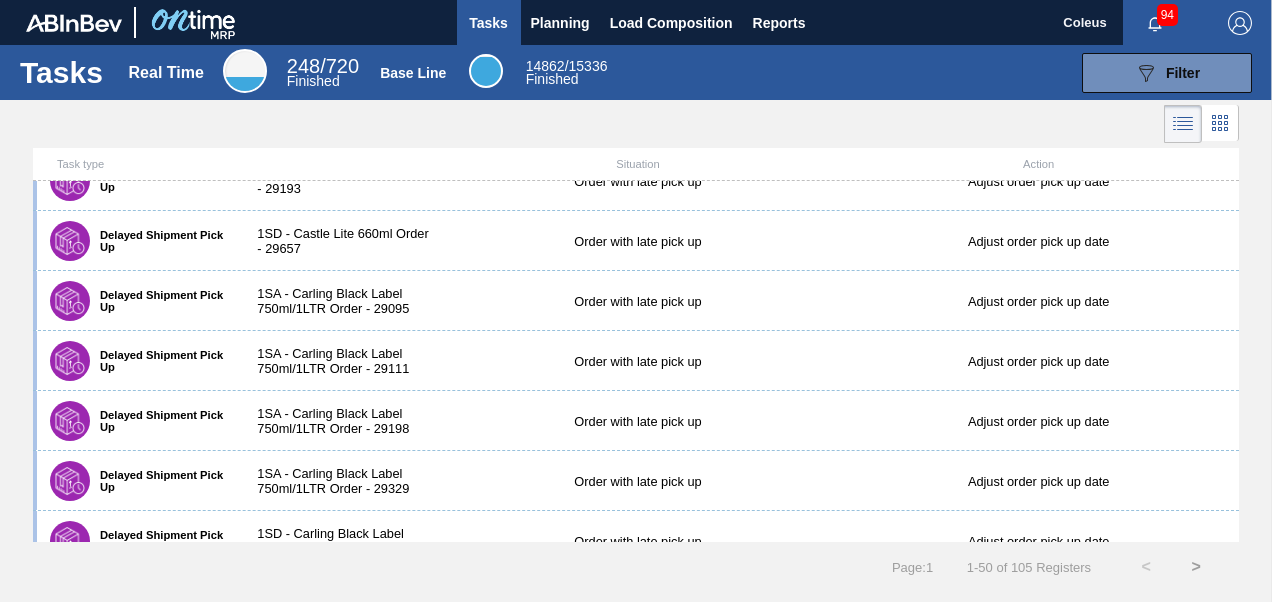 scroll, scrollTop: 500, scrollLeft: 0, axis: vertical 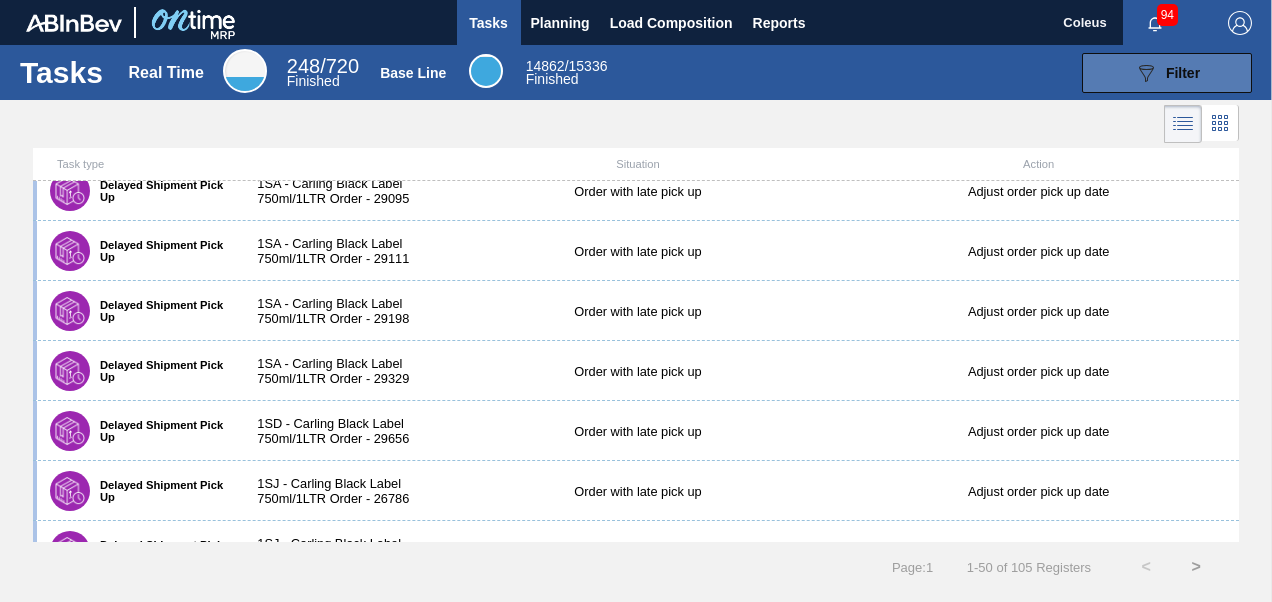 click on "Filter" at bounding box center [1183, 73] 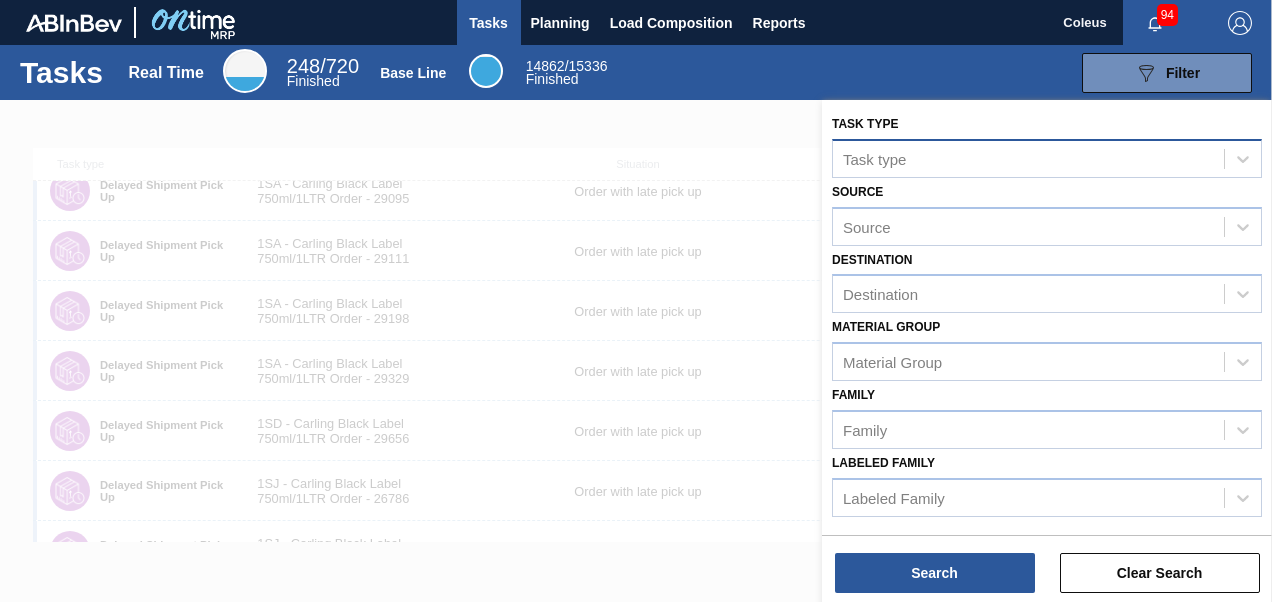 click on "Task type" at bounding box center [874, 158] 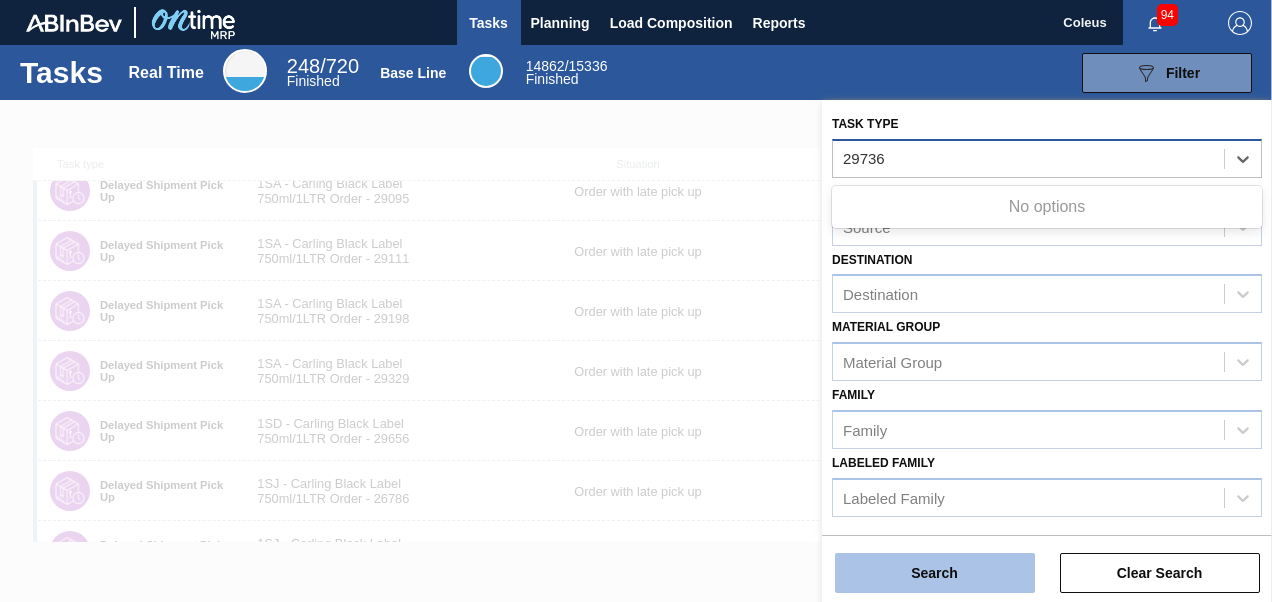 type on "29736" 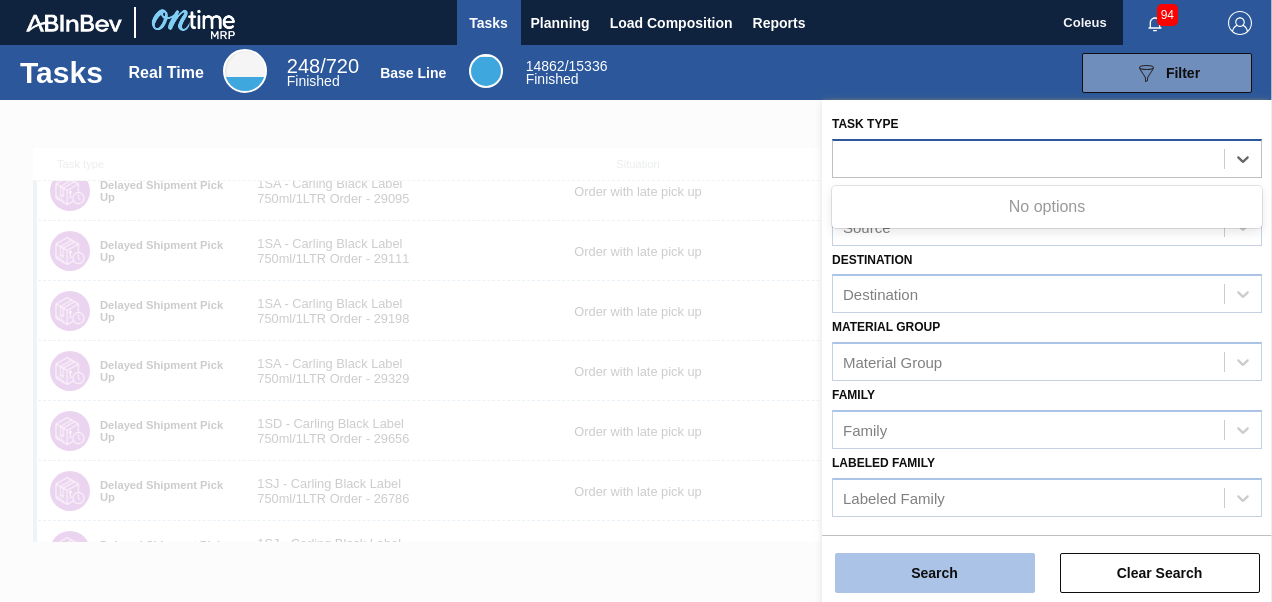 click on "Search" at bounding box center [935, 573] 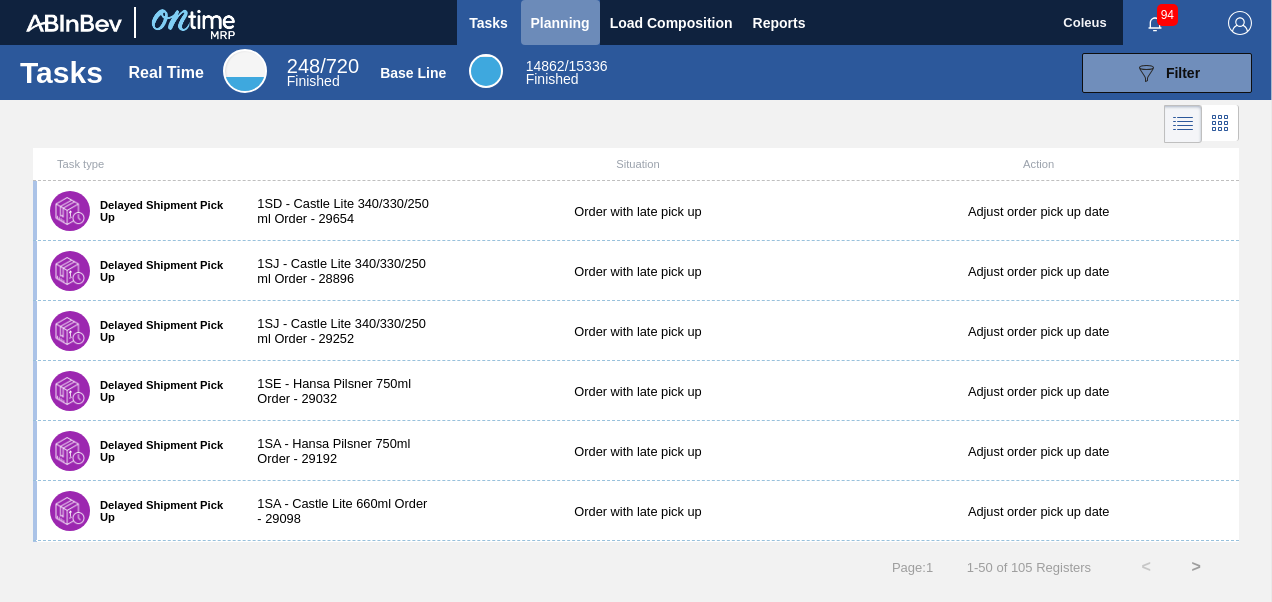 click on "Planning" at bounding box center (560, 23) 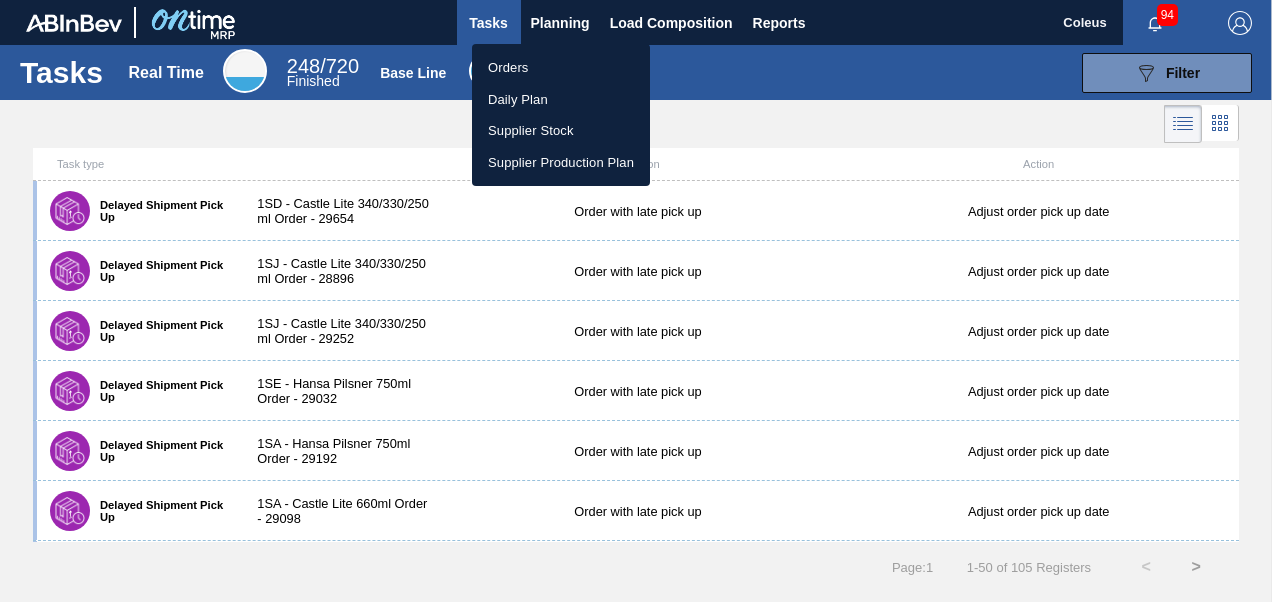 click at bounding box center (636, 301) 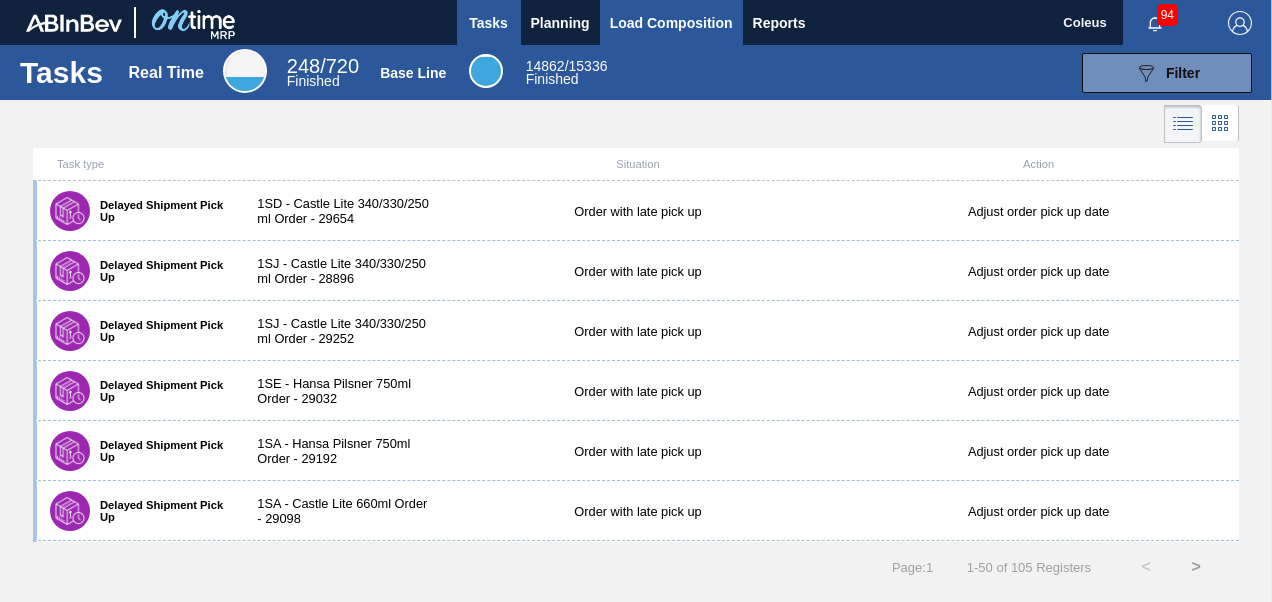 click on "Load Composition" at bounding box center (671, 23) 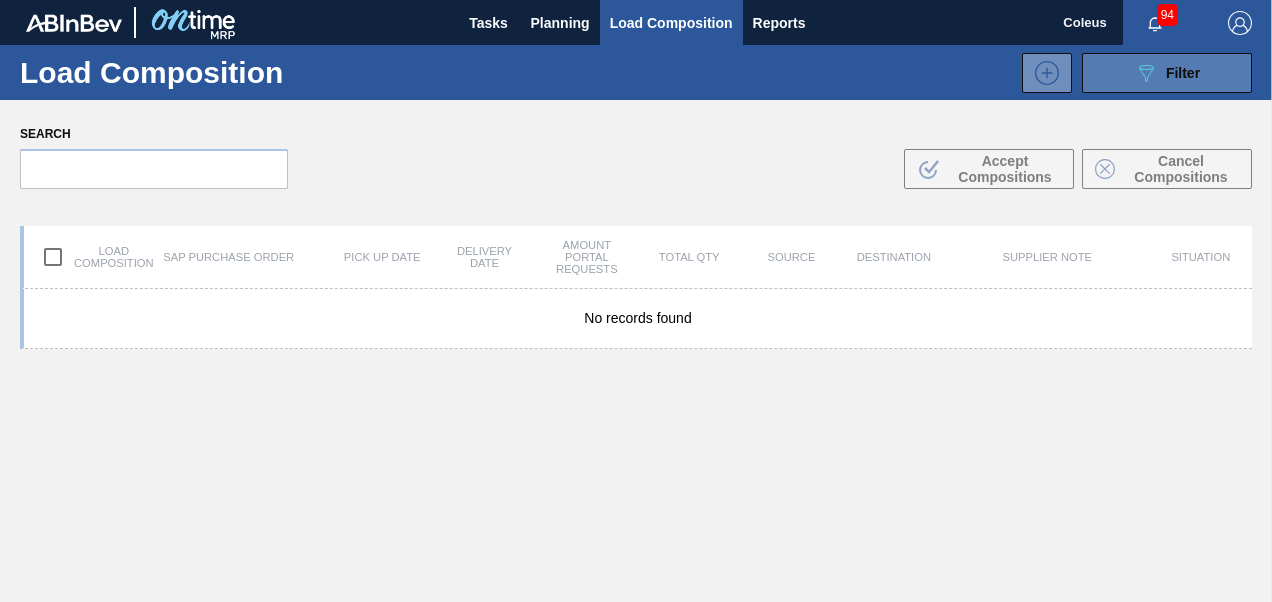 click on "Filter" at bounding box center [1183, 73] 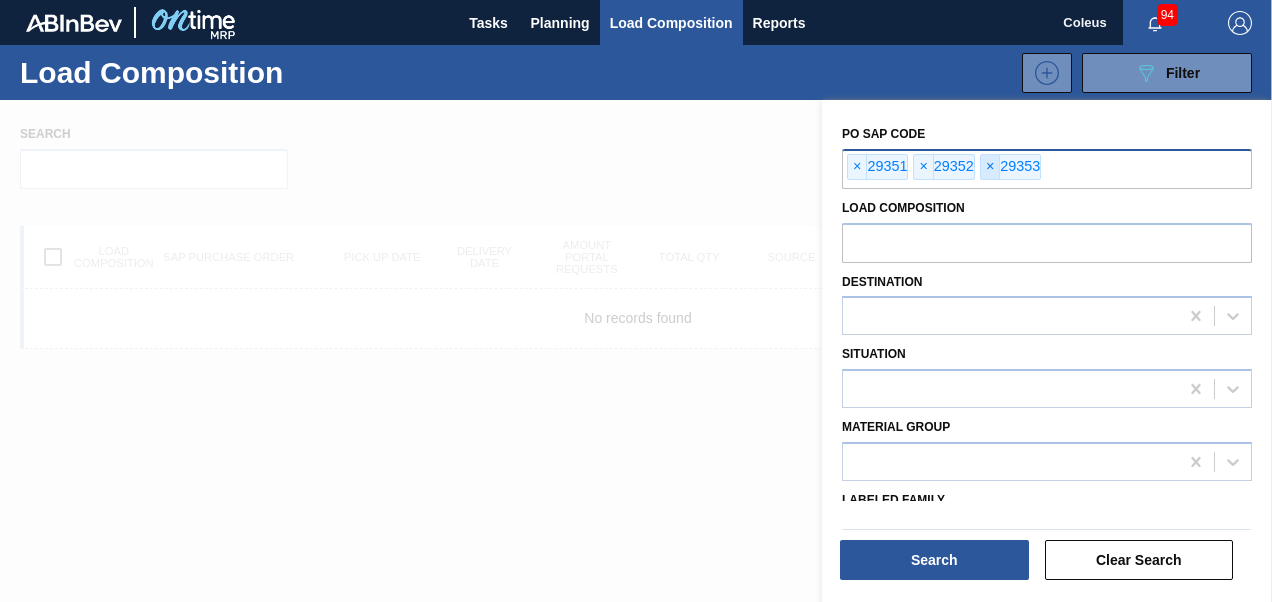 click on "×" at bounding box center [990, 167] 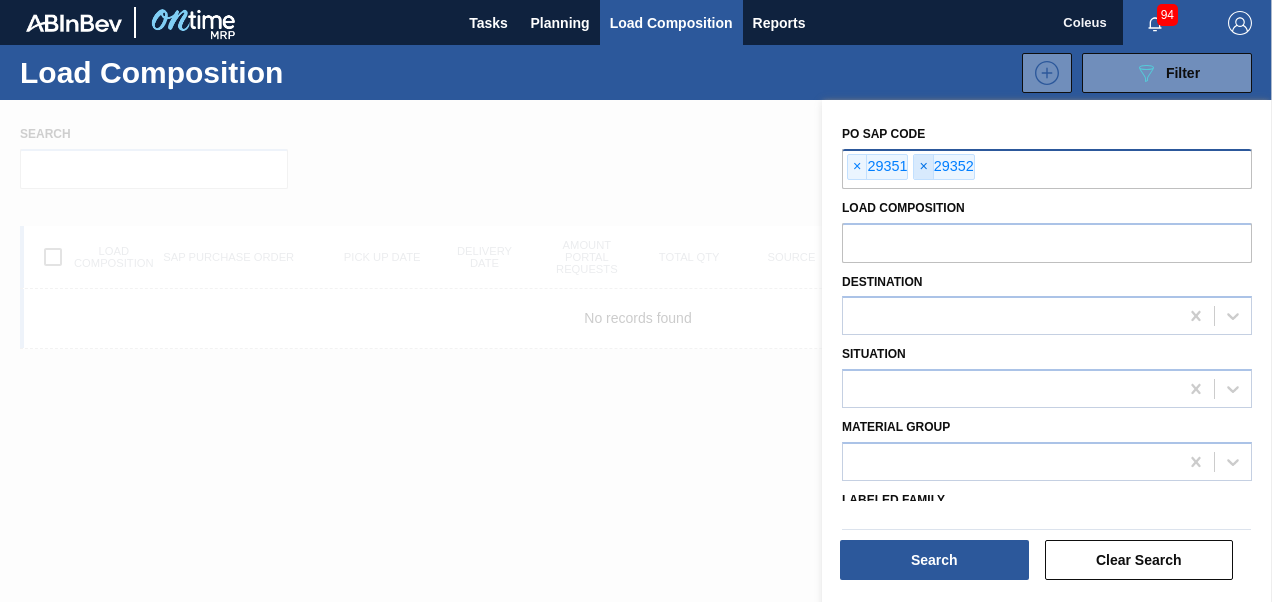 click on "×" at bounding box center [923, 167] 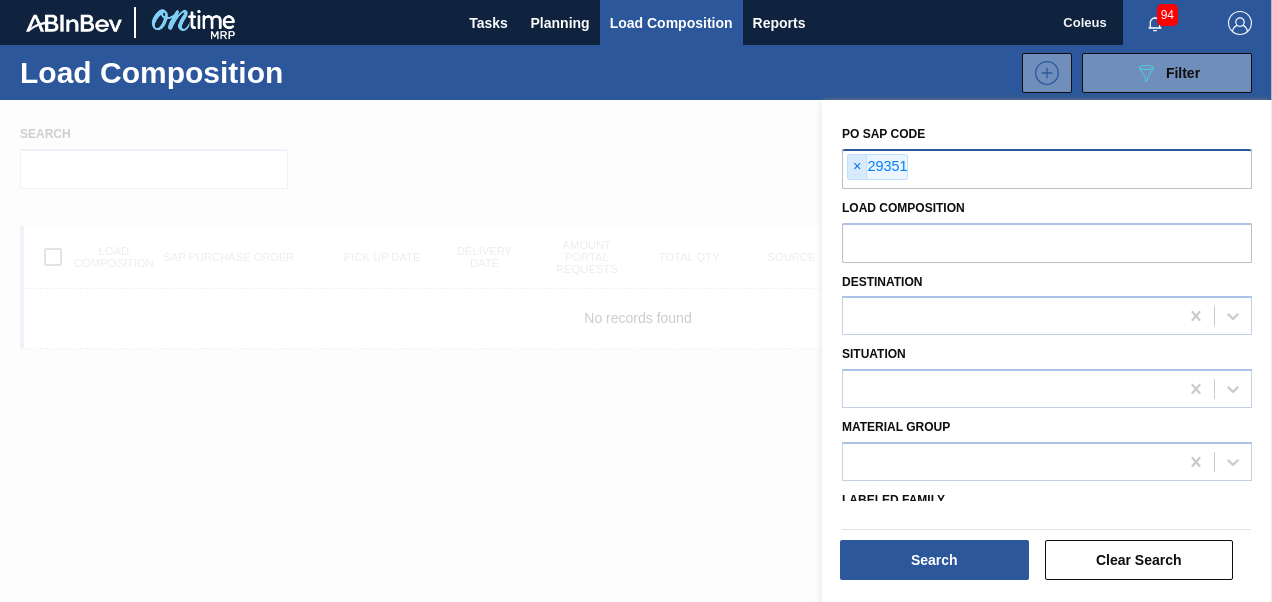 click on "×" at bounding box center (857, 167) 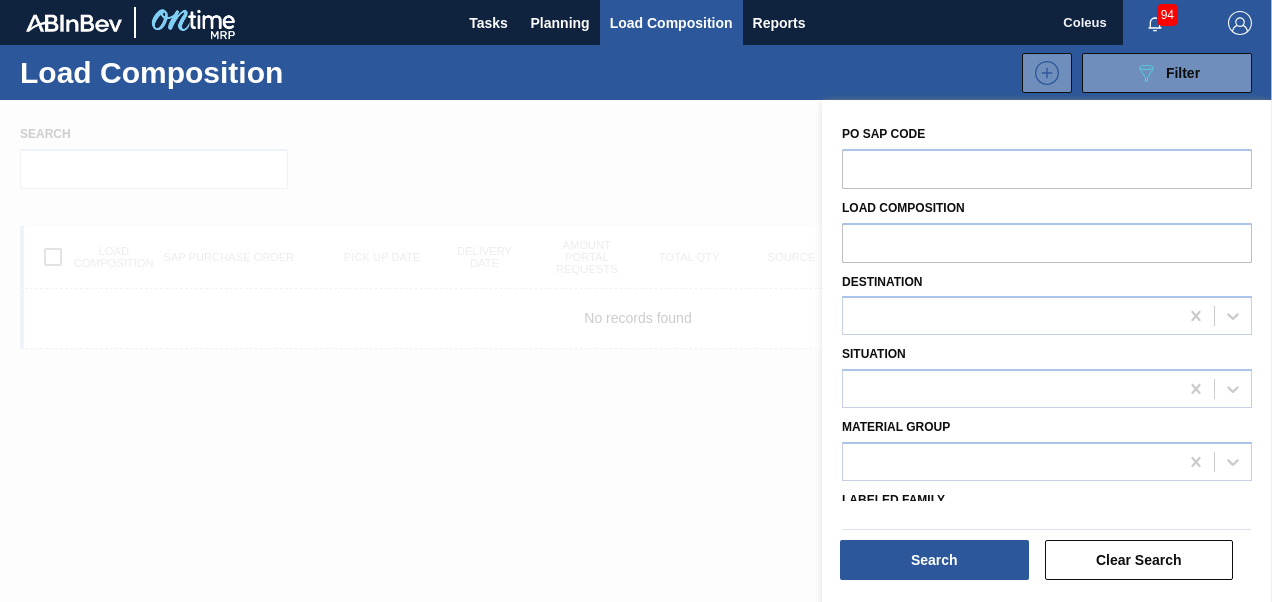 click on "Load composition" at bounding box center [1047, 228] 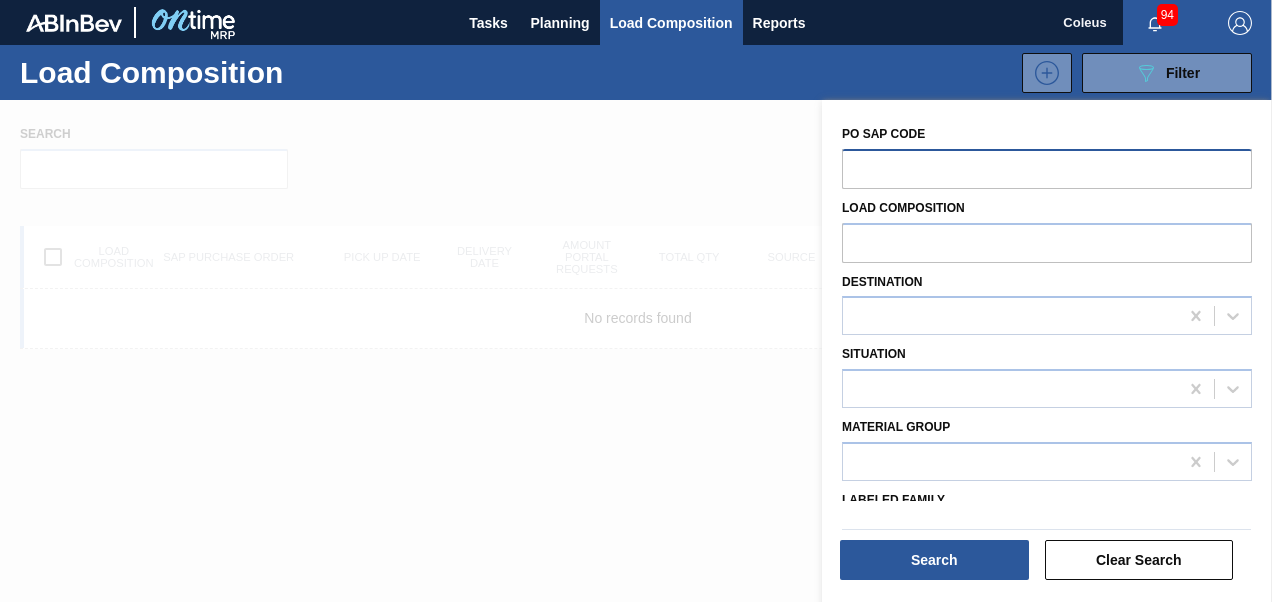 click at bounding box center (1047, 168) 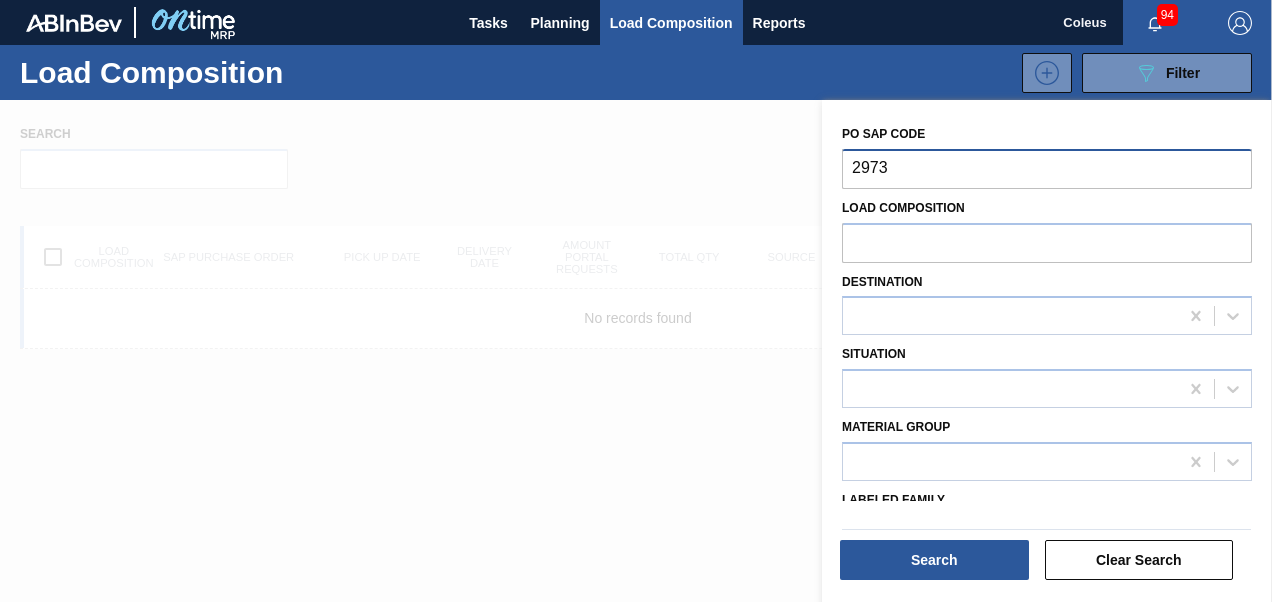 type on "29736" 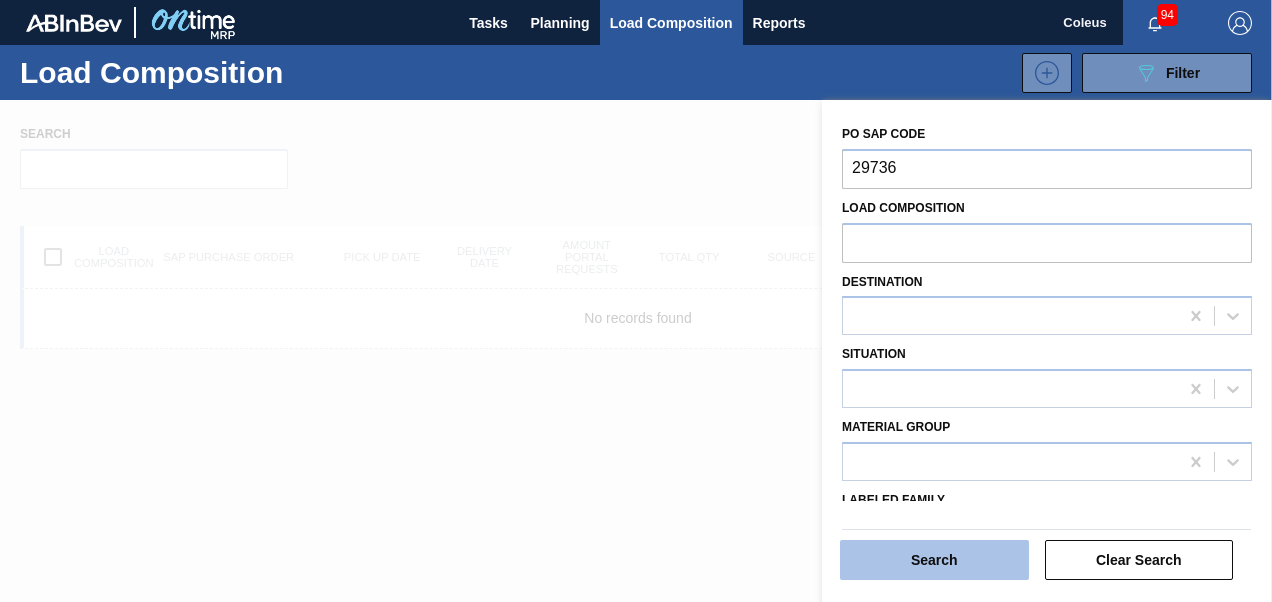click on "Search" at bounding box center (934, 560) 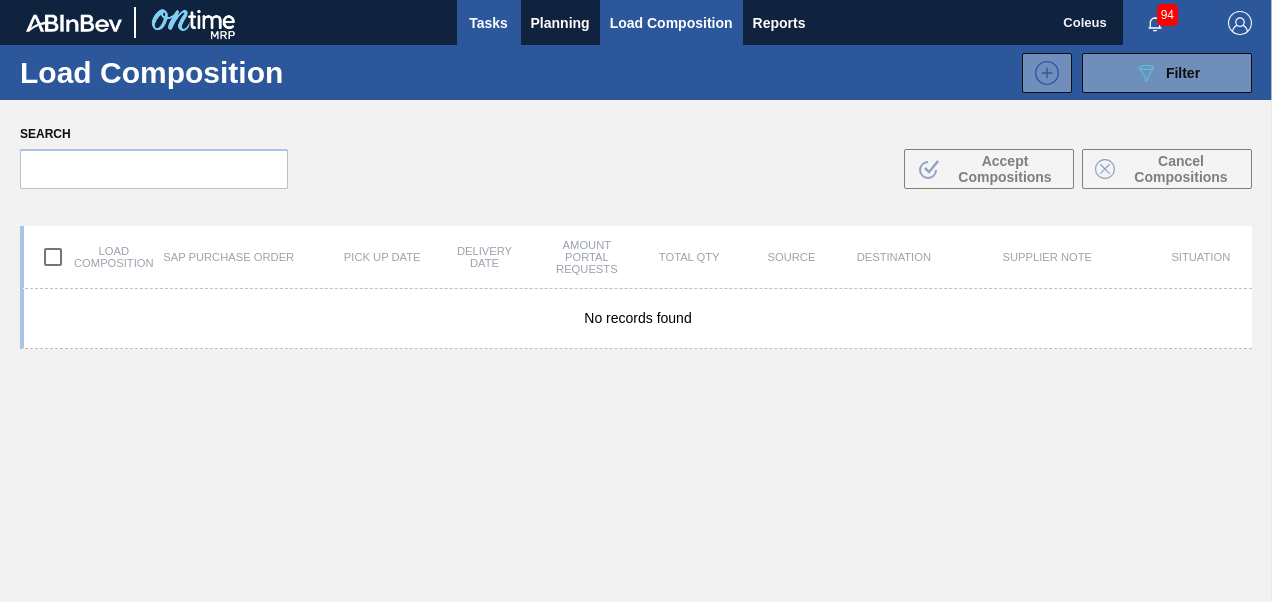 click on "Tasks" at bounding box center [489, 23] 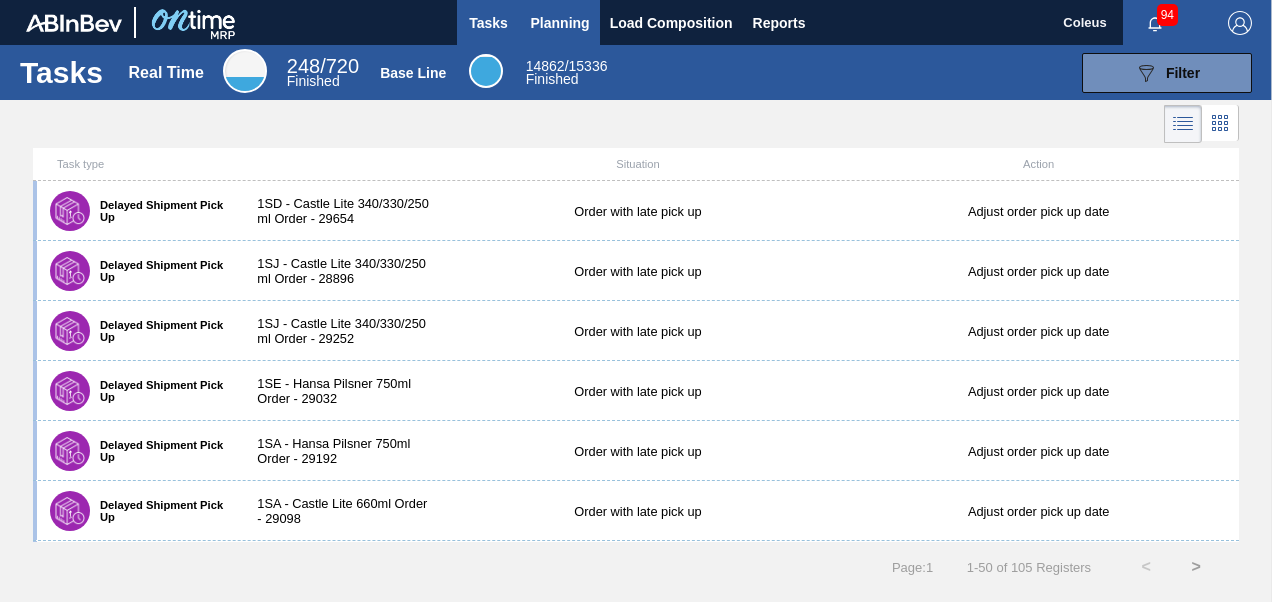 click on "Planning" at bounding box center (560, 23) 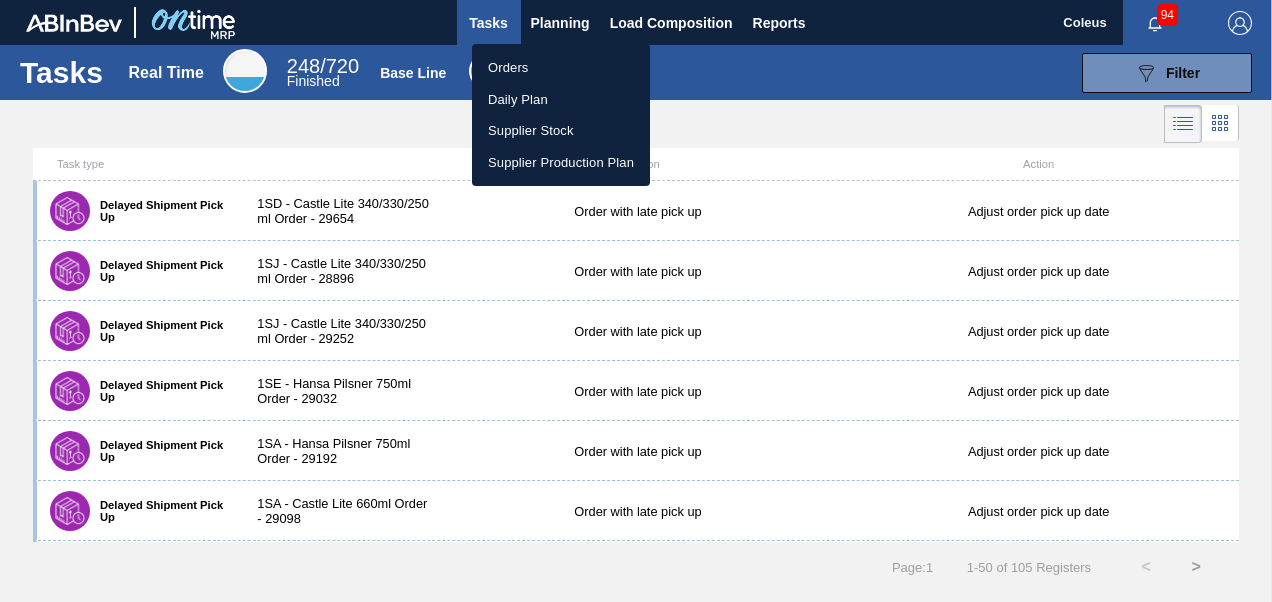 click on "Orders" at bounding box center [561, 68] 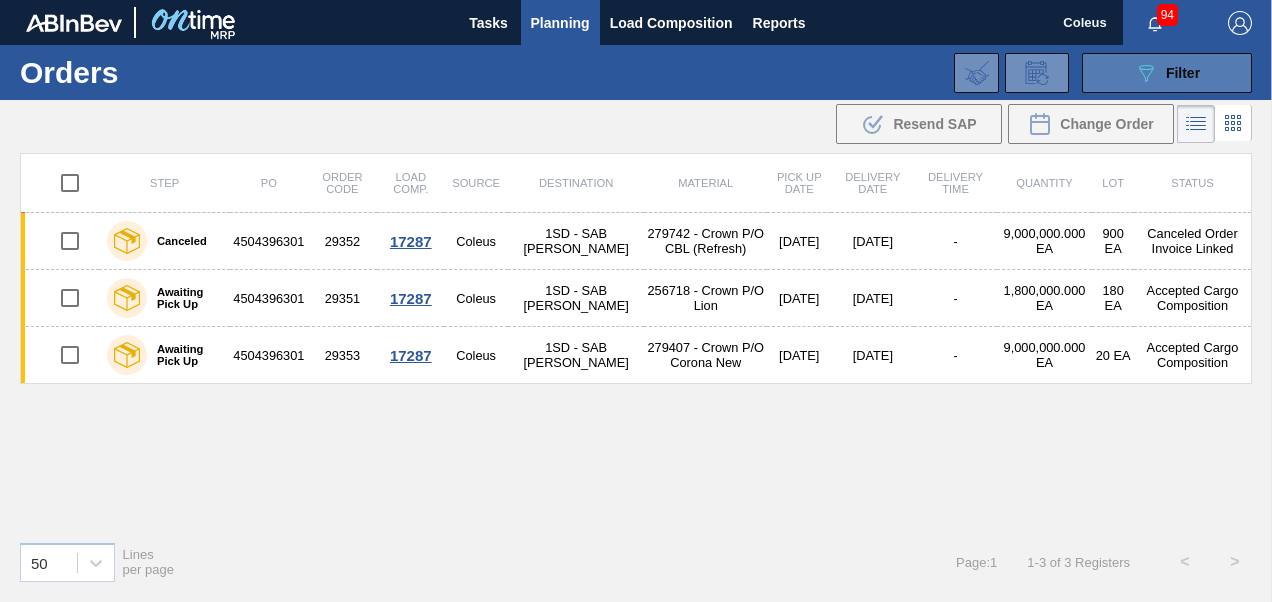 click on "089F7B8B-B2A5-4AFE-B5C0-19BA573D28AC" 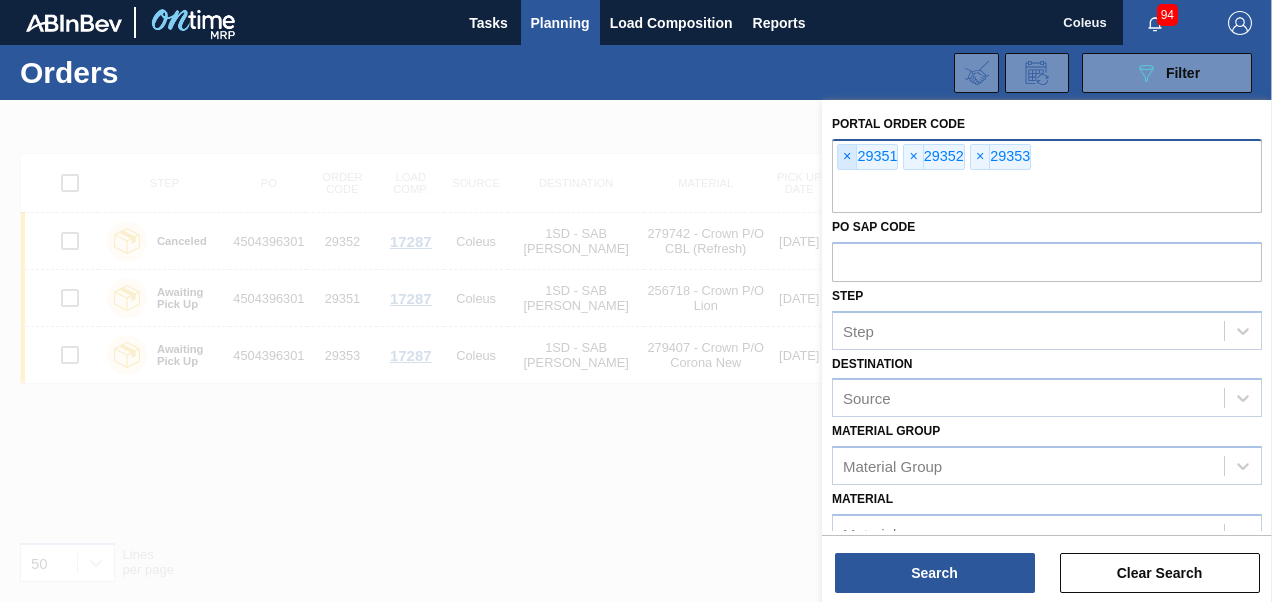 click on "×" at bounding box center (847, 157) 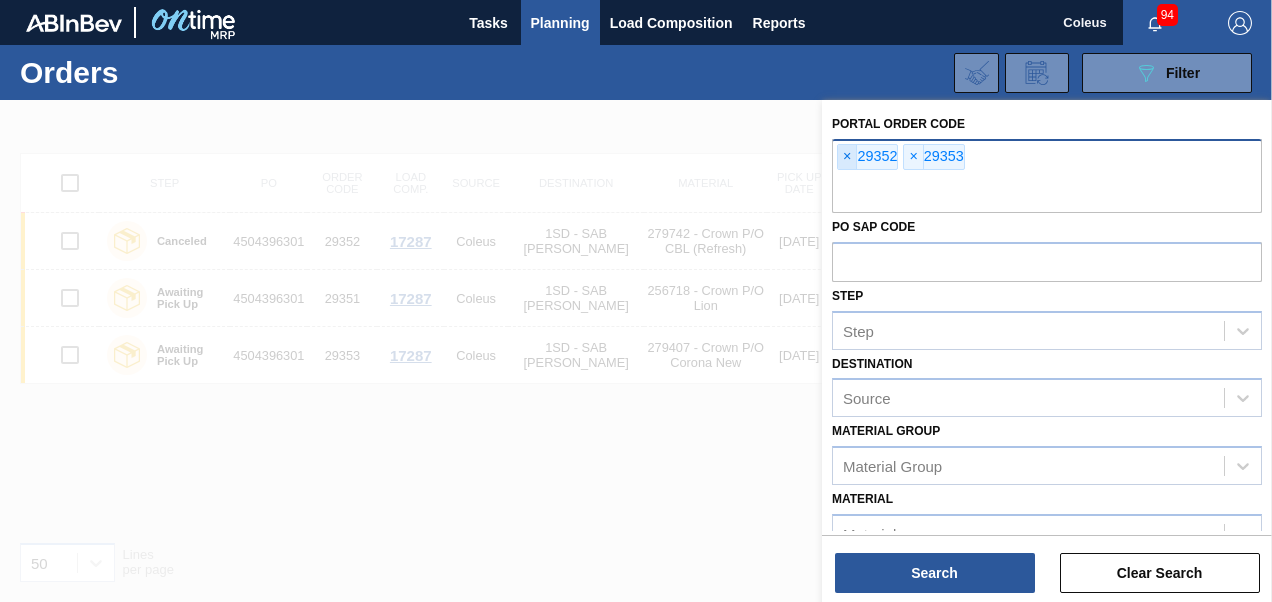 click on "×" at bounding box center [847, 157] 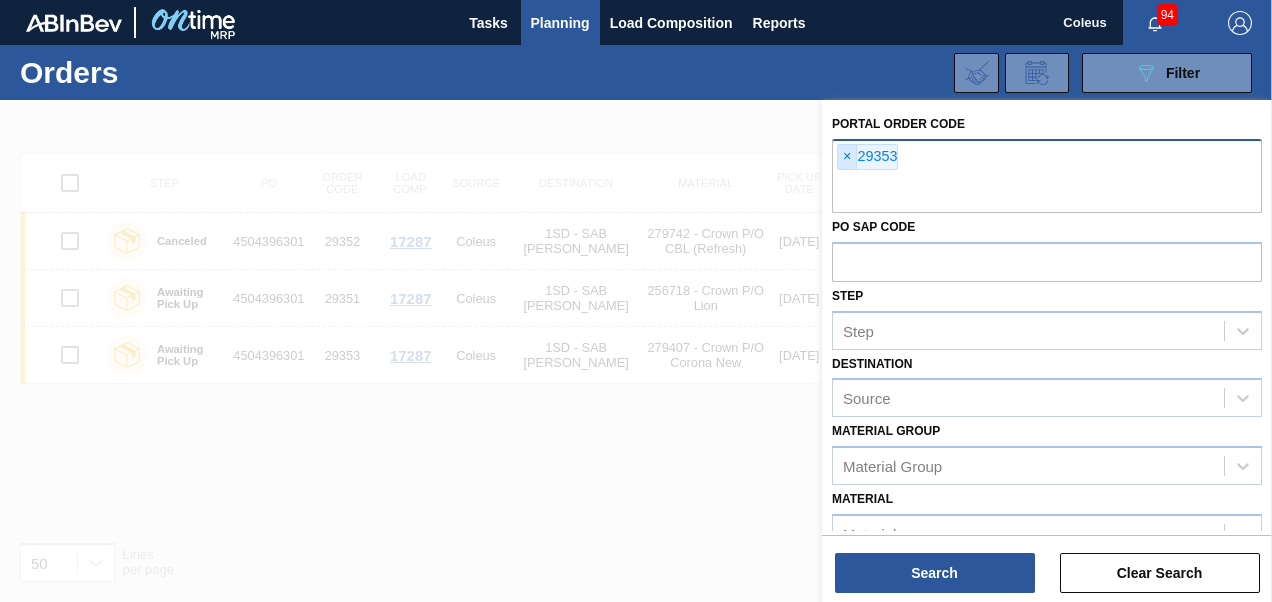 click on "×" at bounding box center [847, 157] 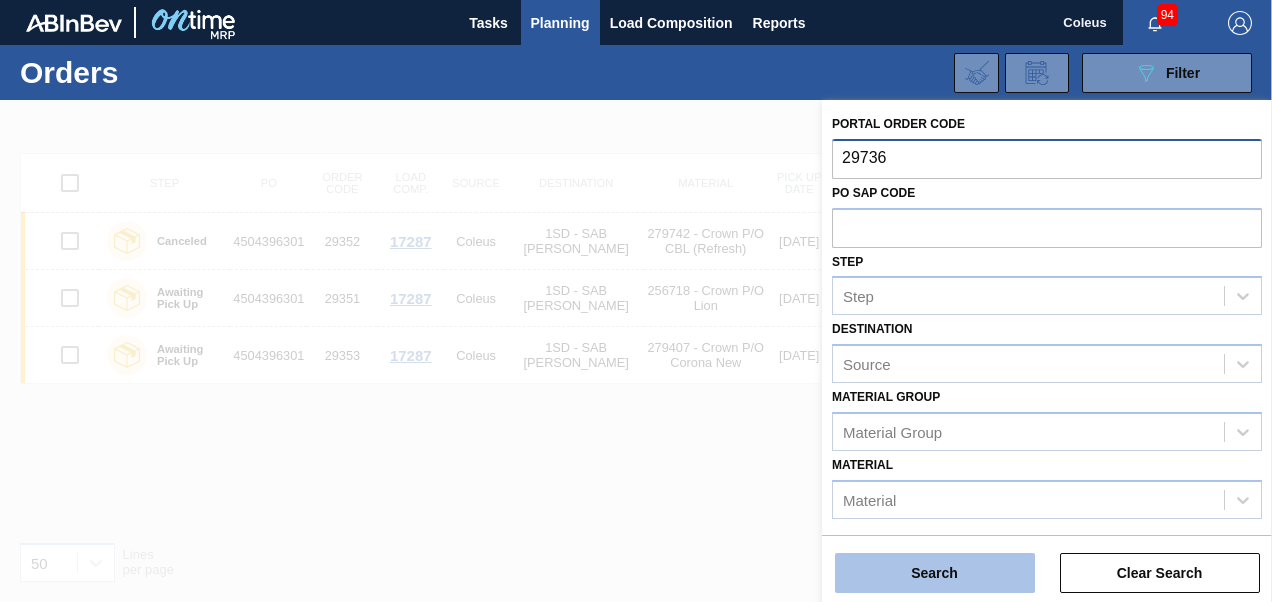 type on "29736" 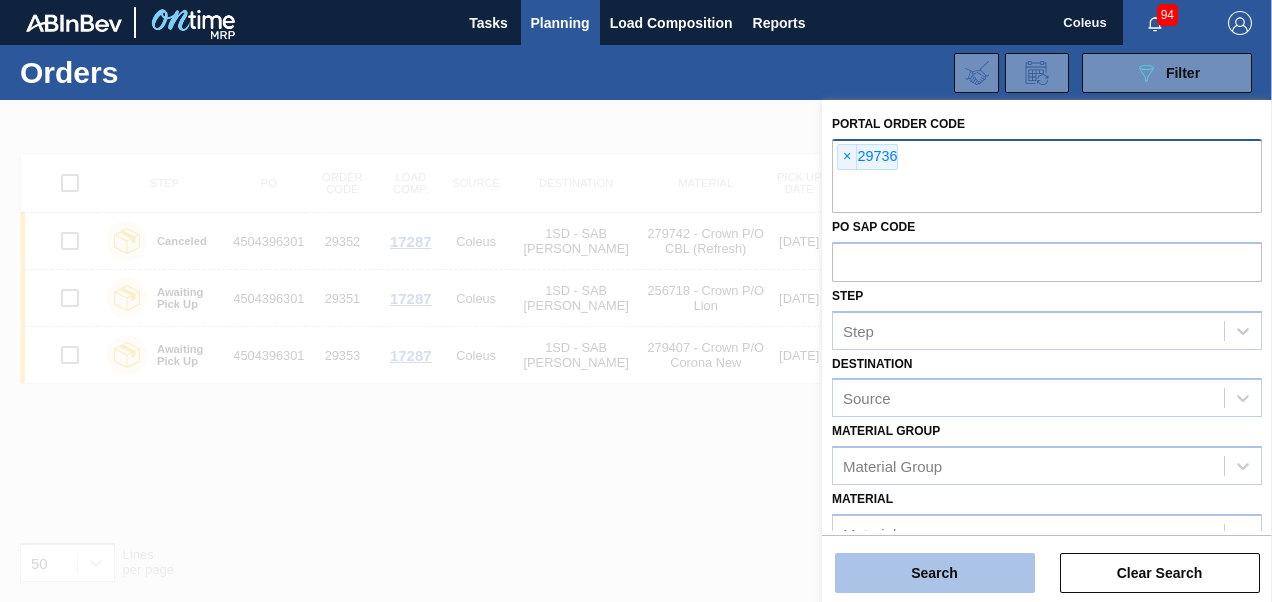 click on "Search" at bounding box center [935, 573] 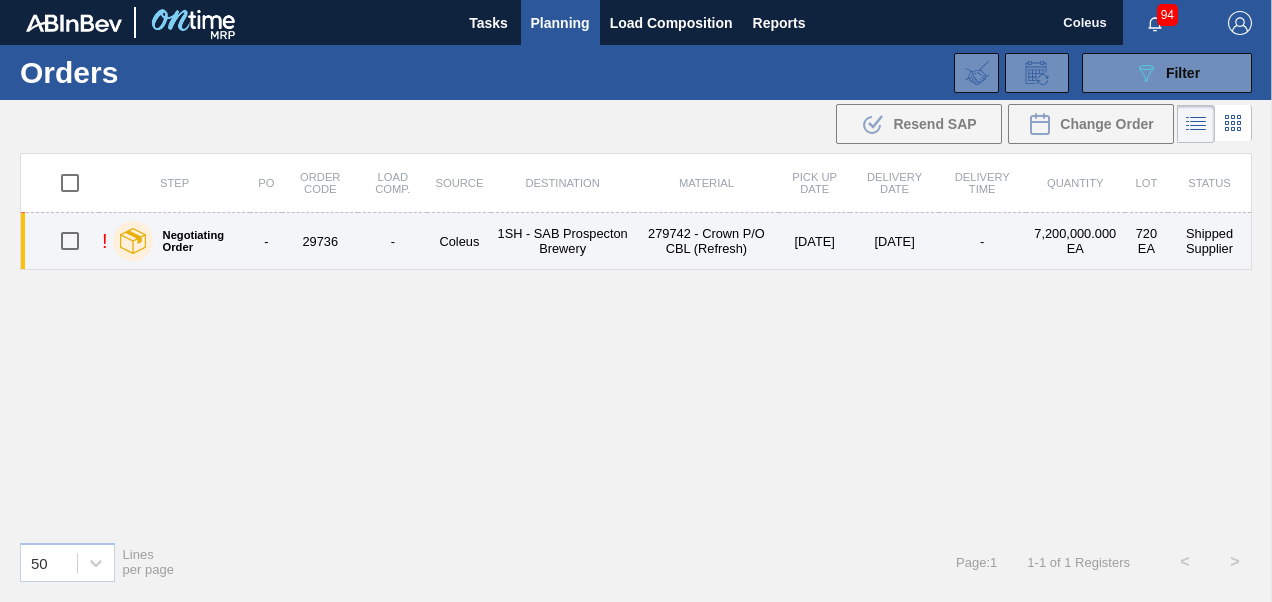 click at bounding box center (70, 241) 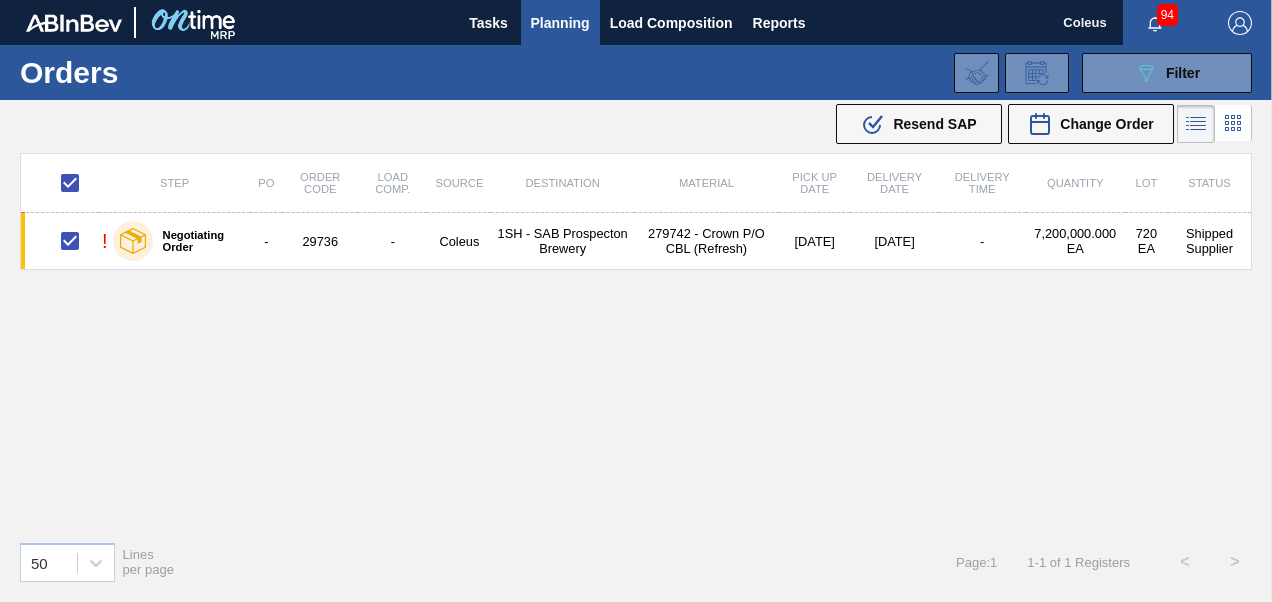 drag, startPoint x: 228, startPoint y: 246, endPoint x: 160, endPoint y: 370, distance: 141.42136 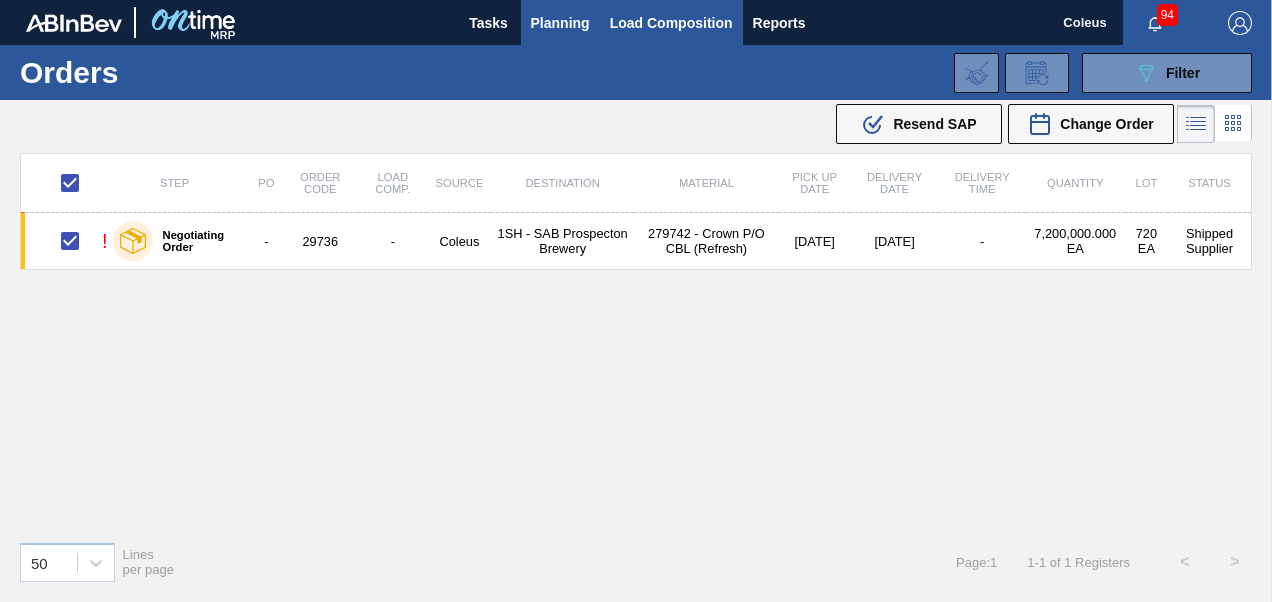 click on "Load Composition" at bounding box center (671, 23) 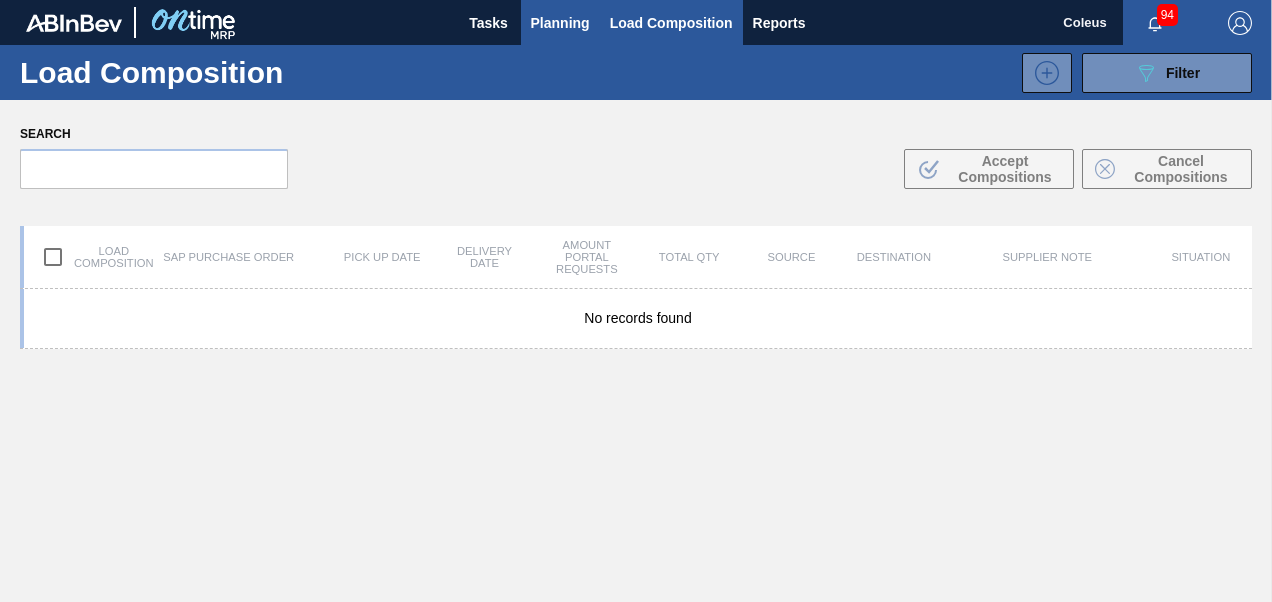 click on "Planning" at bounding box center [560, 23] 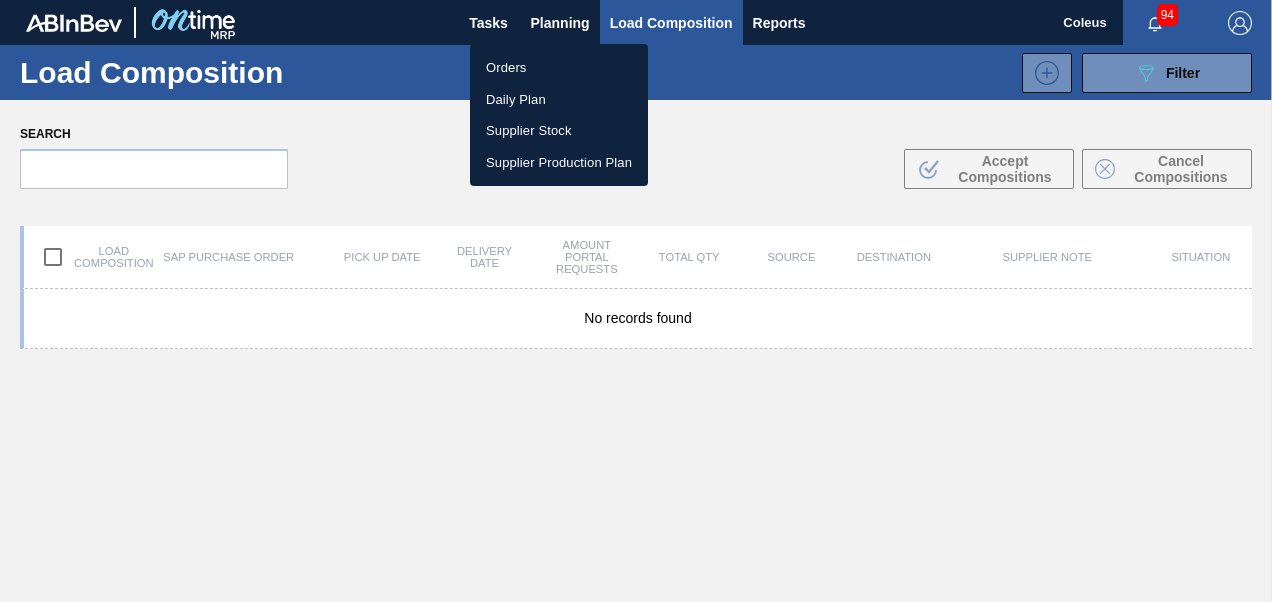 click at bounding box center (636, 301) 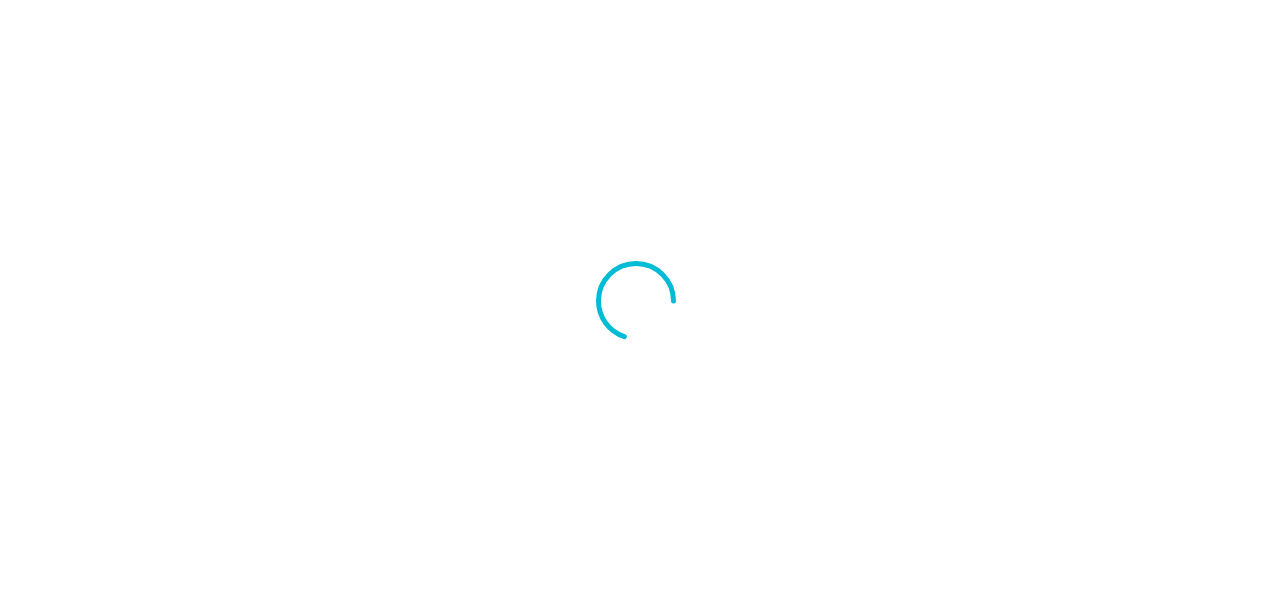 scroll, scrollTop: 0, scrollLeft: 0, axis: both 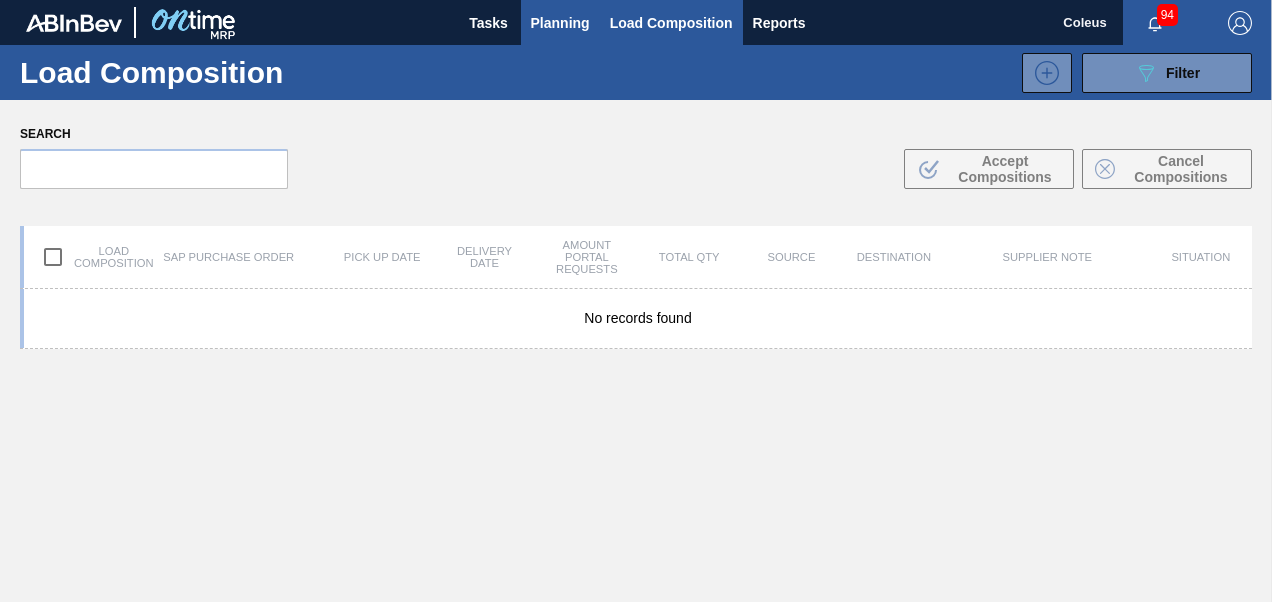 click on "Planning" at bounding box center (560, 23) 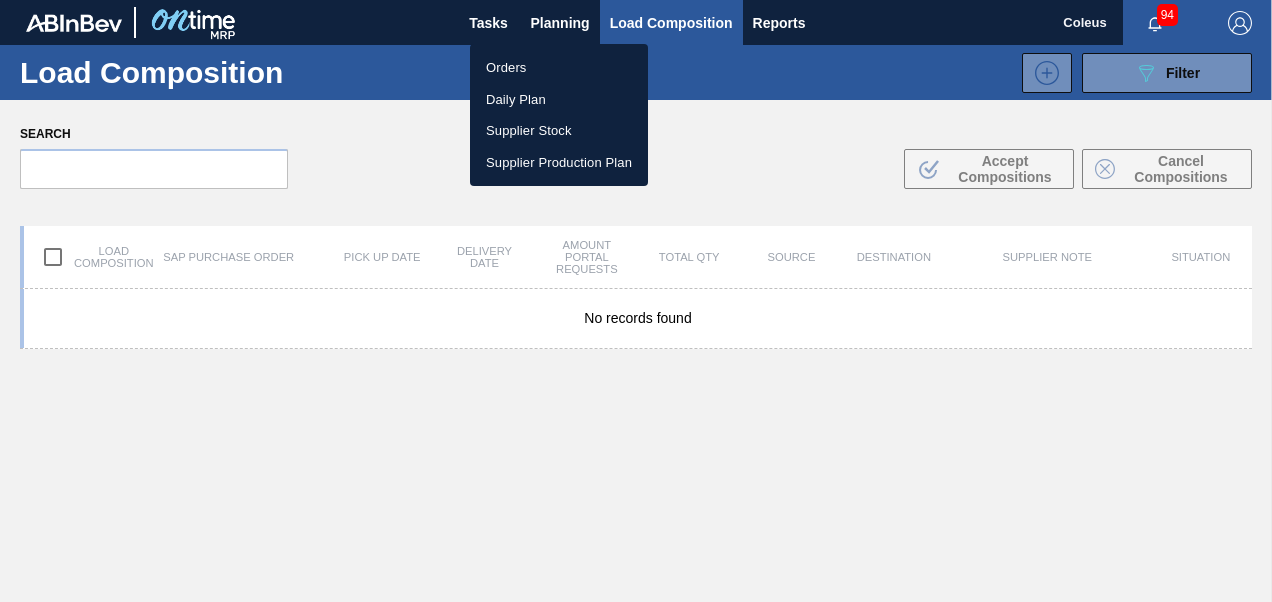click on "Orders" at bounding box center [559, 68] 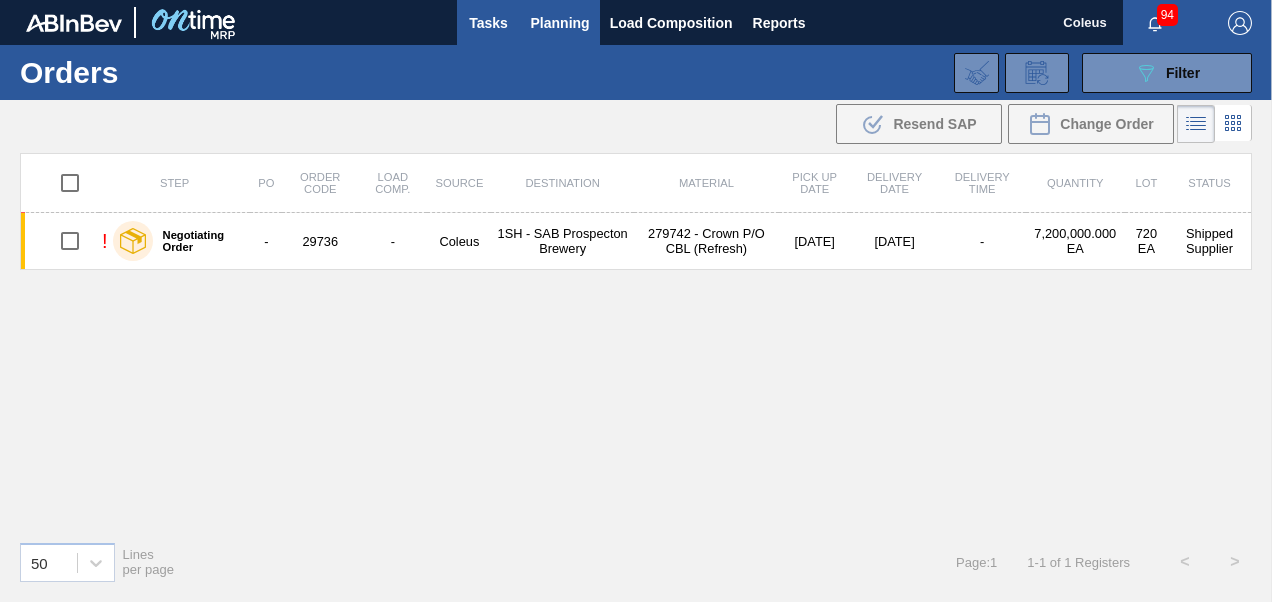 click on "Tasks" at bounding box center [489, 23] 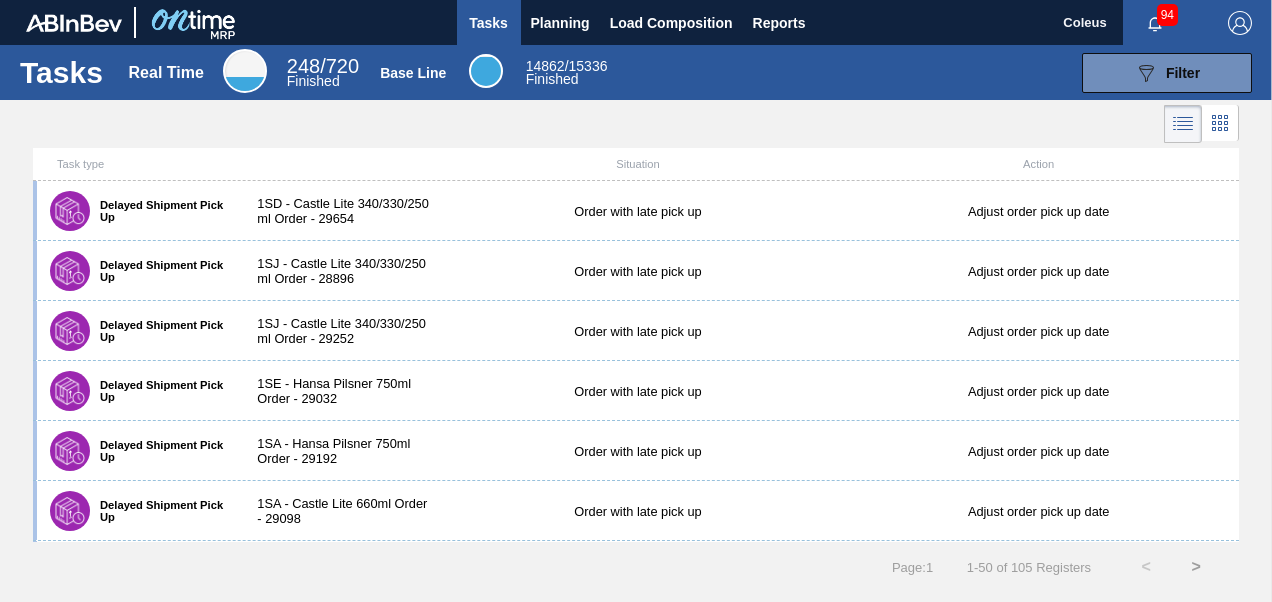 click 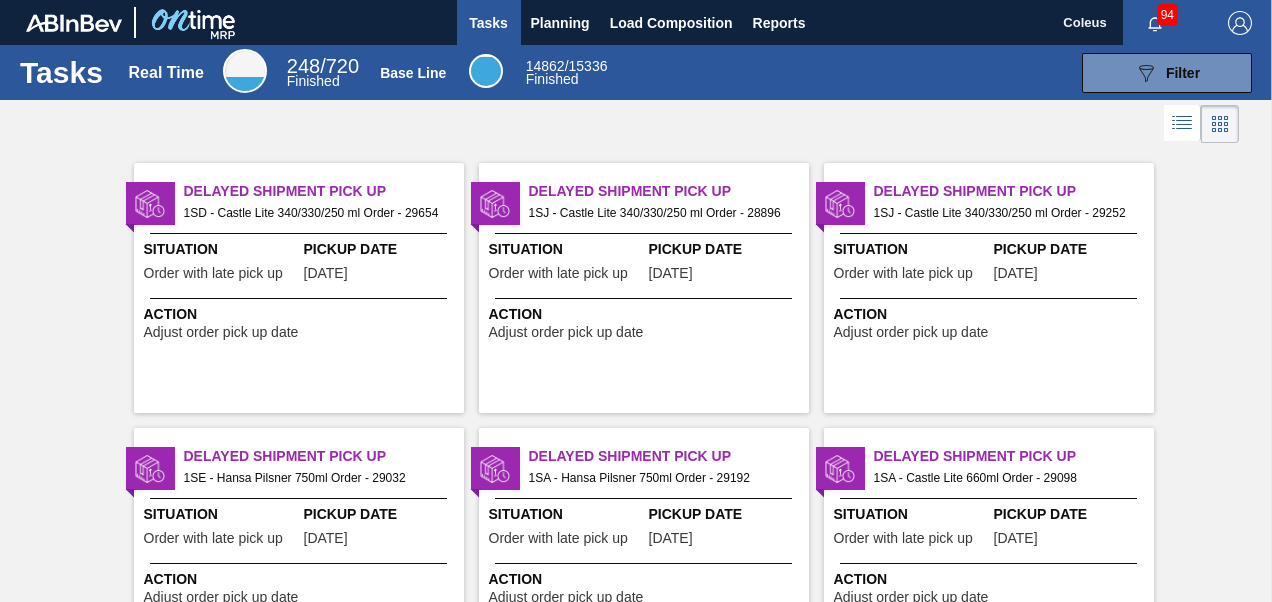 click 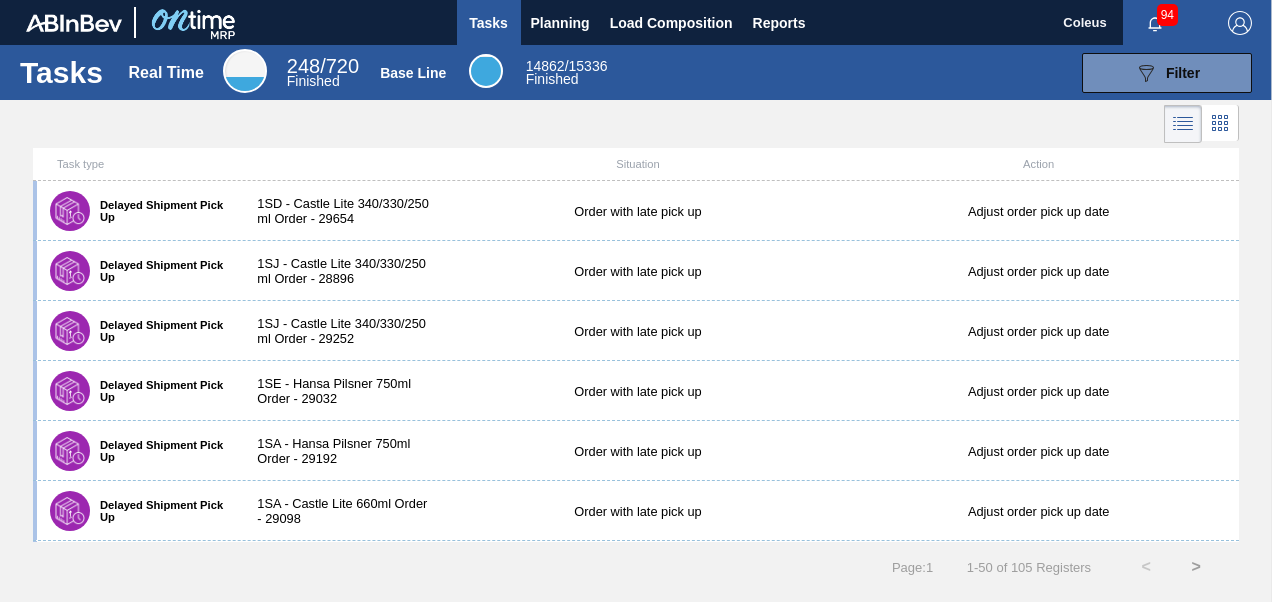 click 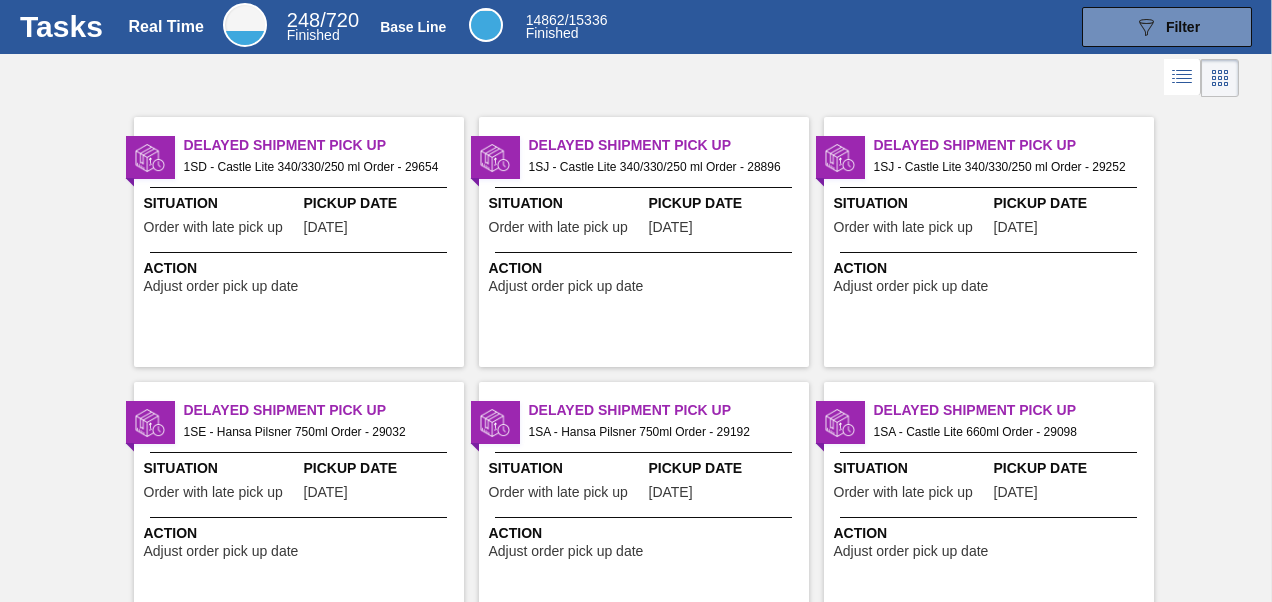 scroll, scrollTop: 0, scrollLeft: 0, axis: both 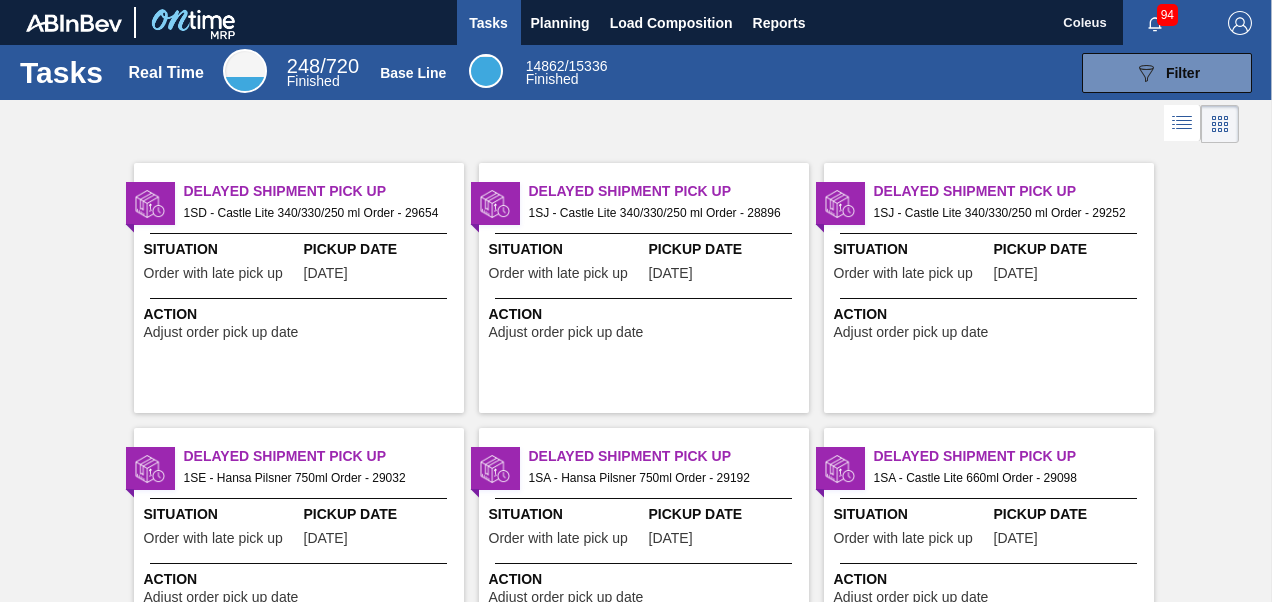 click 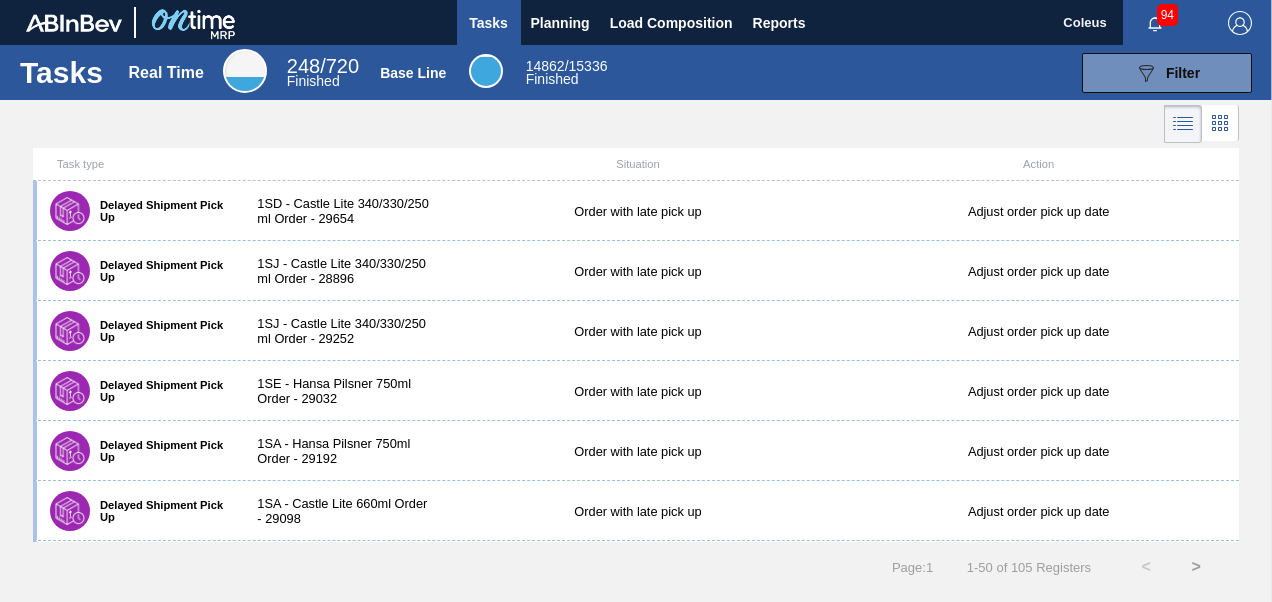click 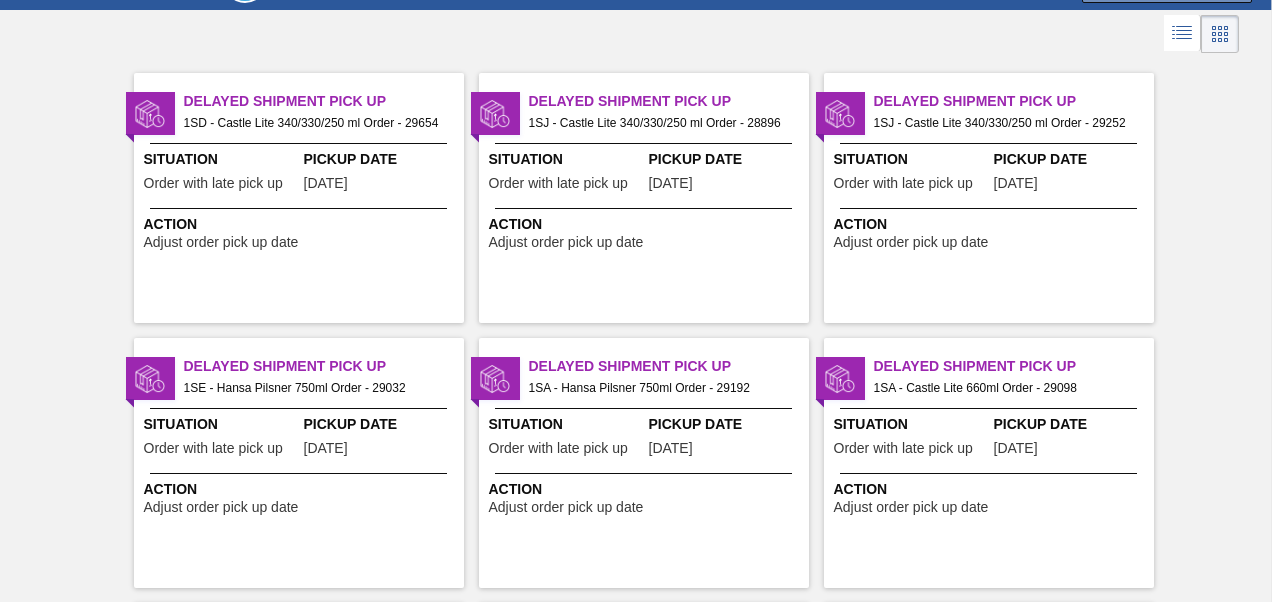scroll, scrollTop: 0, scrollLeft: 0, axis: both 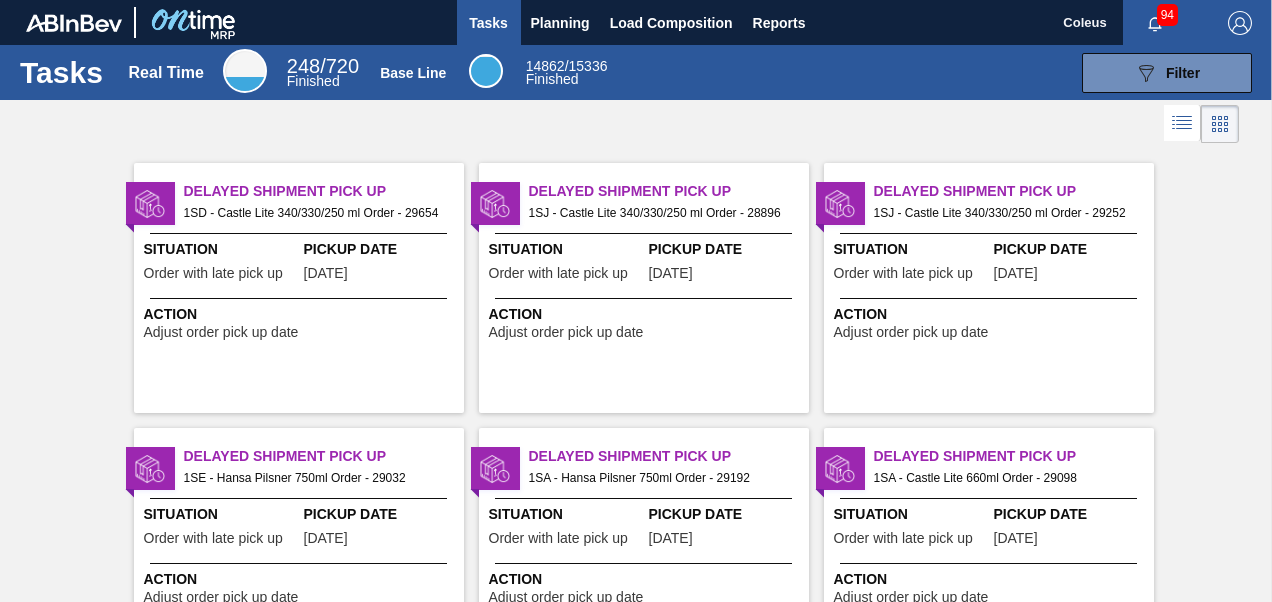 click 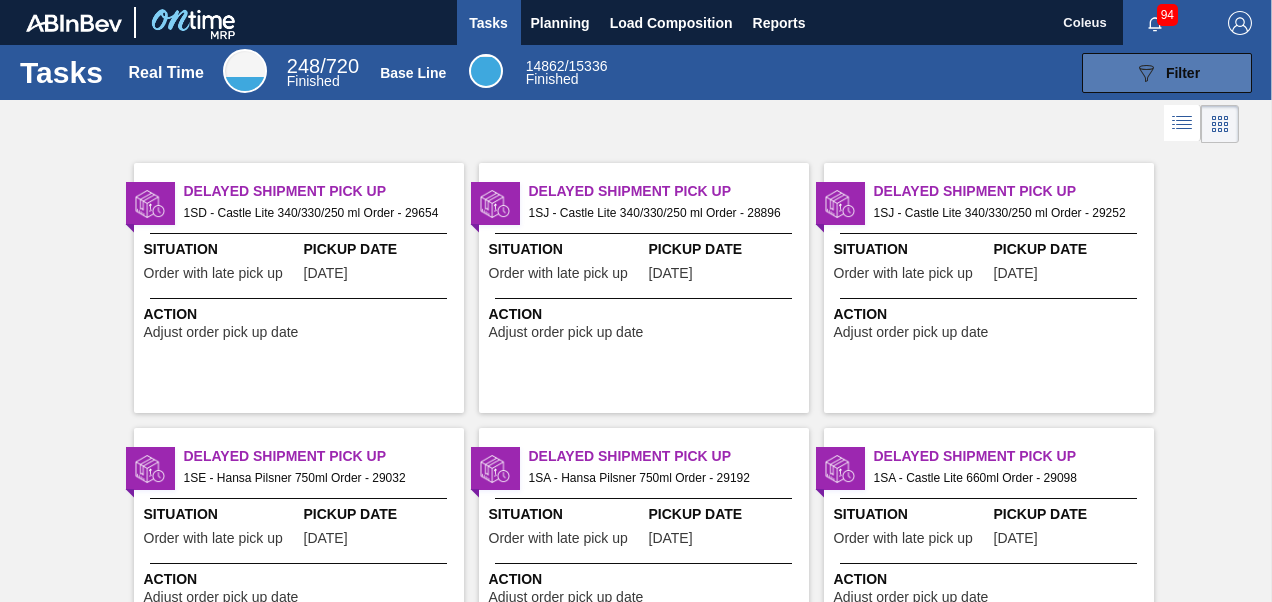 click on "089F7B8B-B2A5-4AFE-B5C0-19BA573D28AC Filter" at bounding box center [1167, 73] 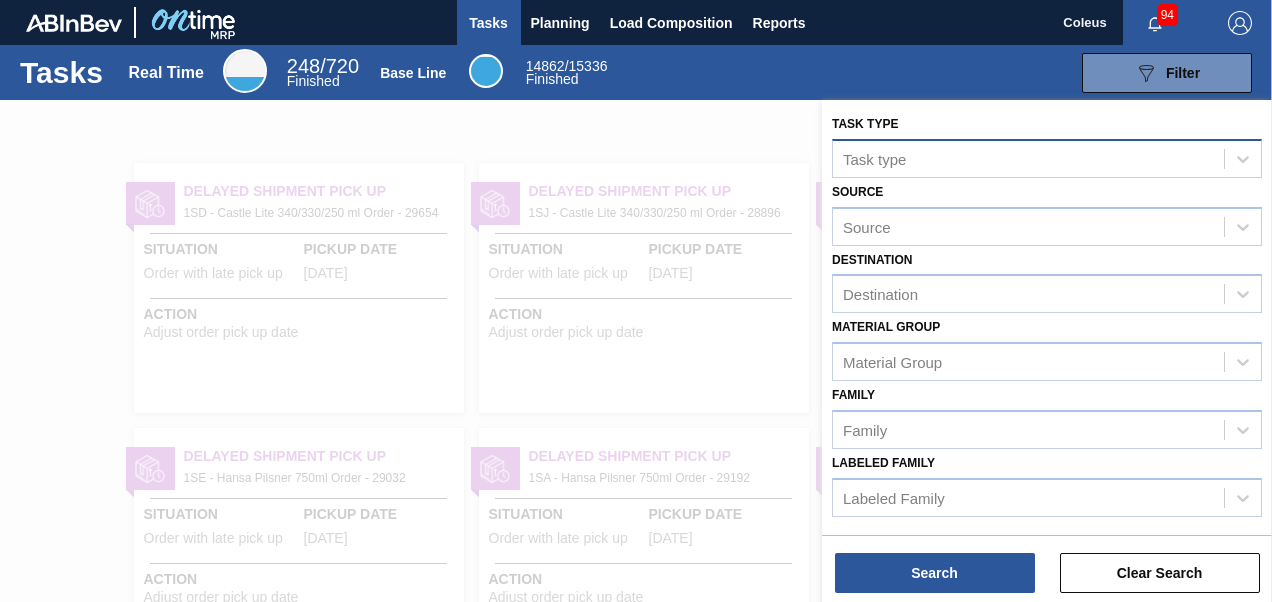 click on "Task type" at bounding box center (1028, 158) 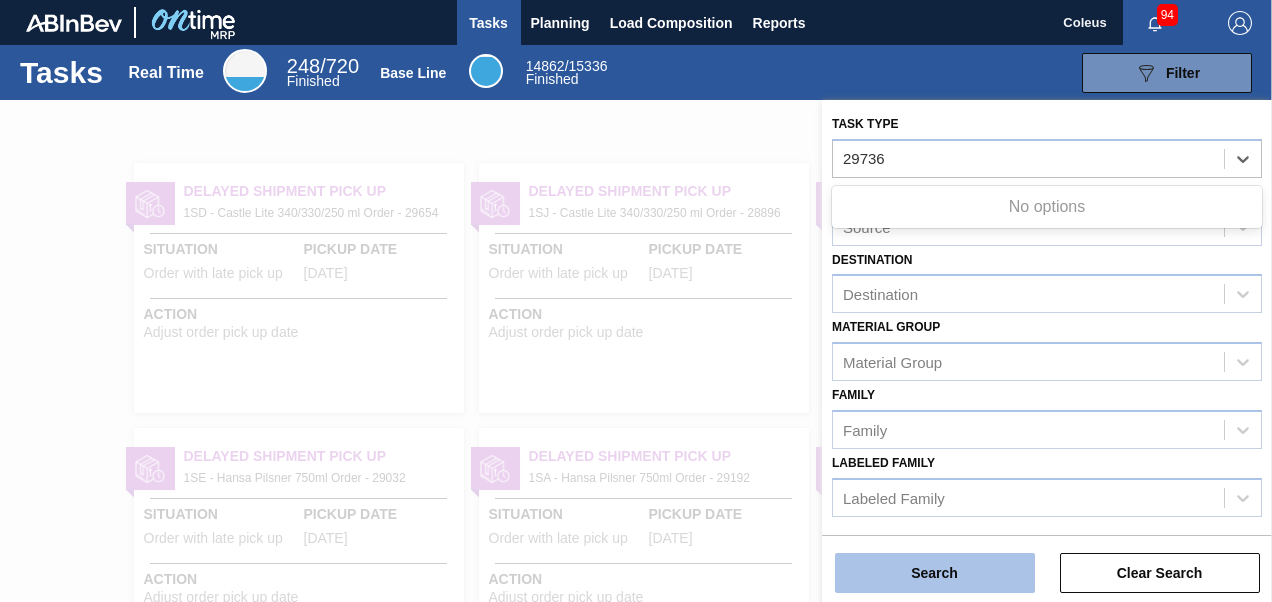 type on "29736" 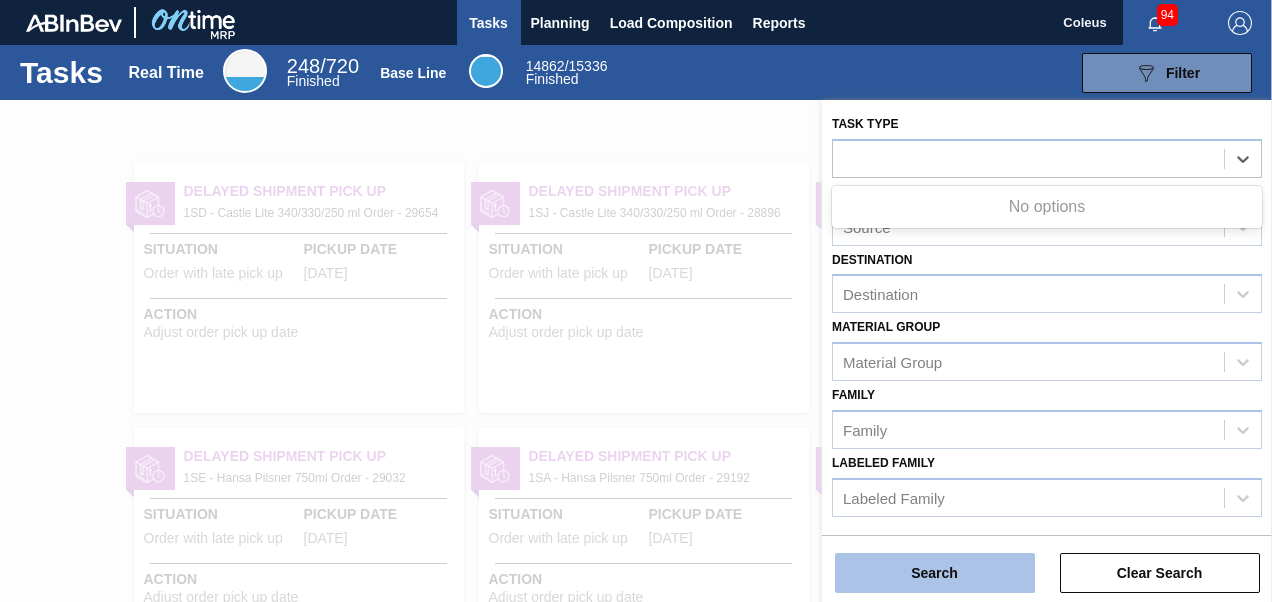click on "Search" at bounding box center (935, 573) 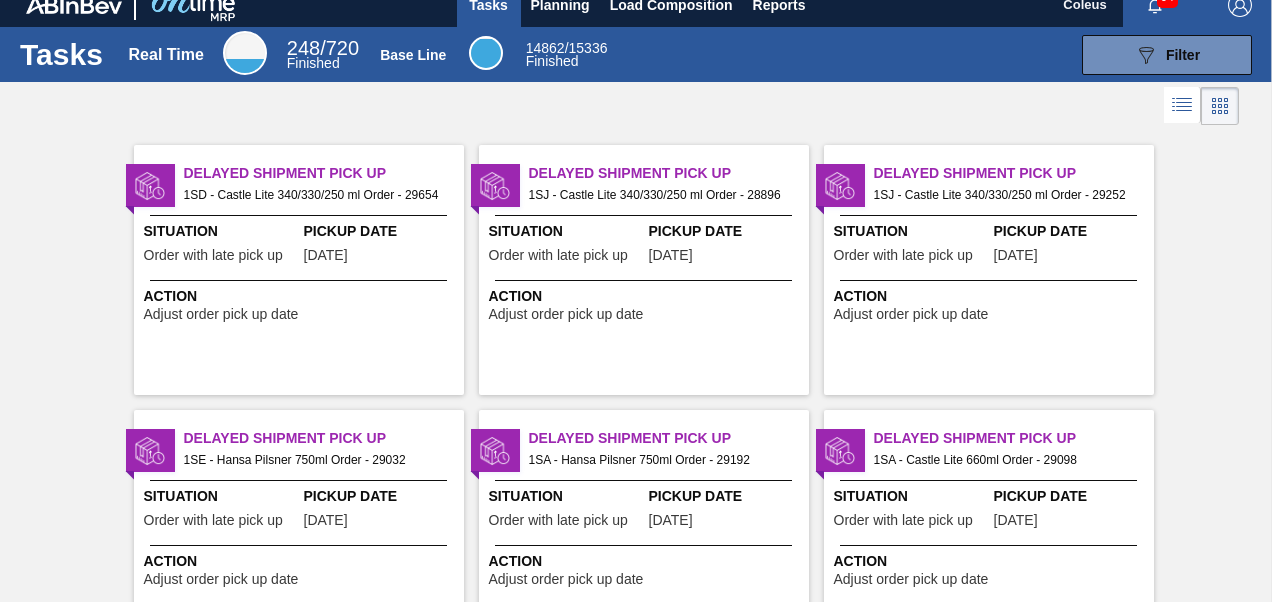 scroll, scrollTop: 0, scrollLeft: 0, axis: both 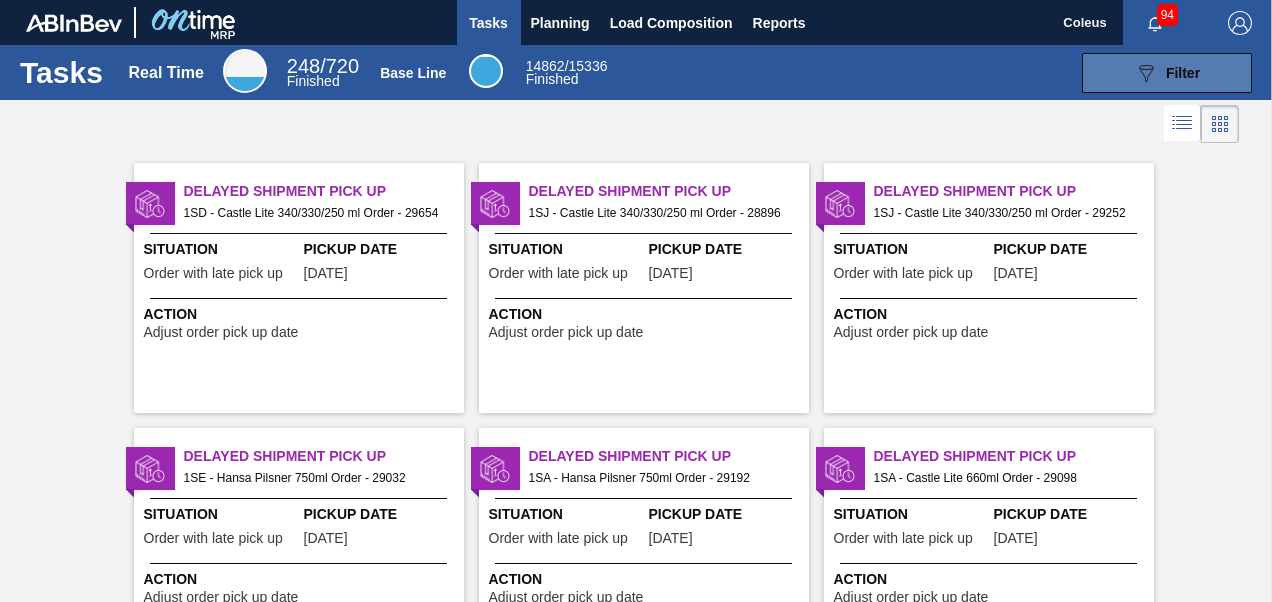 click on "089F7B8B-B2A5-4AFE-B5C0-19BA573D28AC" 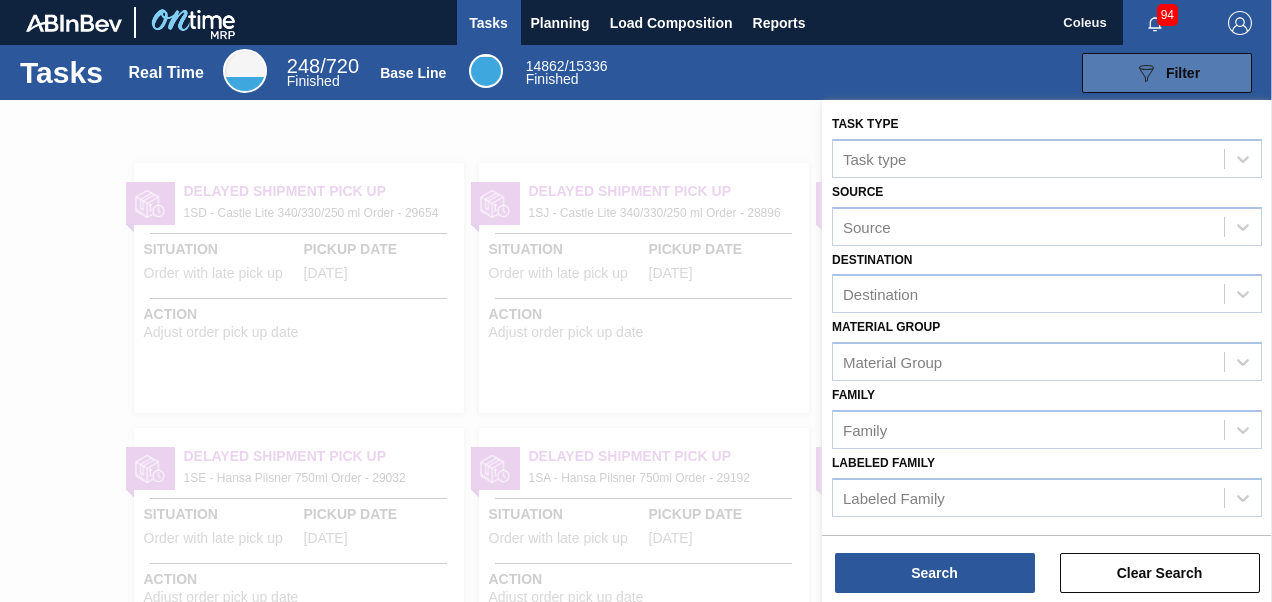 click on "089F7B8B-B2A5-4AFE-B5C0-19BA573D28AC Filter" at bounding box center [1167, 73] 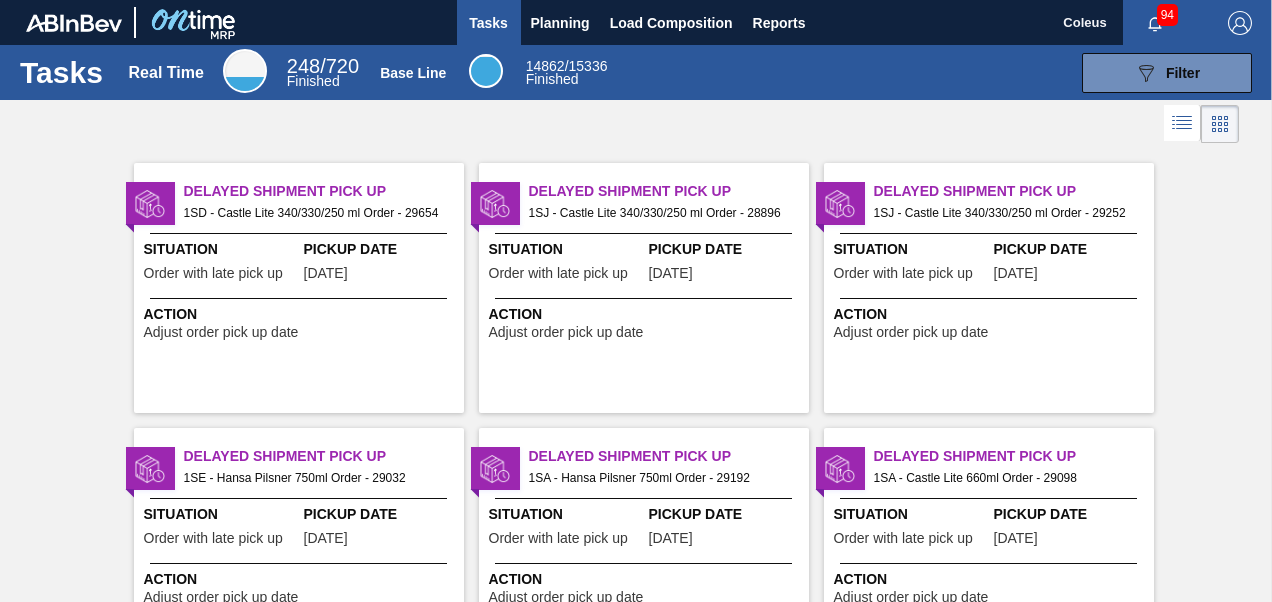 click 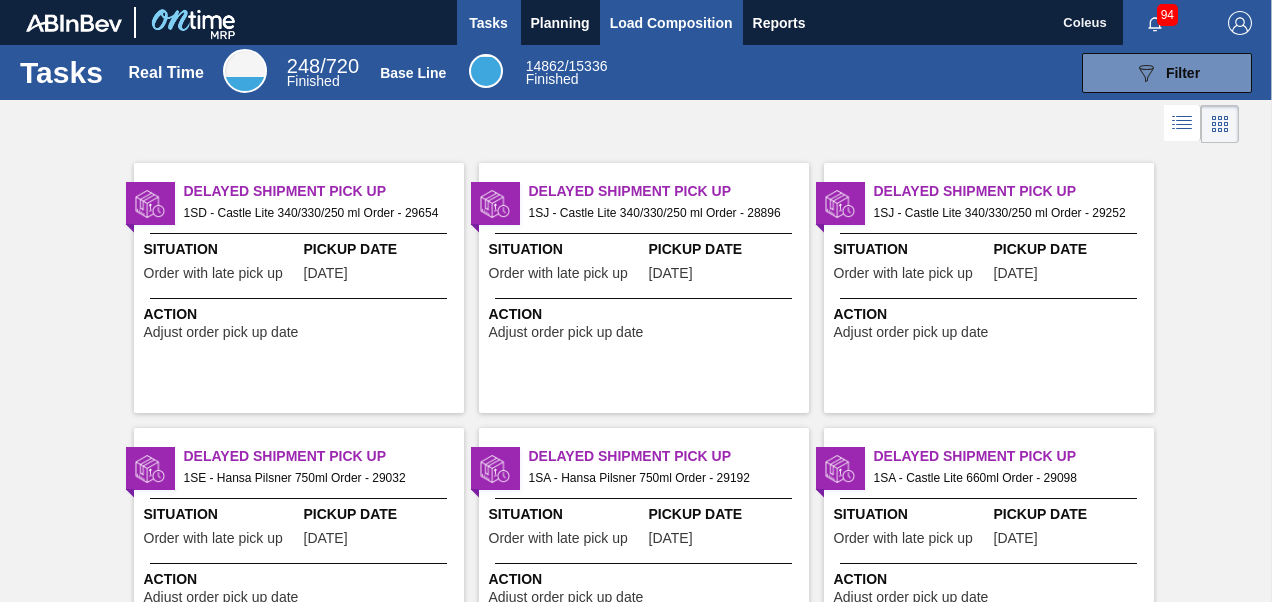 click on "Load Composition" at bounding box center (671, 23) 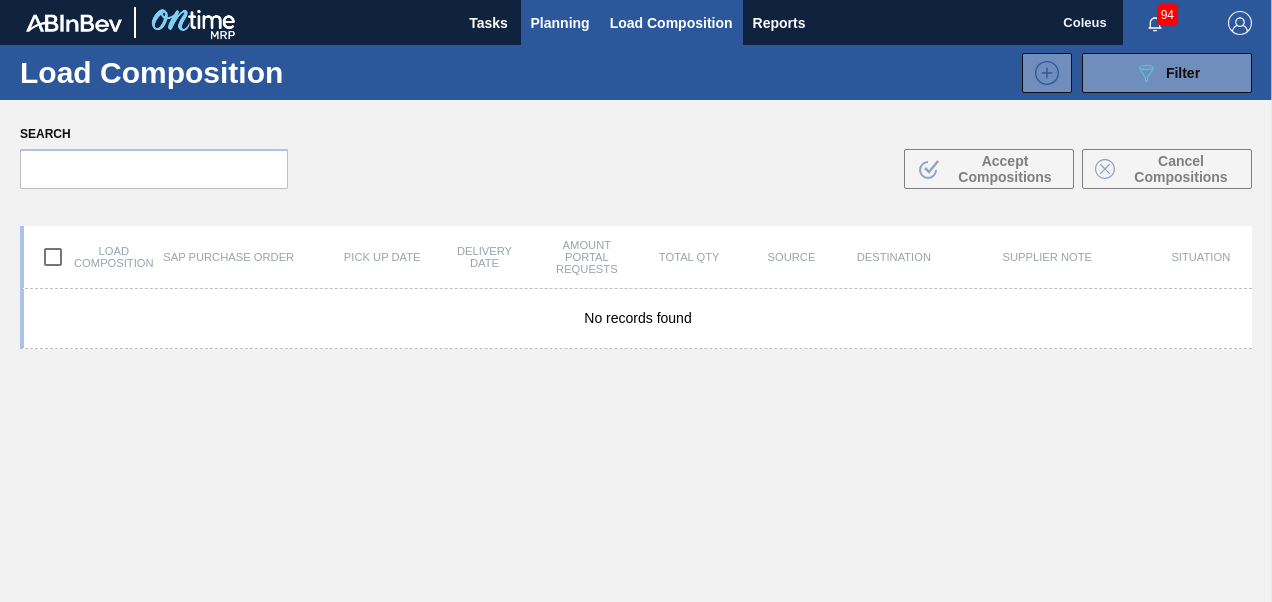 click on "Planning" at bounding box center (560, 23) 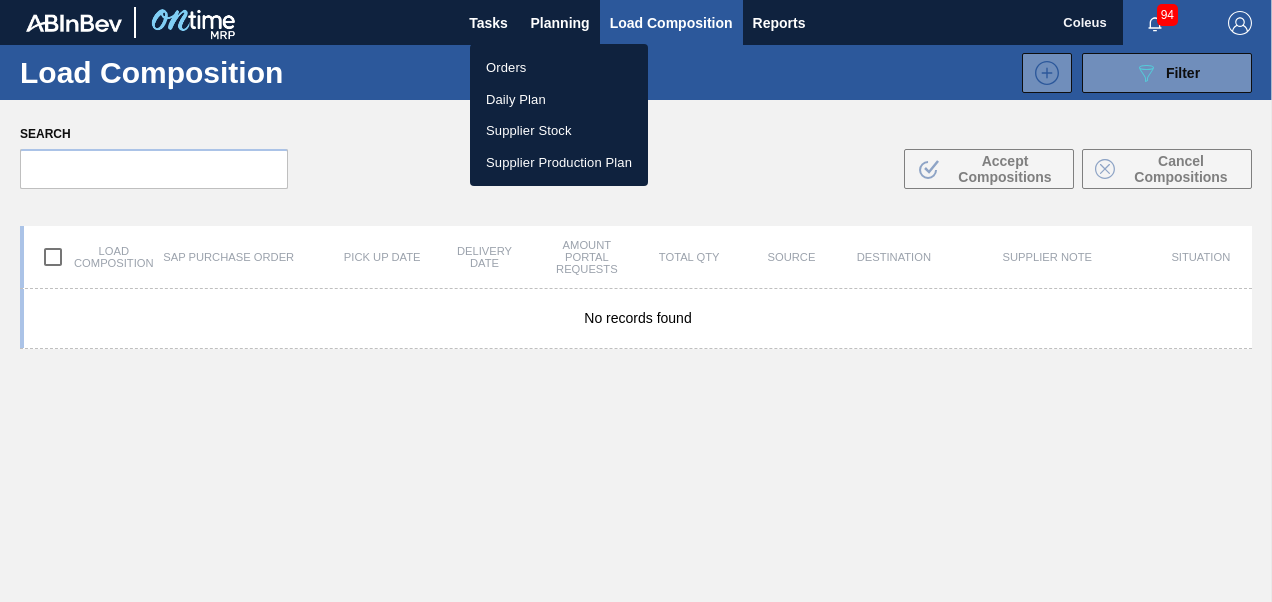 click on "Daily Plan" at bounding box center (559, 100) 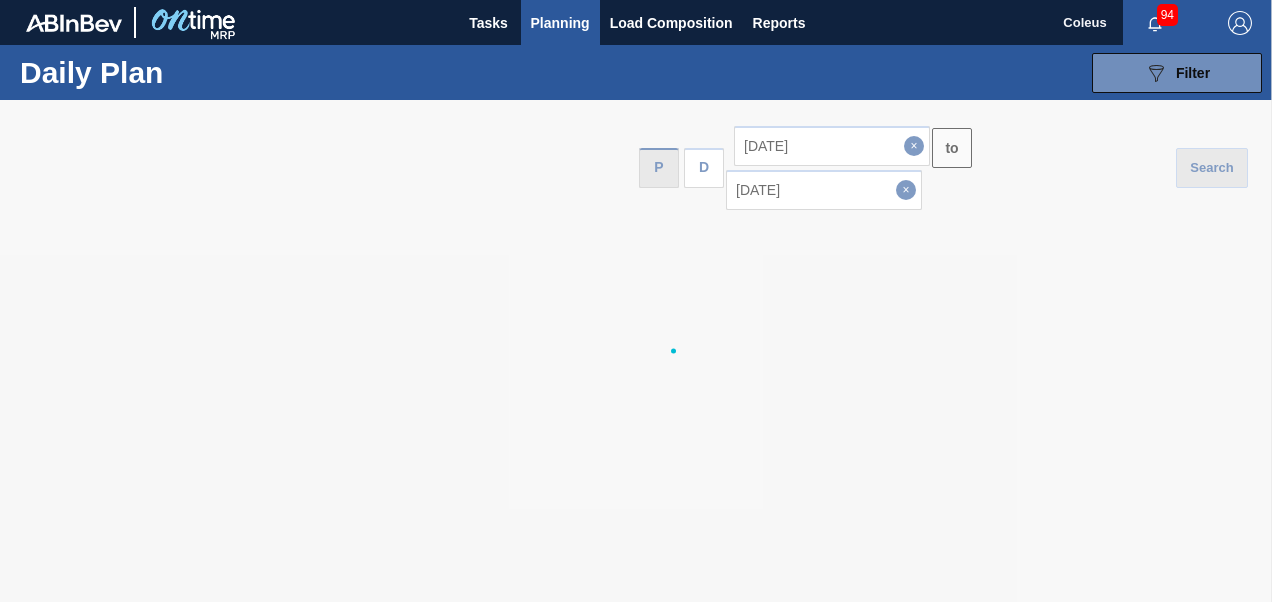 click on "Planning" at bounding box center [560, 23] 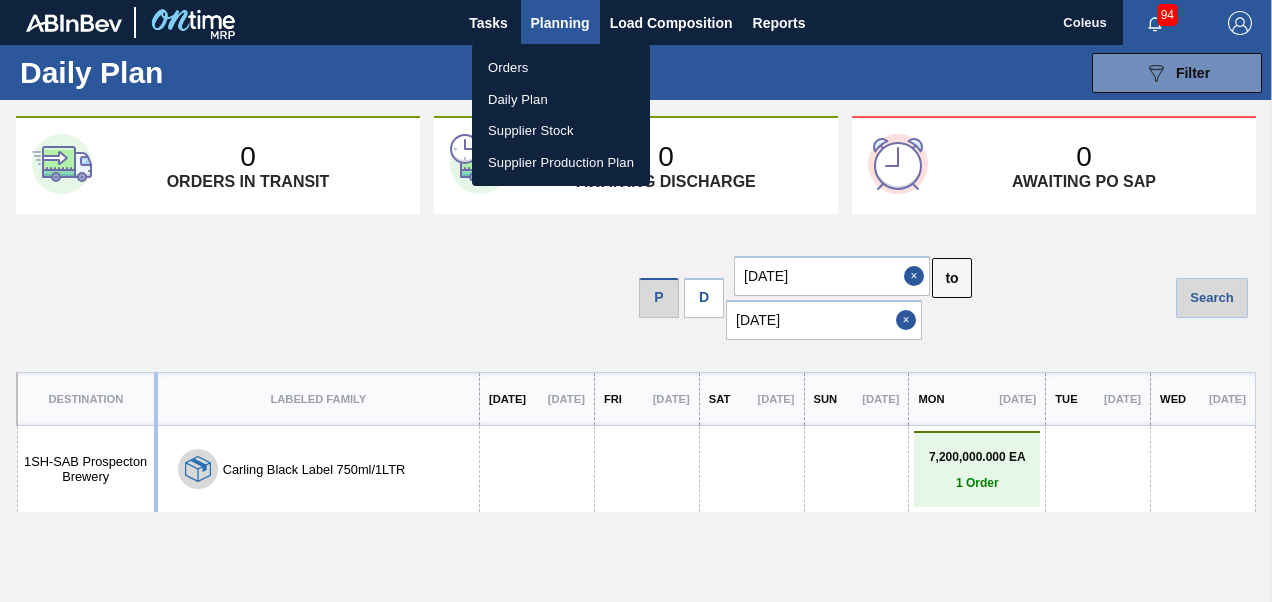 click at bounding box center [636, 301] 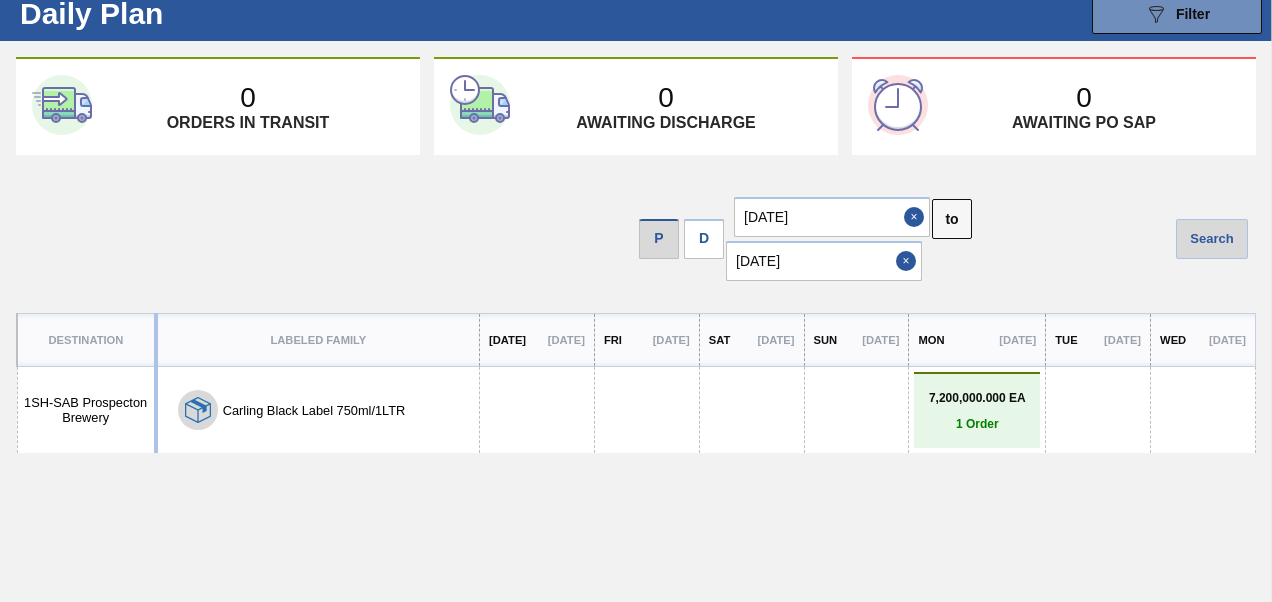 scroll, scrollTop: 0, scrollLeft: 0, axis: both 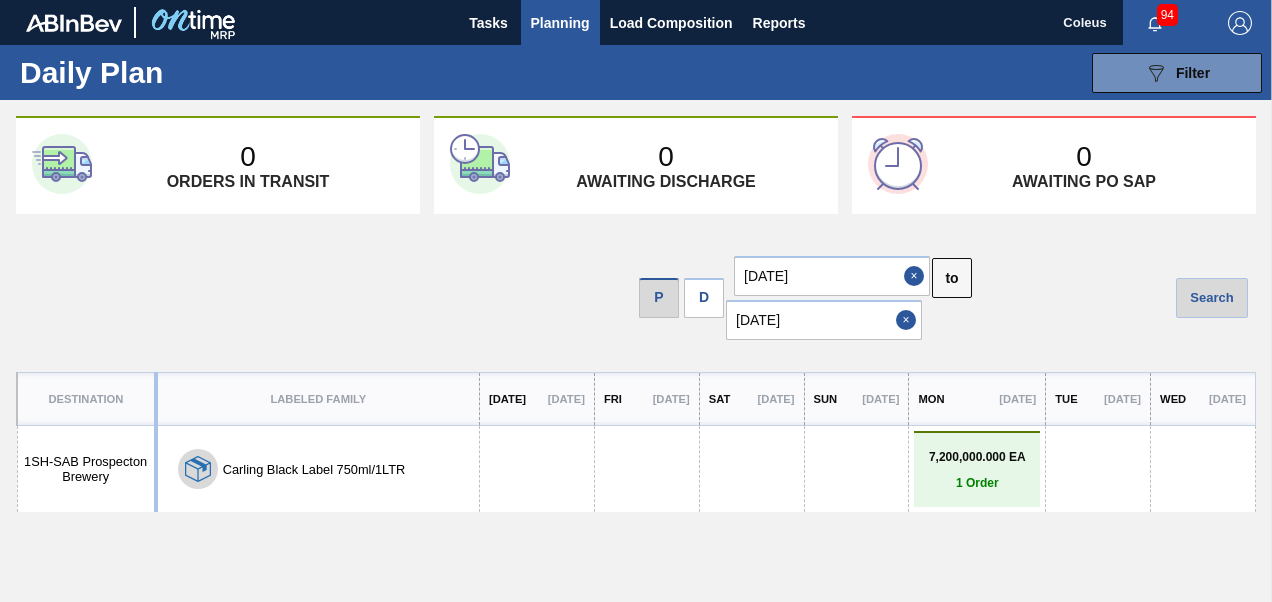 click on "Planning" at bounding box center (560, 23) 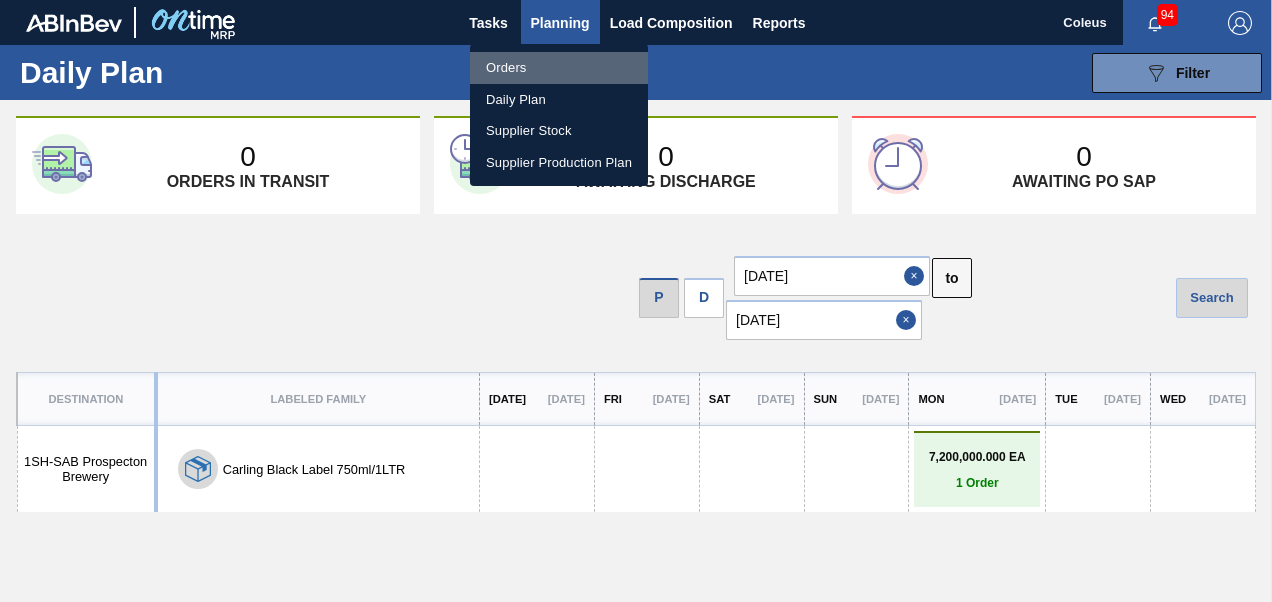 click on "Orders" at bounding box center (559, 68) 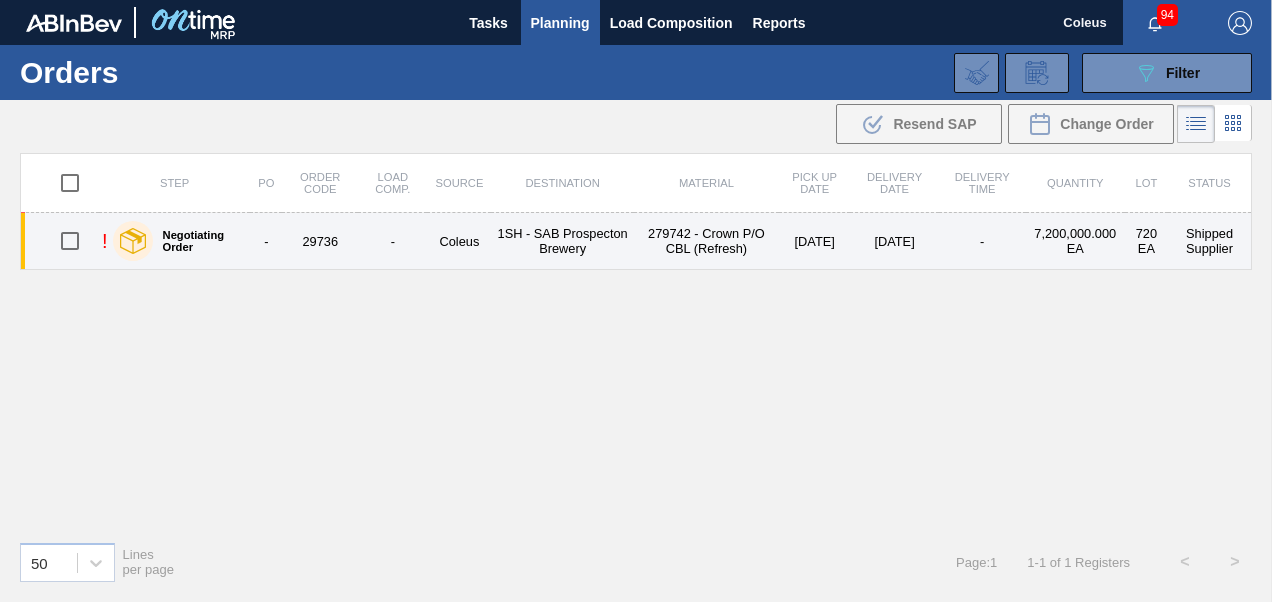 click at bounding box center (70, 241) 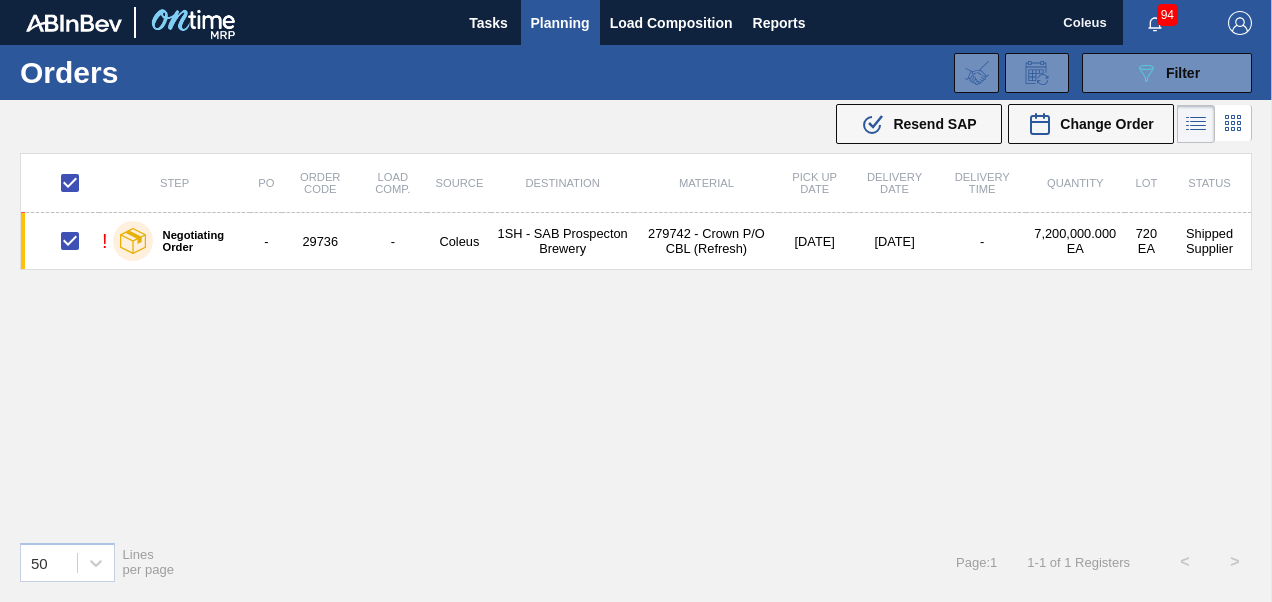 drag, startPoint x: 306, startPoint y: 239, endPoint x: 929, endPoint y: 485, distance: 669.8097 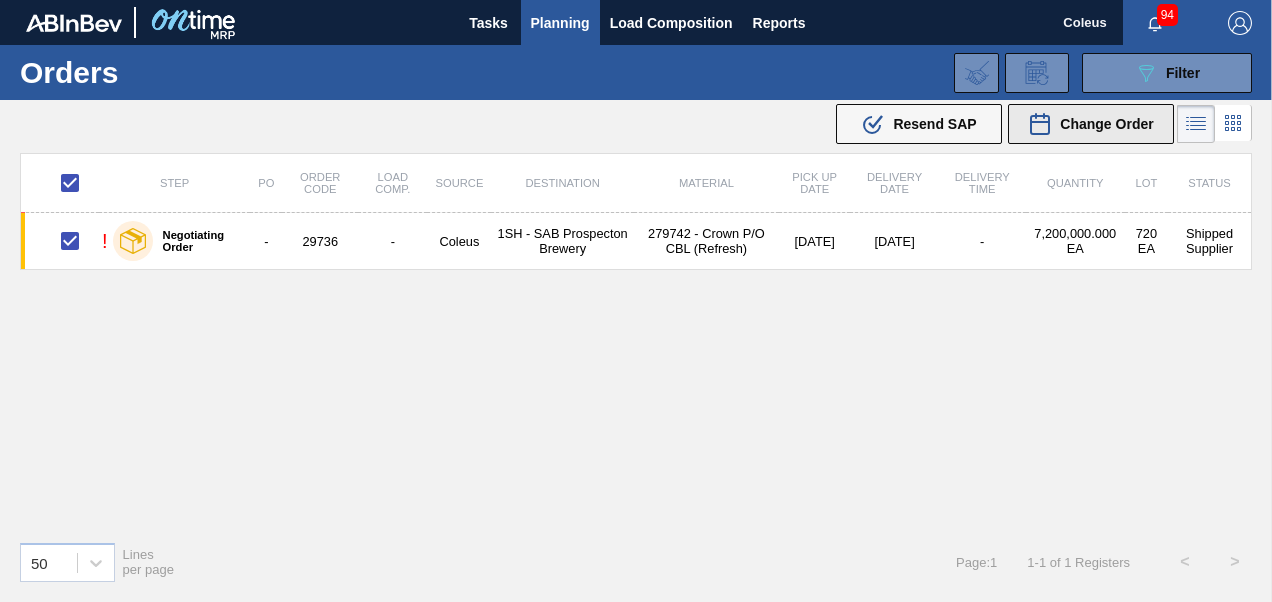click on "Change Order" at bounding box center [1106, 124] 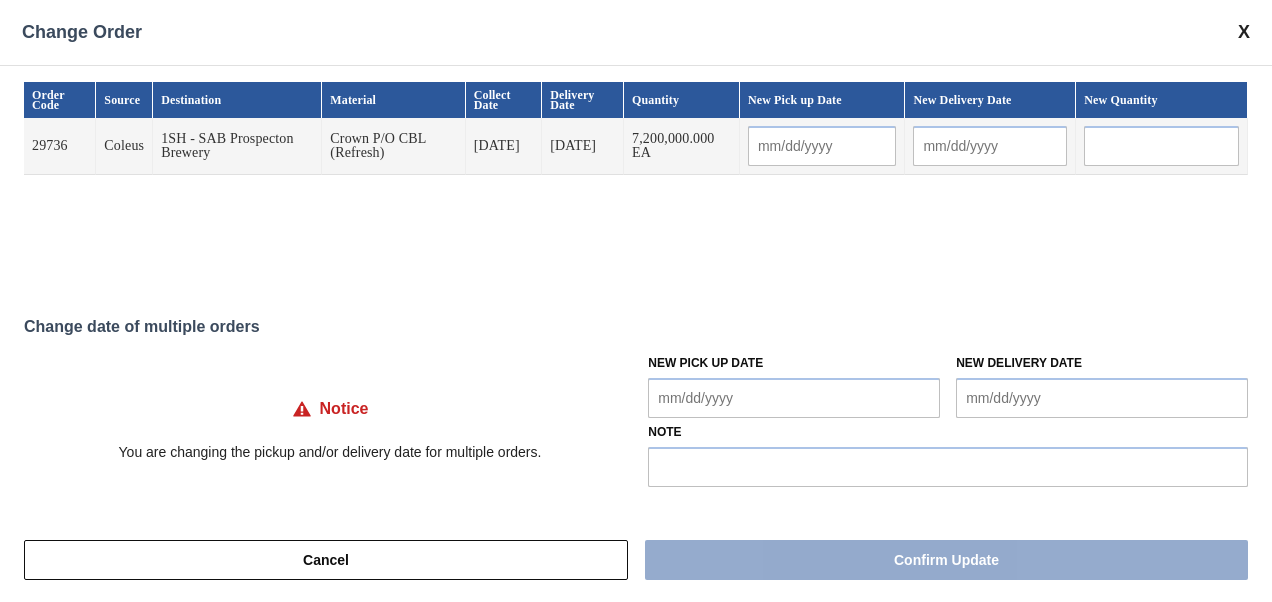 click on "New Pick up Date" at bounding box center (794, 398) 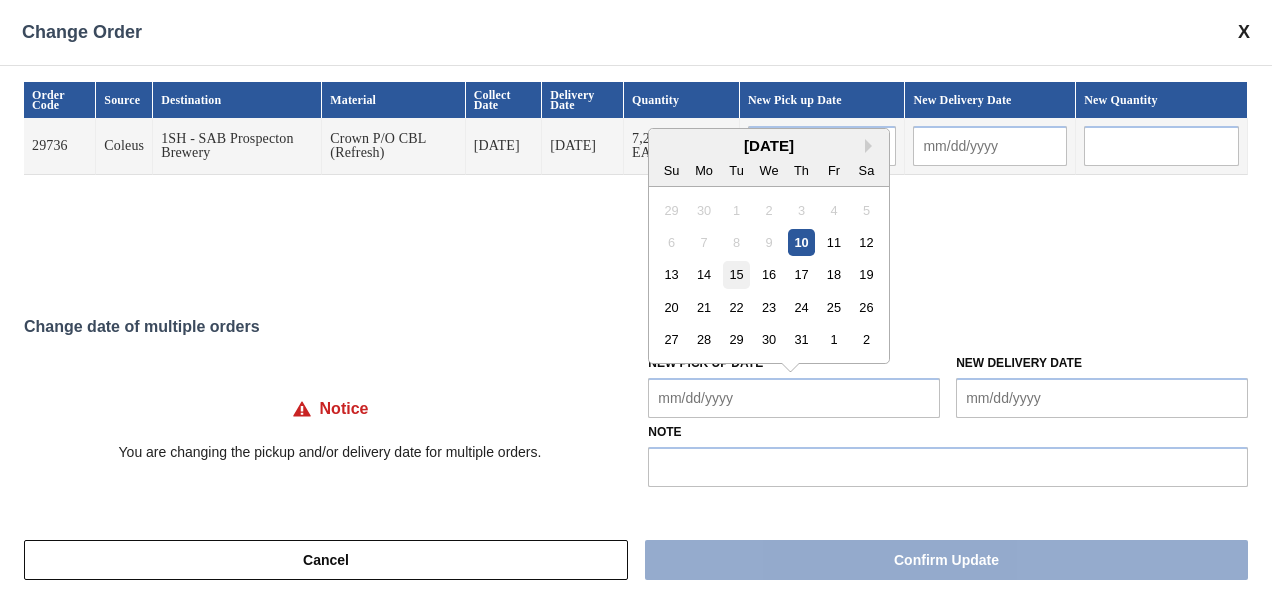 click on "15" at bounding box center (736, 274) 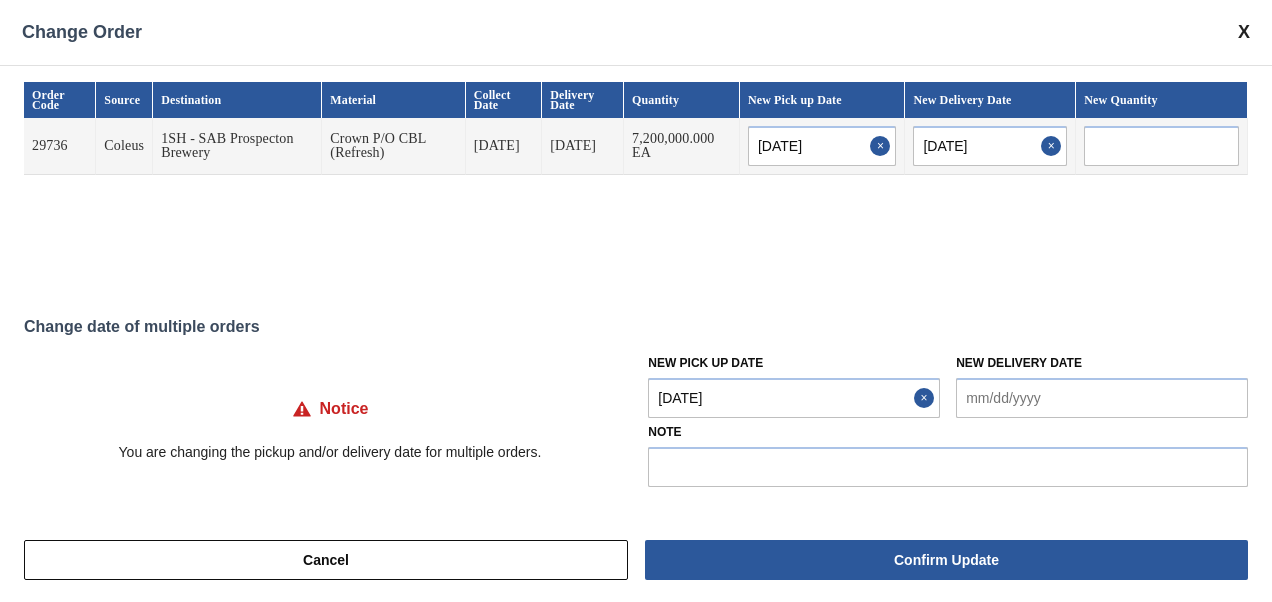click on "[DATE]" at bounding box center (794, 398) 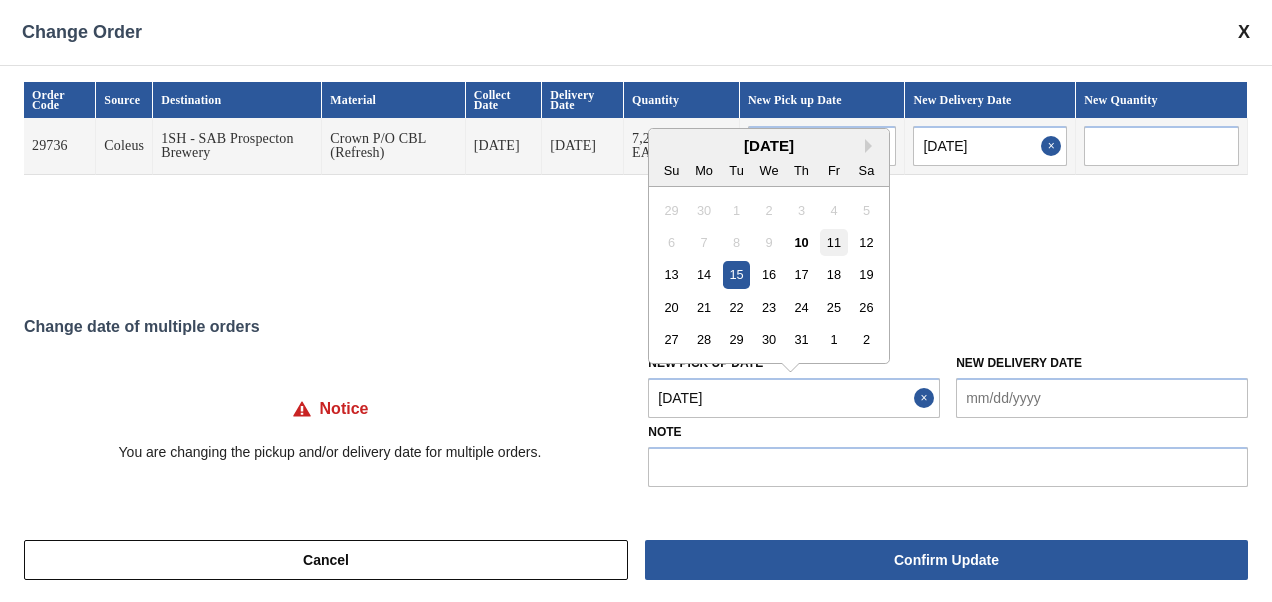 click on "11" at bounding box center [834, 242] 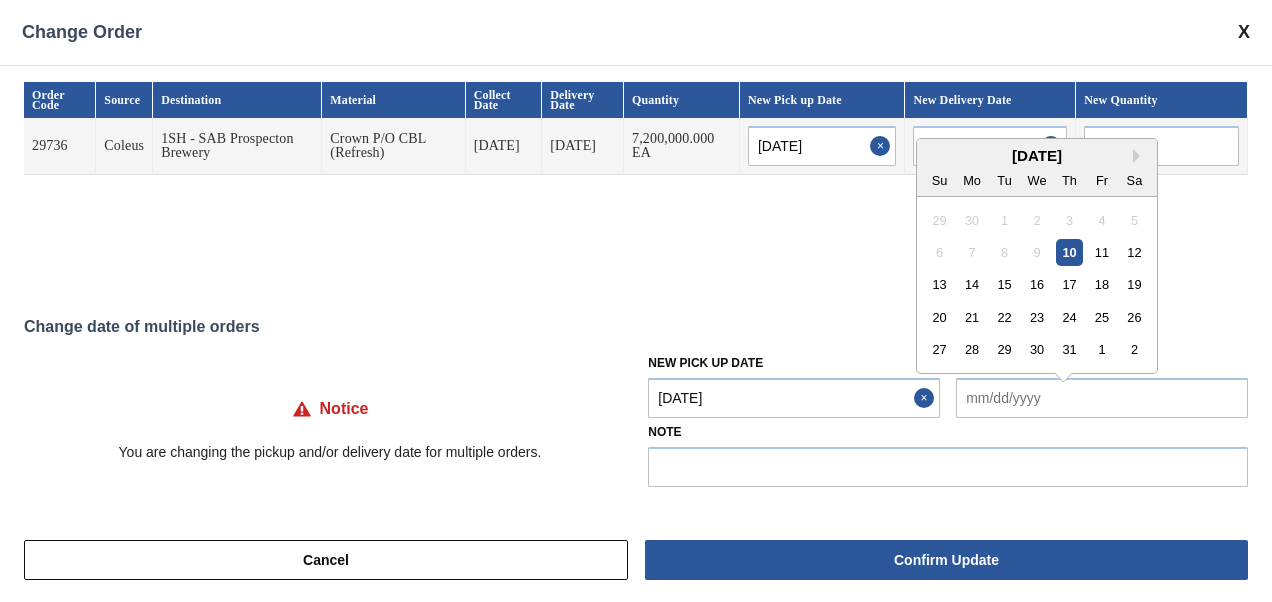 click on "New Delivery Date" at bounding box center (1102, 398) 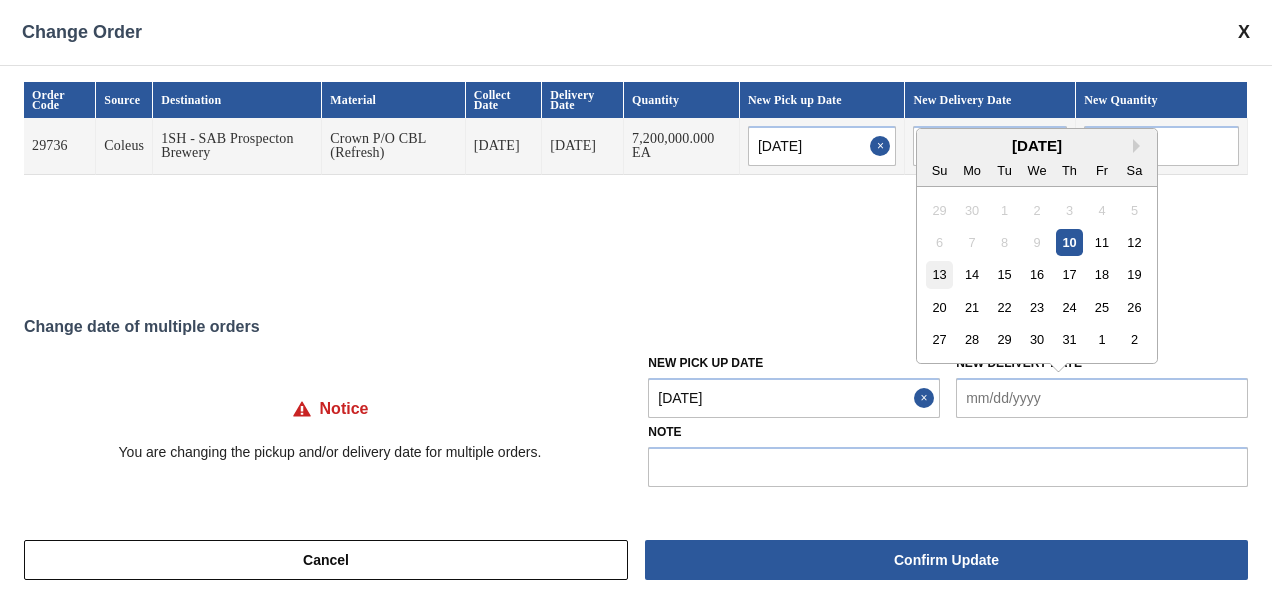 click on "13" at bounding box center (939, 274) 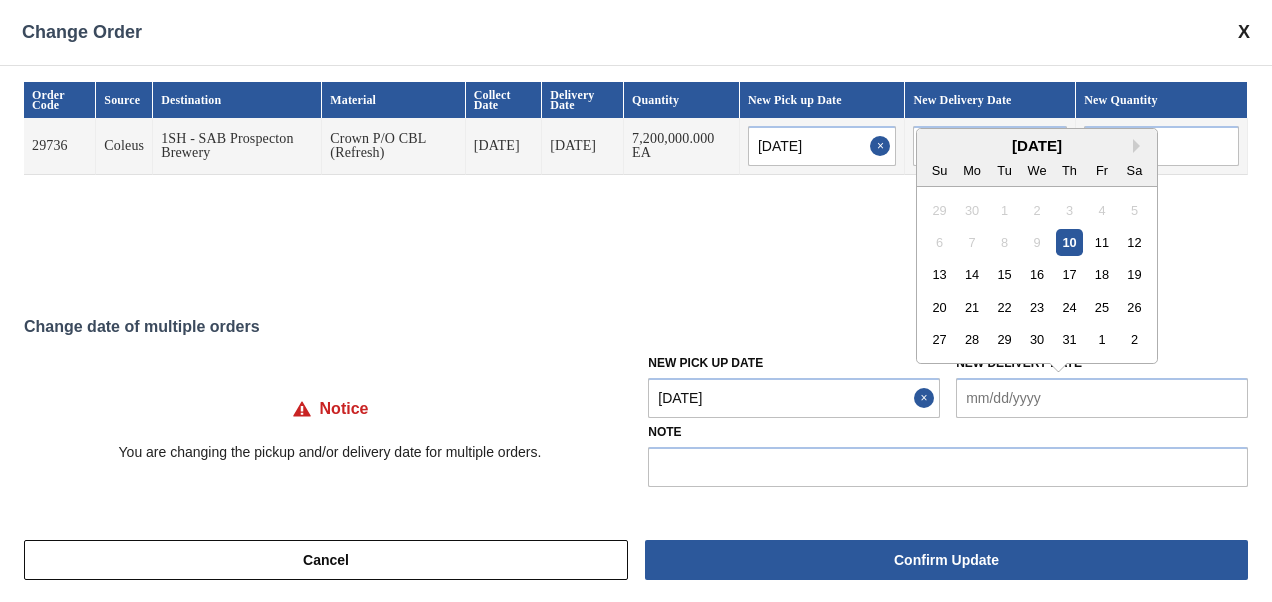 type on "07/12/2025" 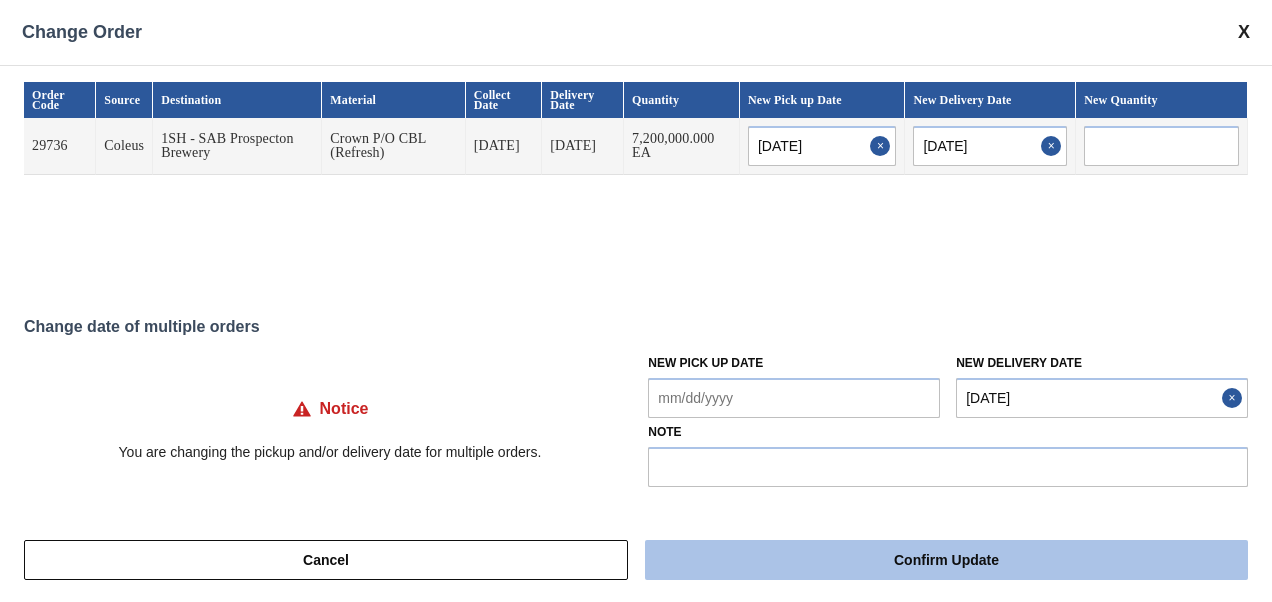 click on "Confirm Update" at bounding box center (946, 560) 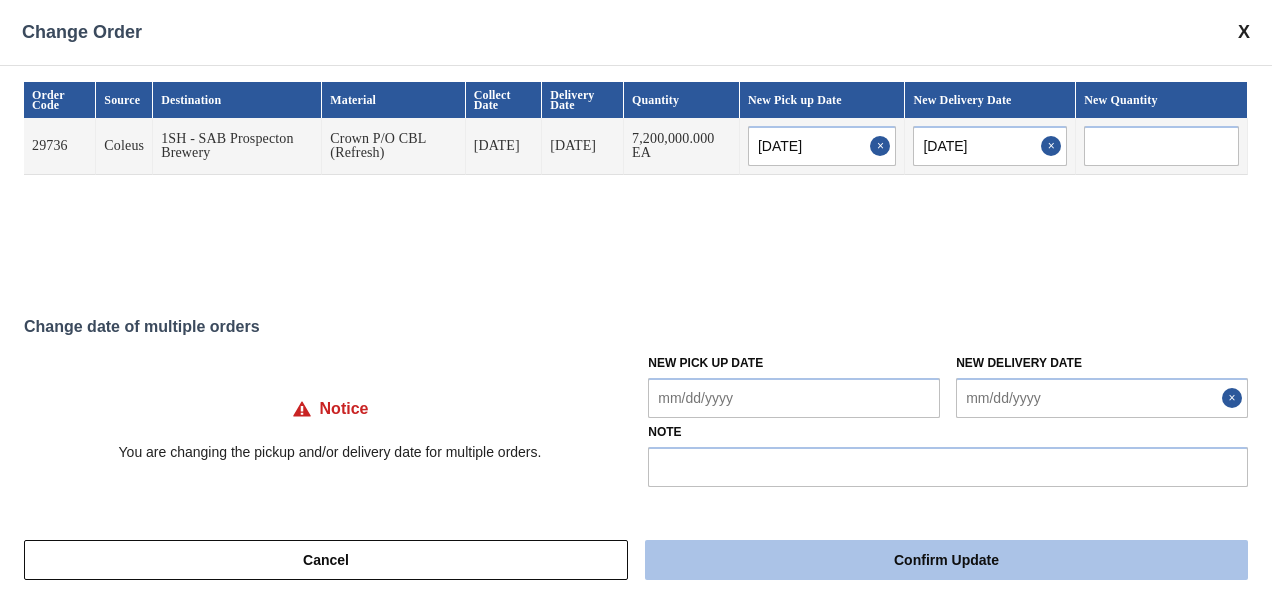 type 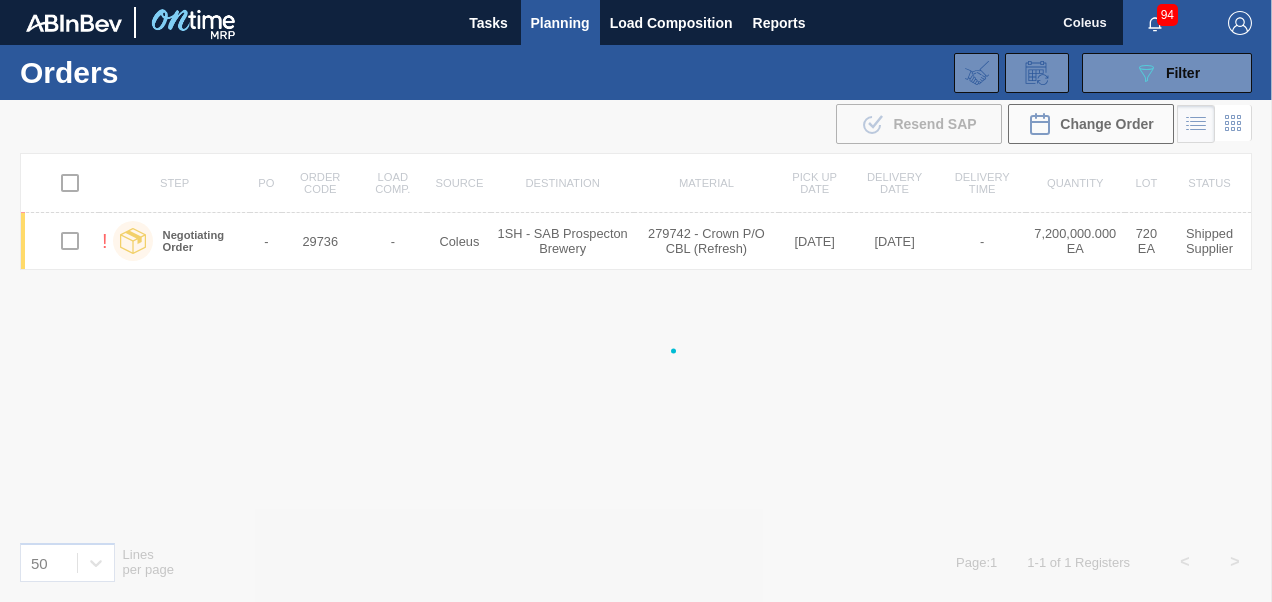 checkbox on "false" 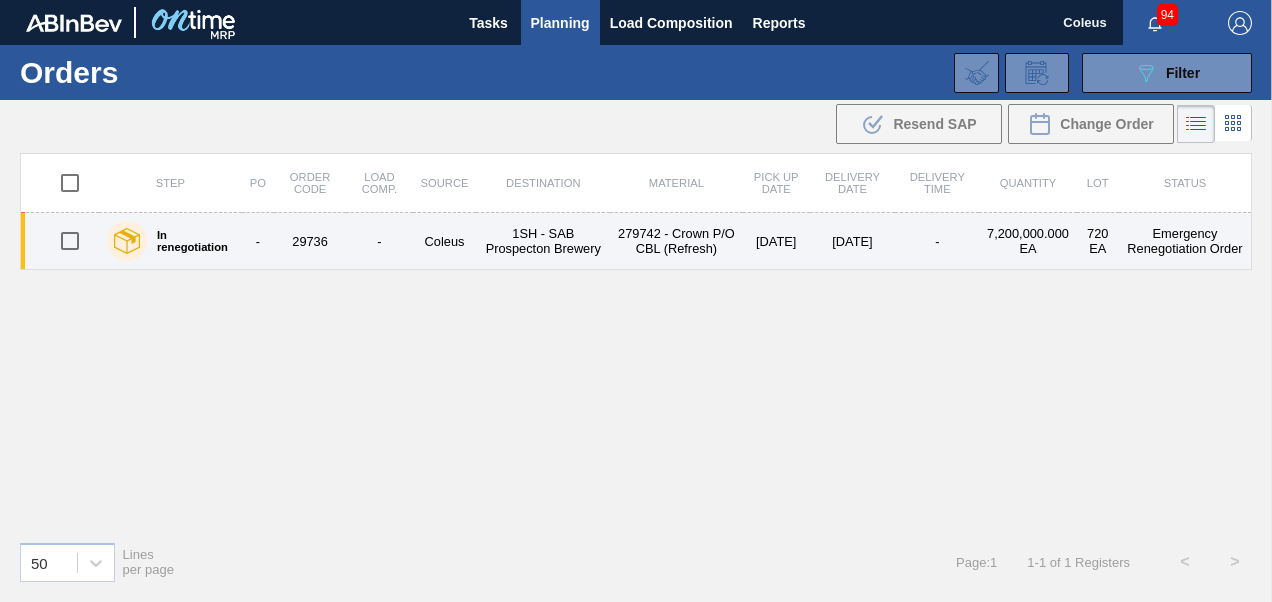 click on "-" at bounding box center (379, 241) 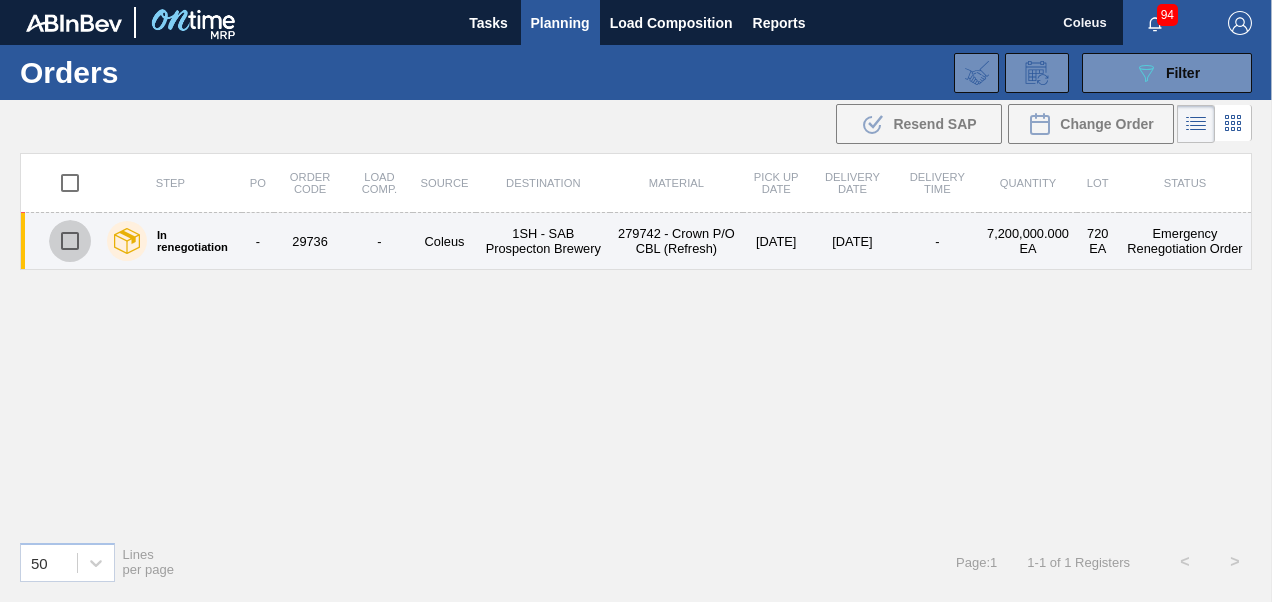 click at bounding box center (70, 241) 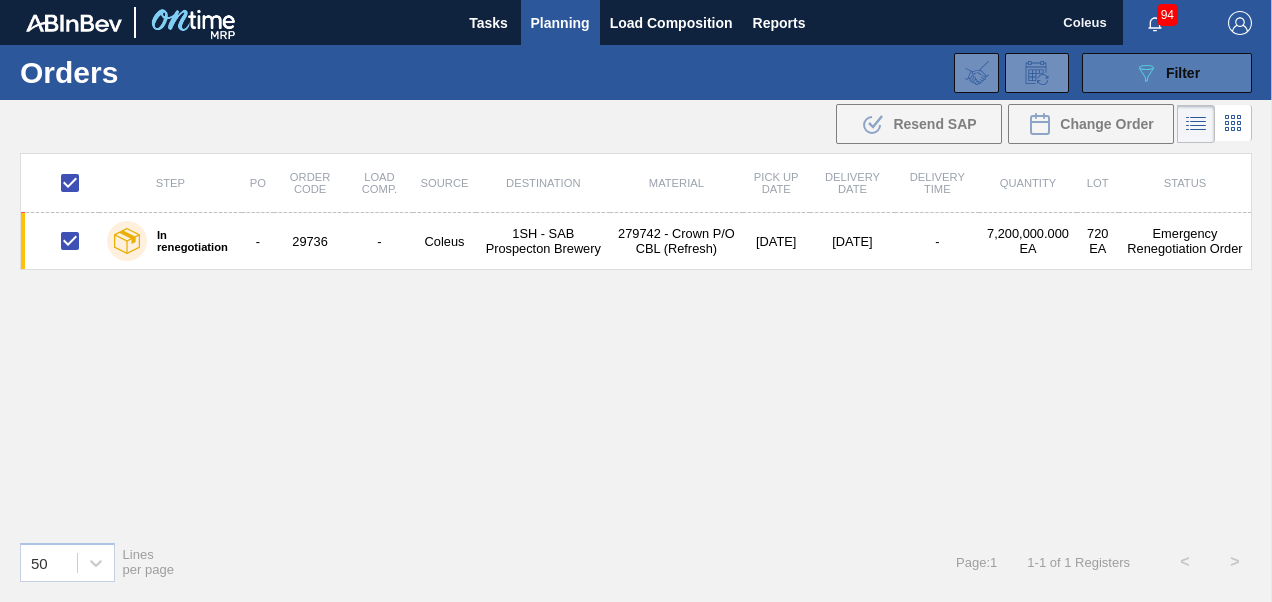 click on "Filter" at bounding box center [1183, 73] 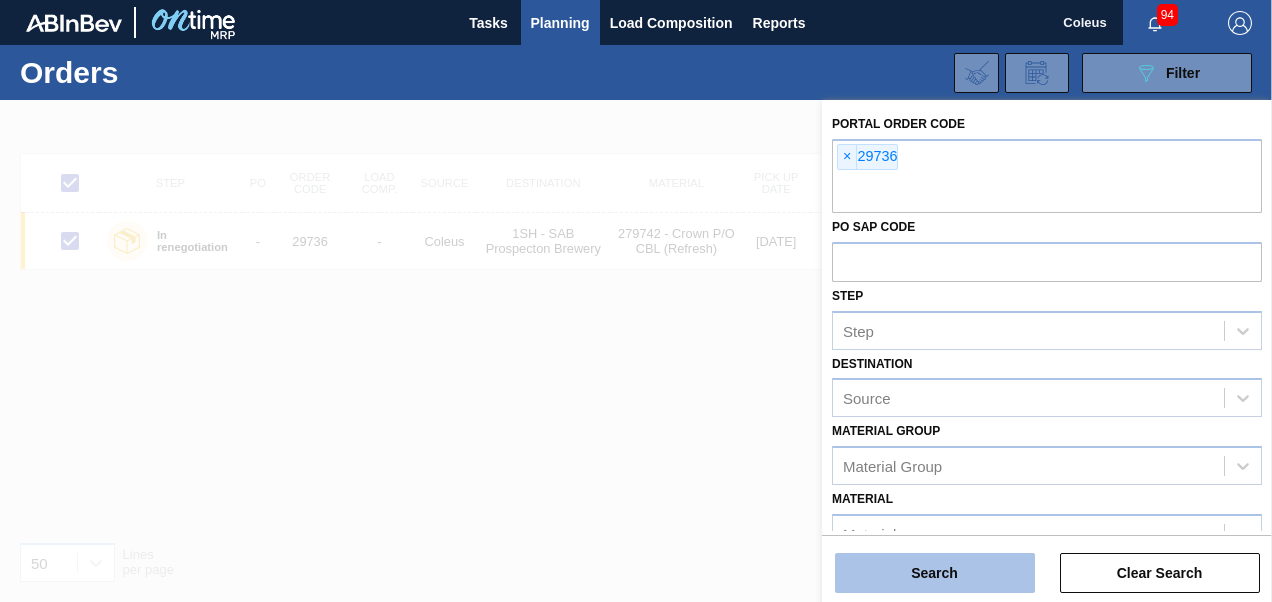 click on "Search" at bounding box center [935, 573] 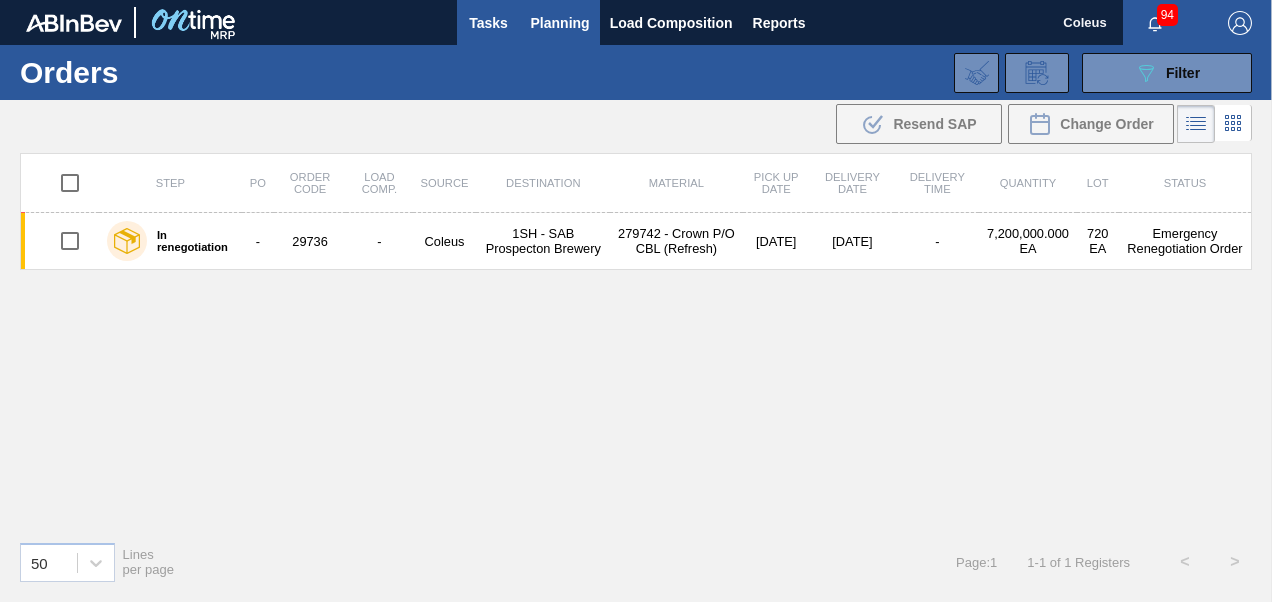 click on "Tasks" at bounding box center [489, 23] 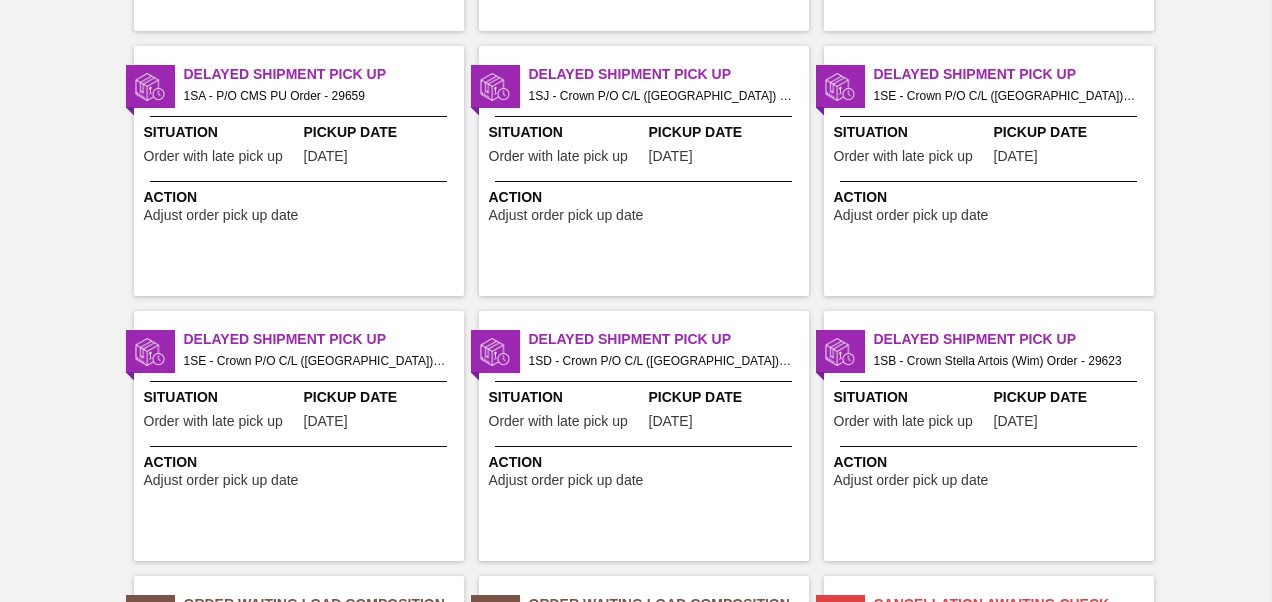 scroll, scrollTop: 1900, scrollLeft: 0, axis: vertical 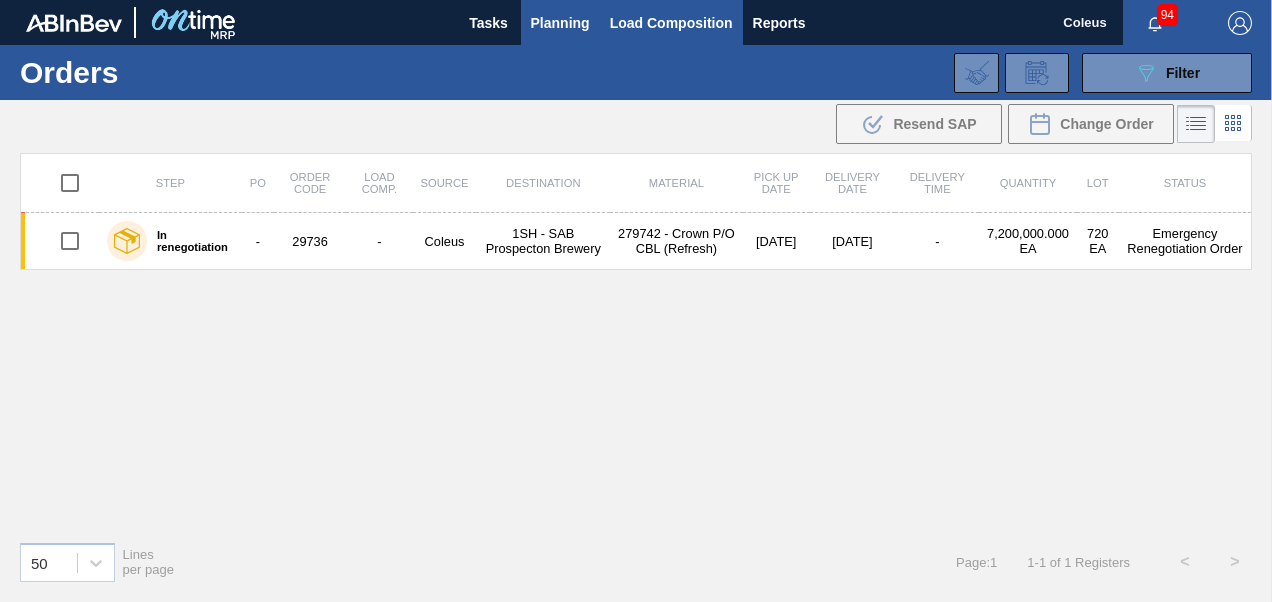 click on "Load Composition" at bounding box center (671, 23) 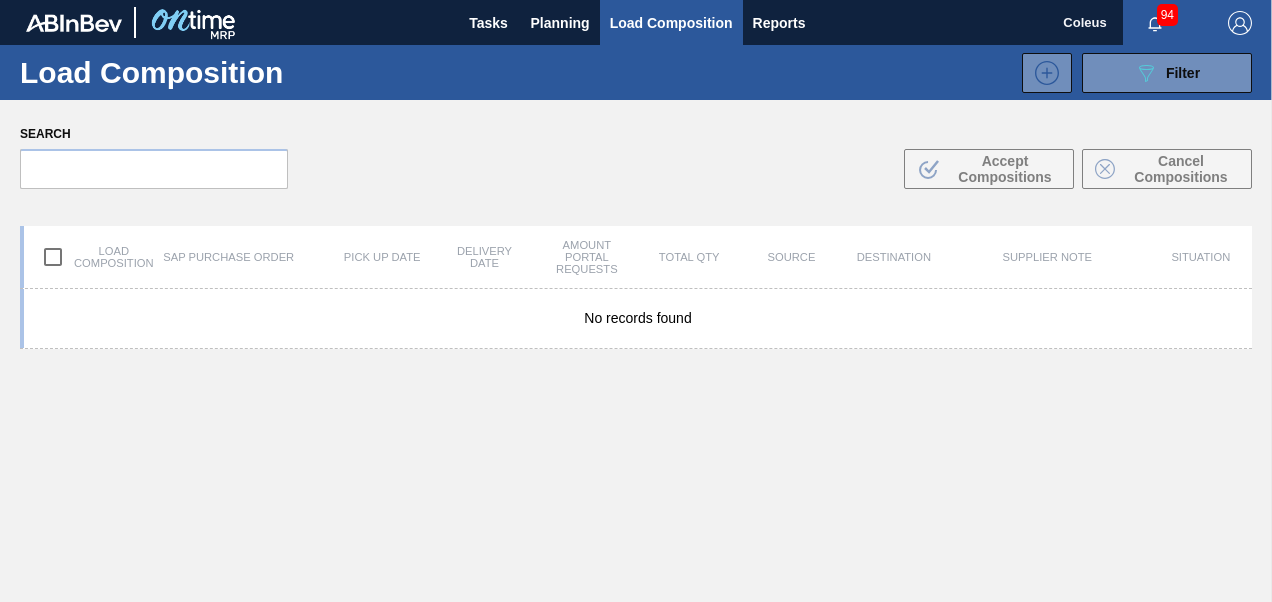 click at bounding box center [53, 257] 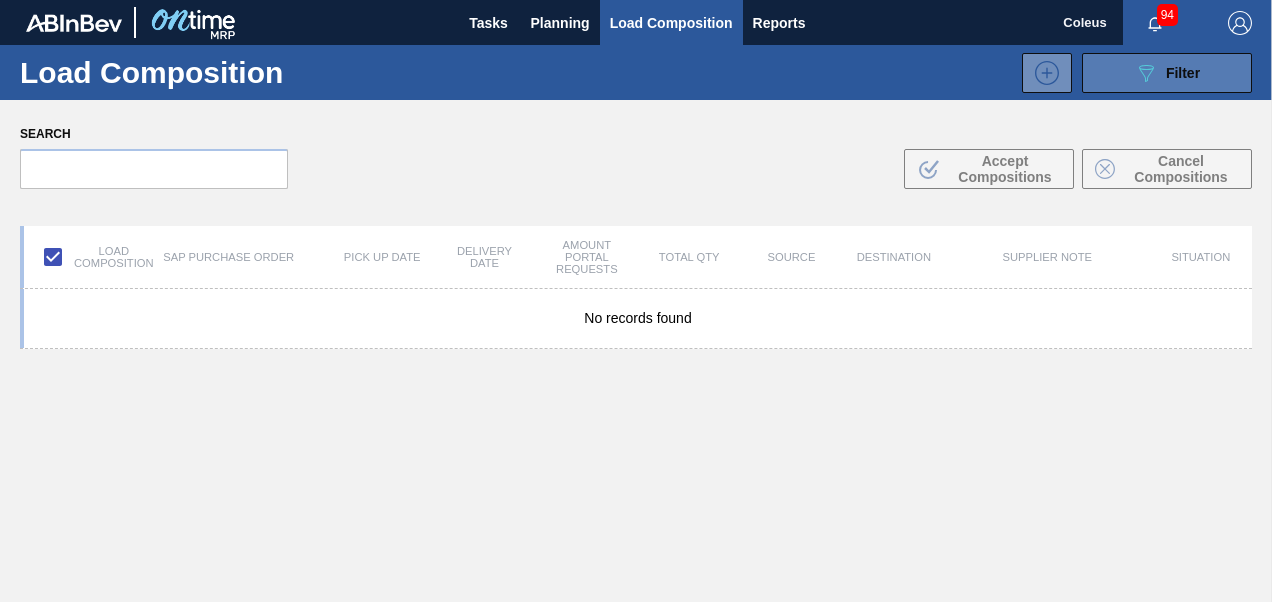 click on "089F7B8B-B2A5-4AFE-B5C0-19BA573D28AC Filter" at bounding box center (1167, 73) 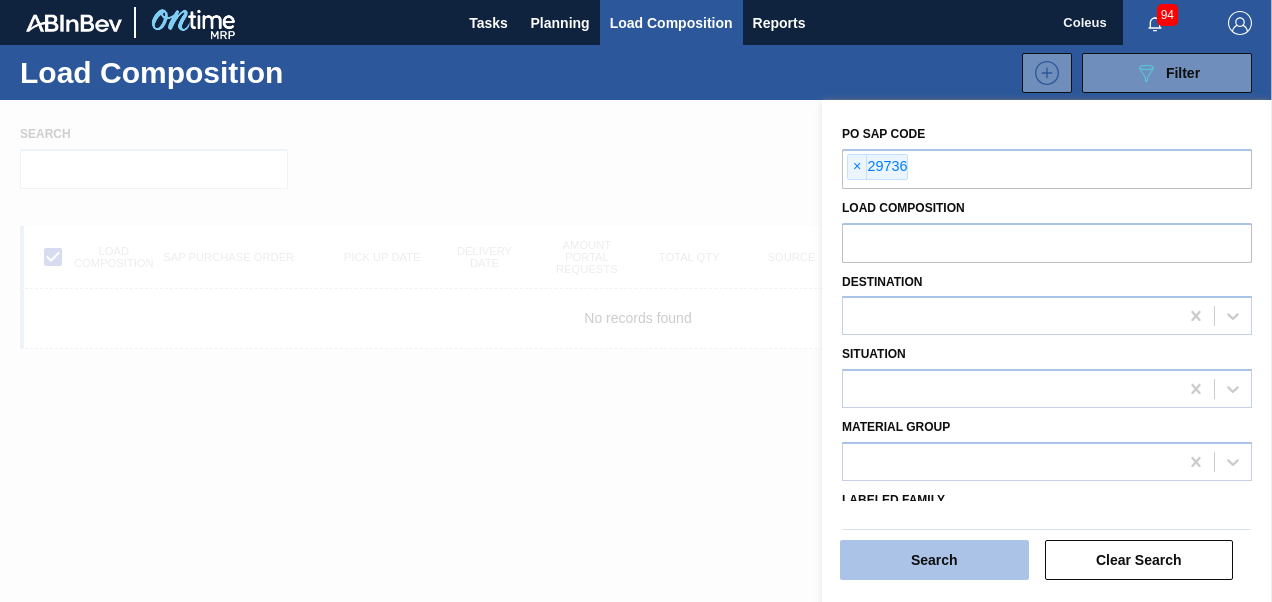 click on "Search" at bounding box center [934, 560] 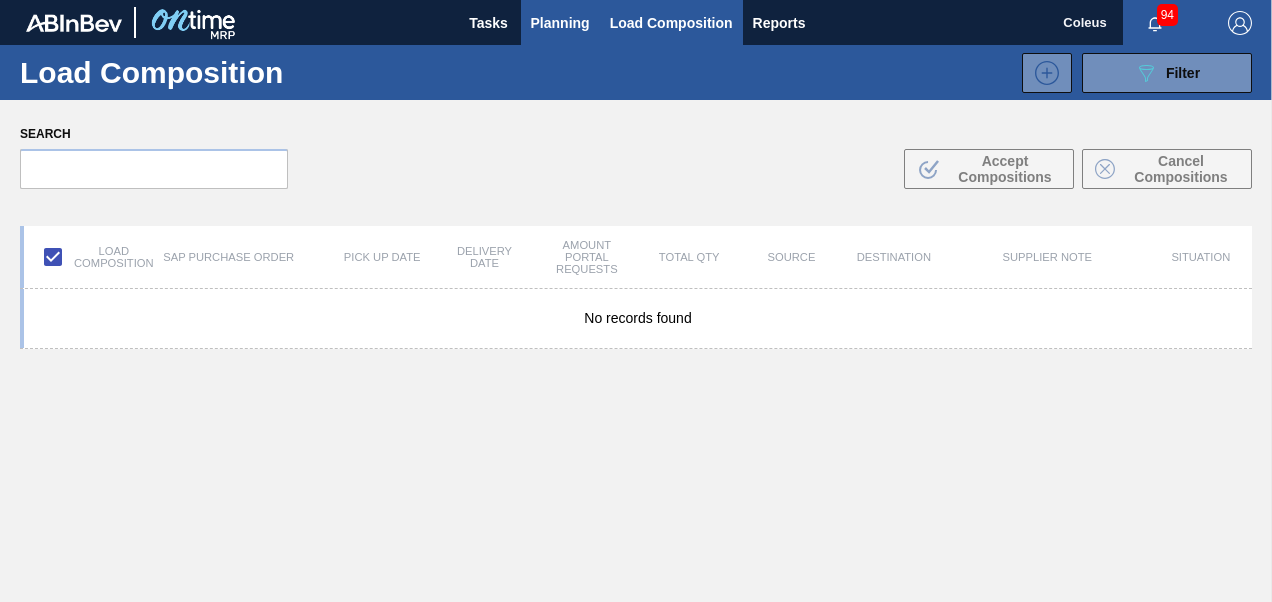 click on "Planning" at bounding box center [560, 23] 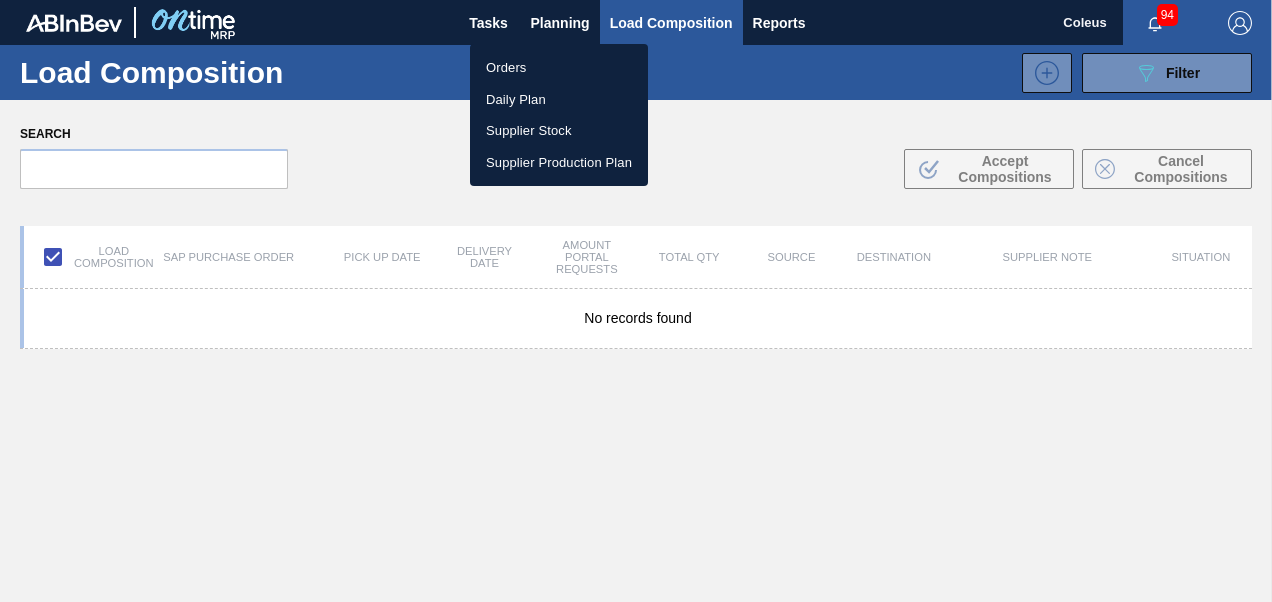 click at bounding box center (636, 301) 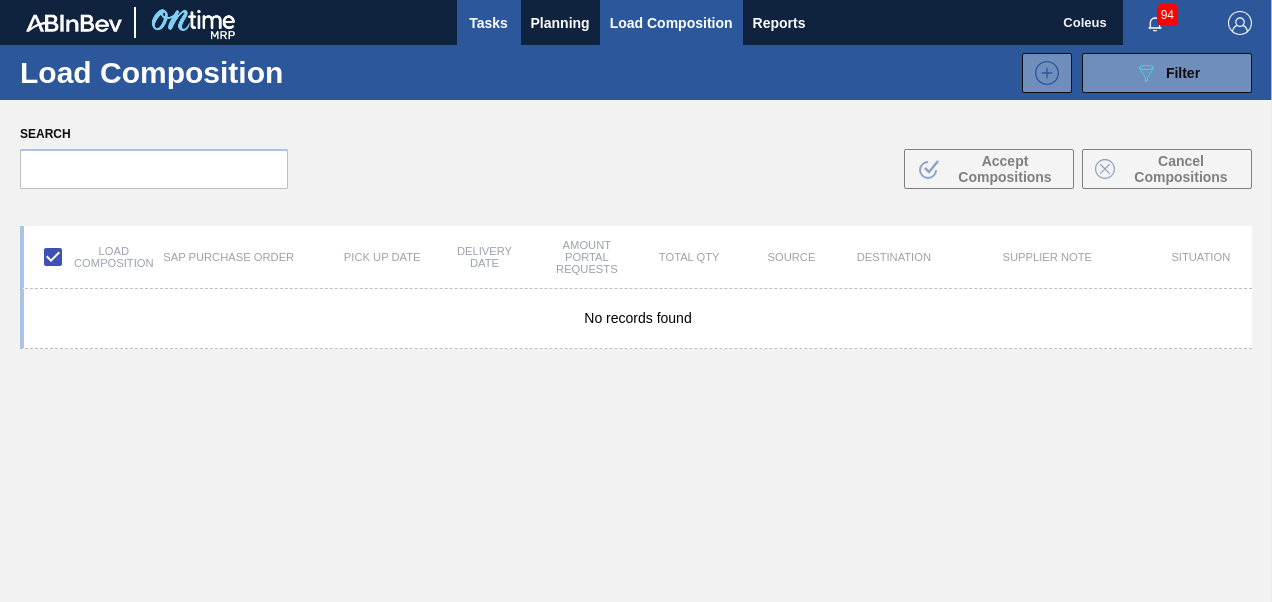click on "Tasks" at bounding box center (489, 23) 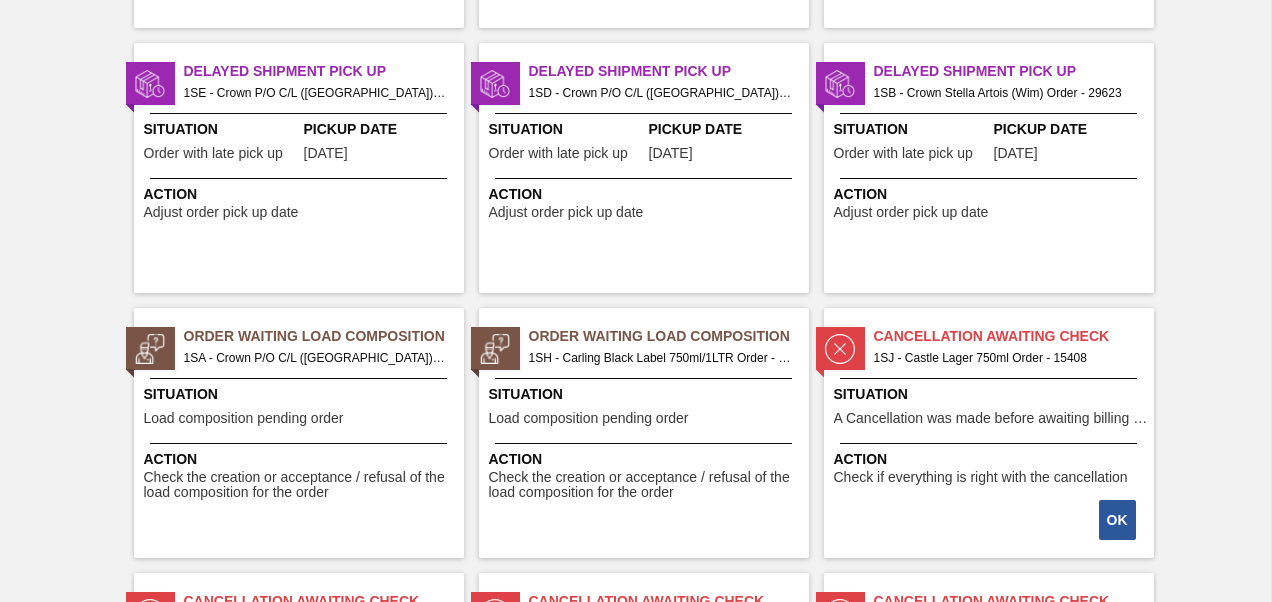 scroll, scrollTop: 2200, scrollLeft: 0, axis: vertical 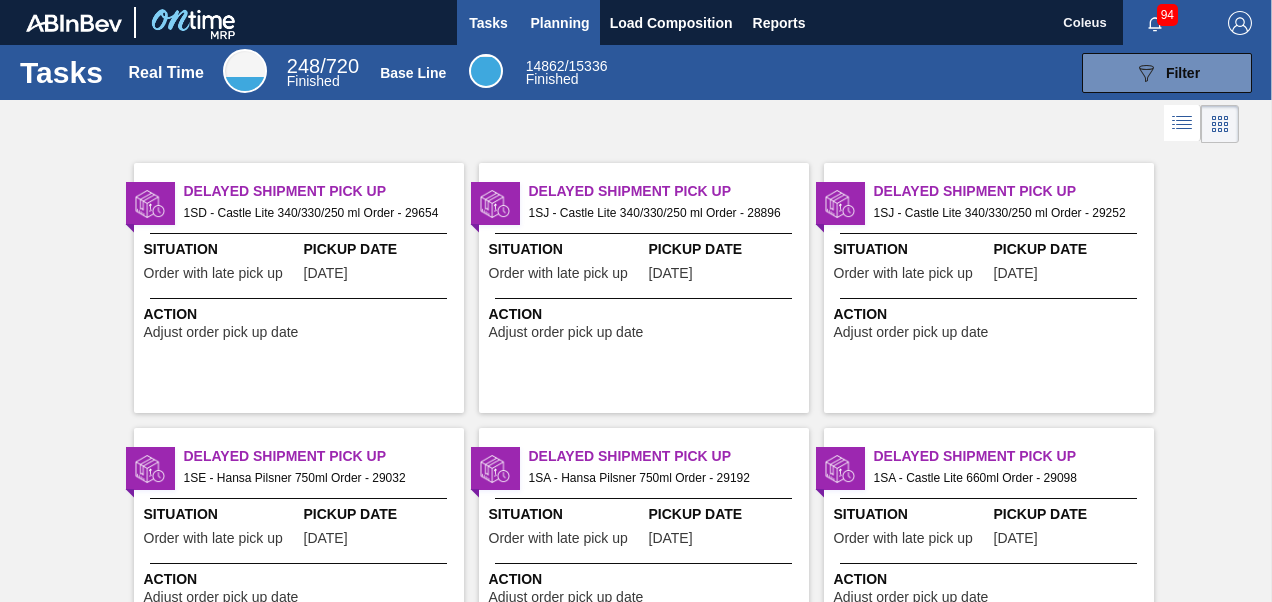 click on "Planning" at bounding box center (560, 23) 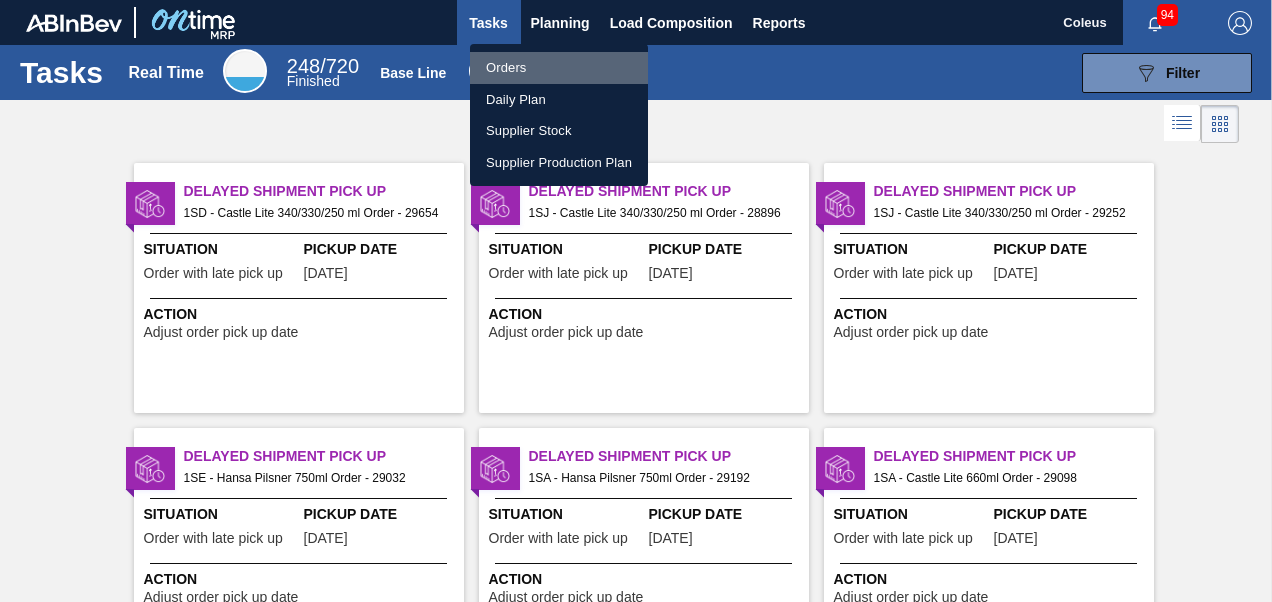 click on "Orders" at bounding box center [559, 68] 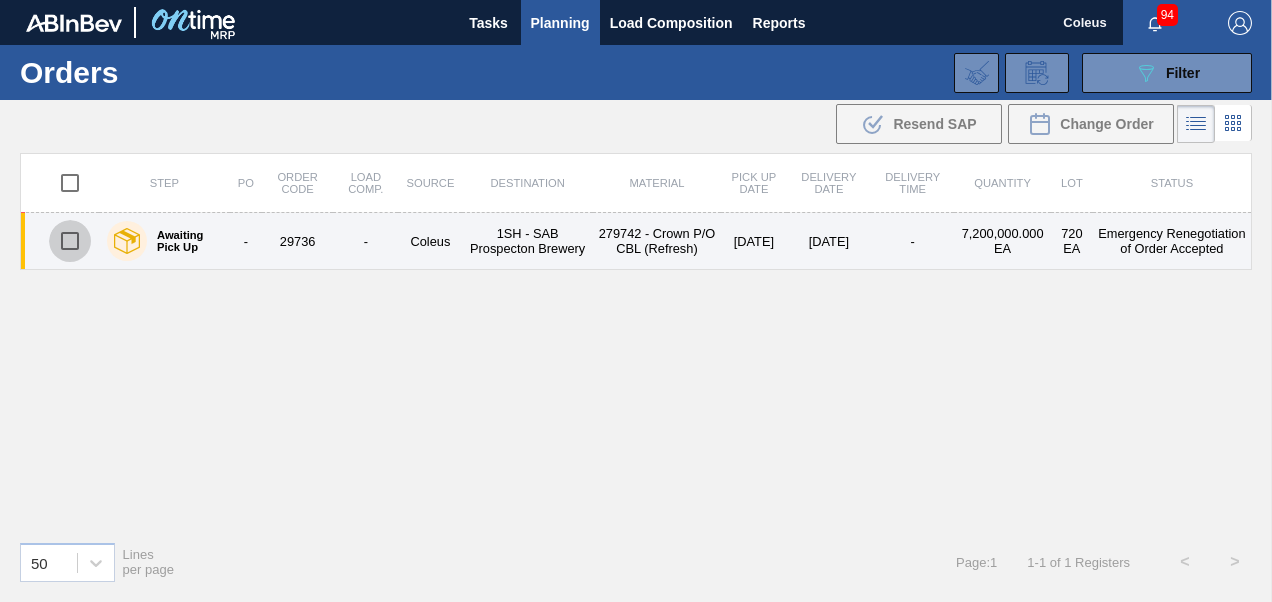 click at bounding box center [70, 241] 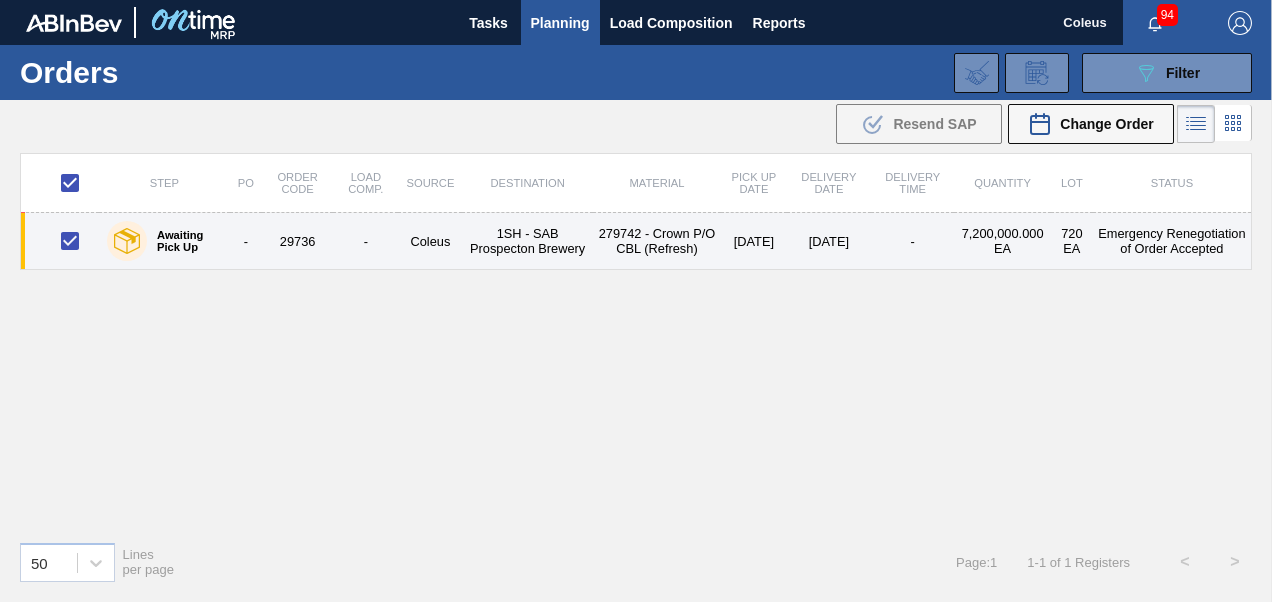 click on "-" at bounding box center [365, 241] 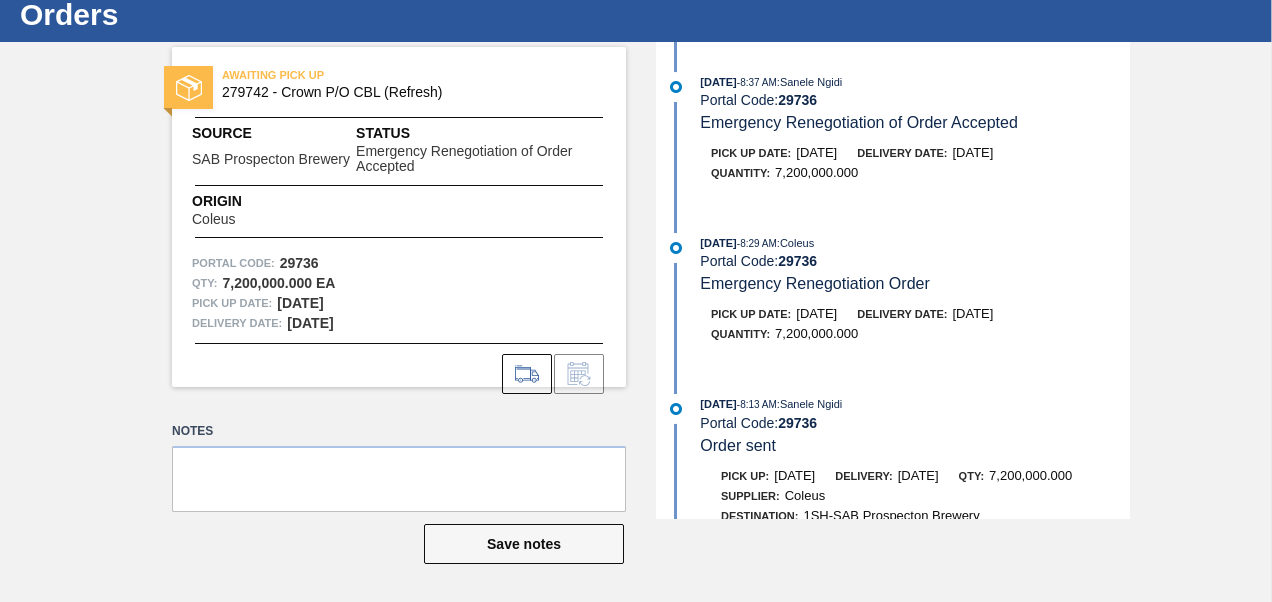 scroll, scrollTop: 0, scrollLeft: 0, axis: both 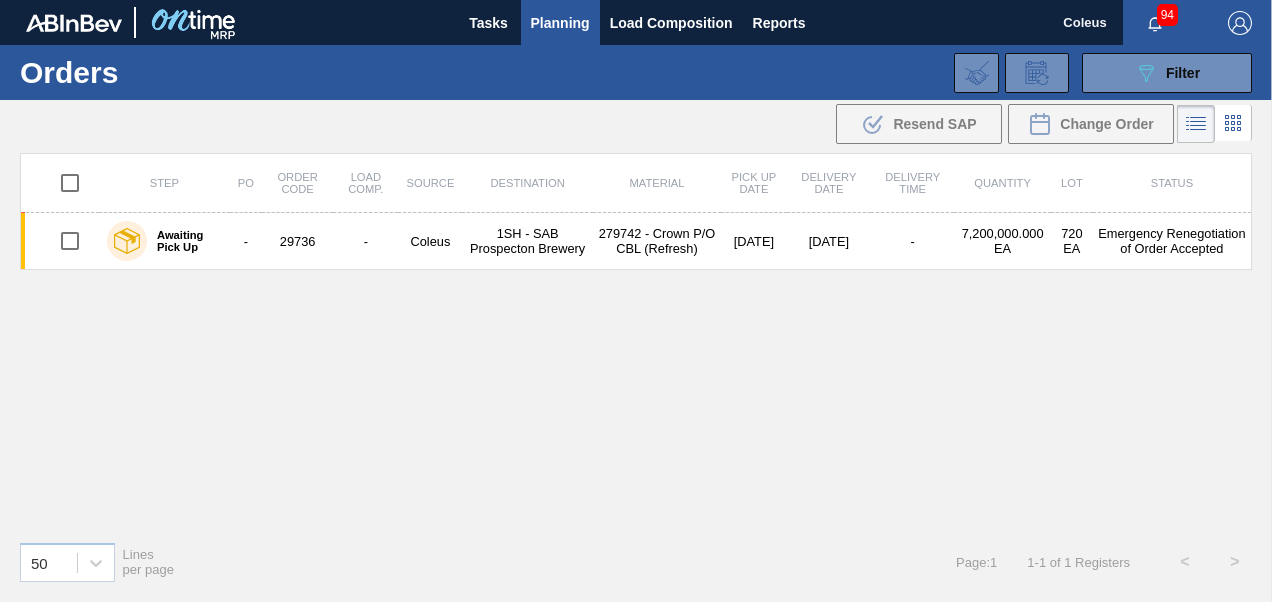 drag, startPoint x: 804, startPoint y: 239, endPoint x: 594, endPoint y: 442, distance: 292.07706 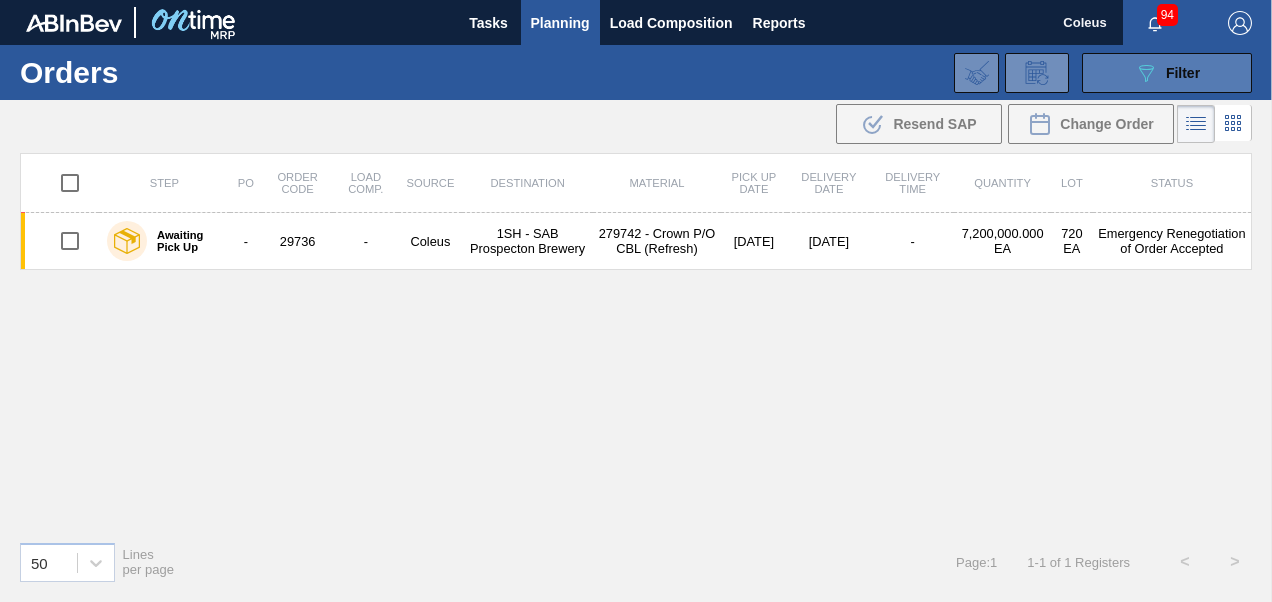 click on "Filter" at bounding box center (1183, 73) 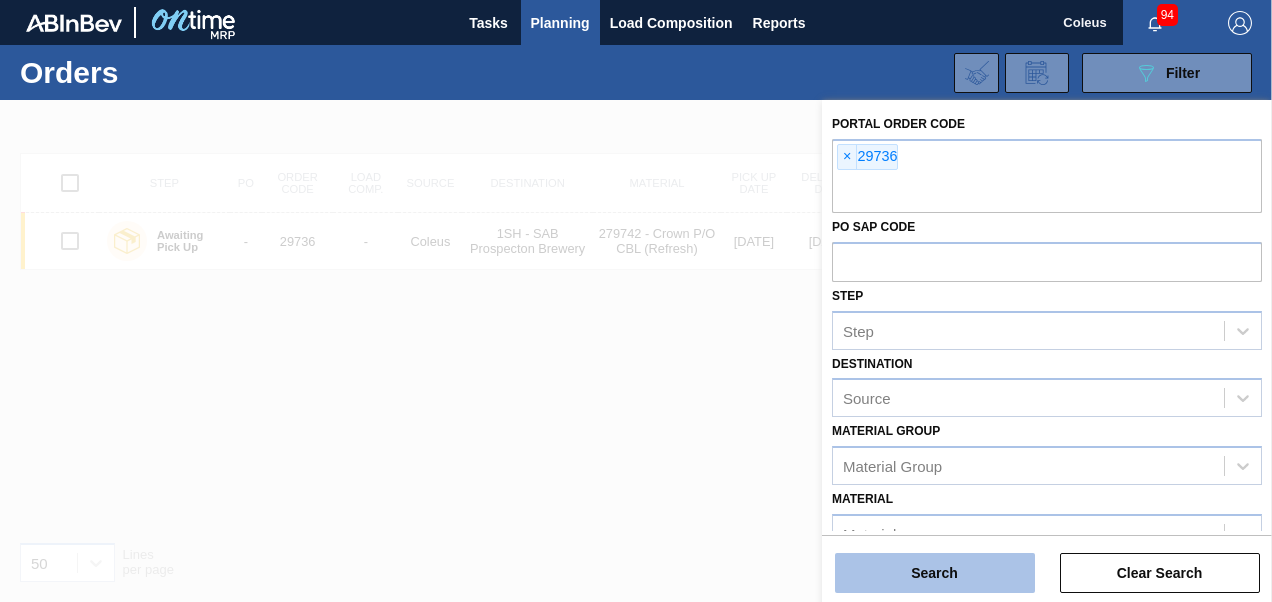 click on "Search" at bounding box center (935, 573) 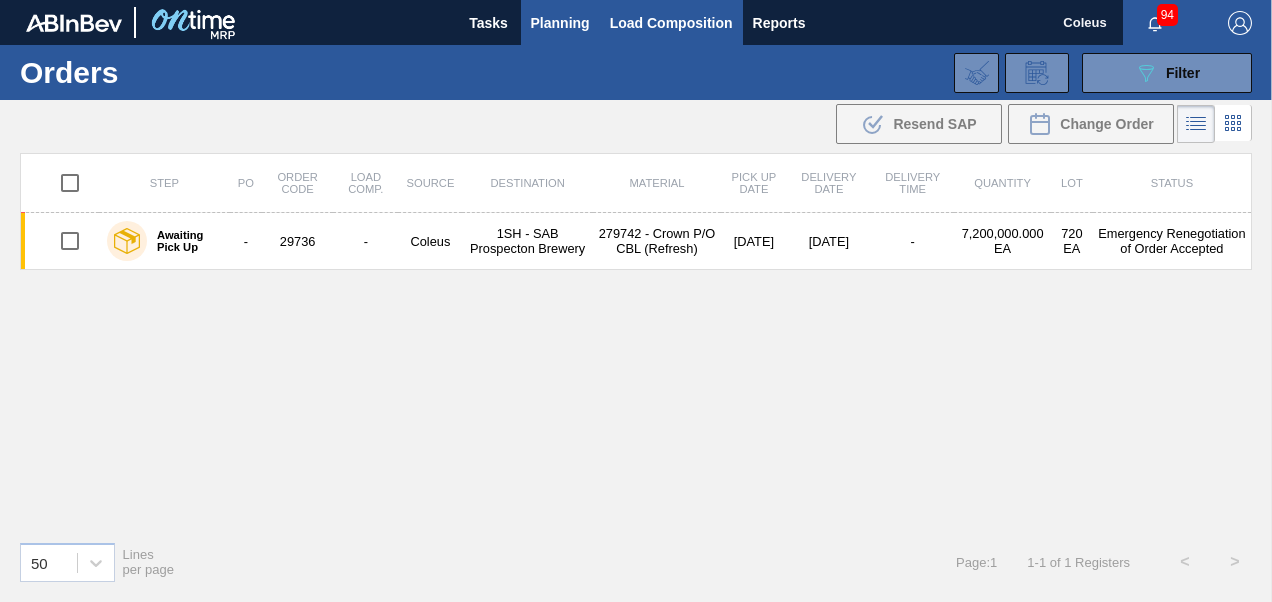 click on "Load Composition" at bounding box center (671, 23) 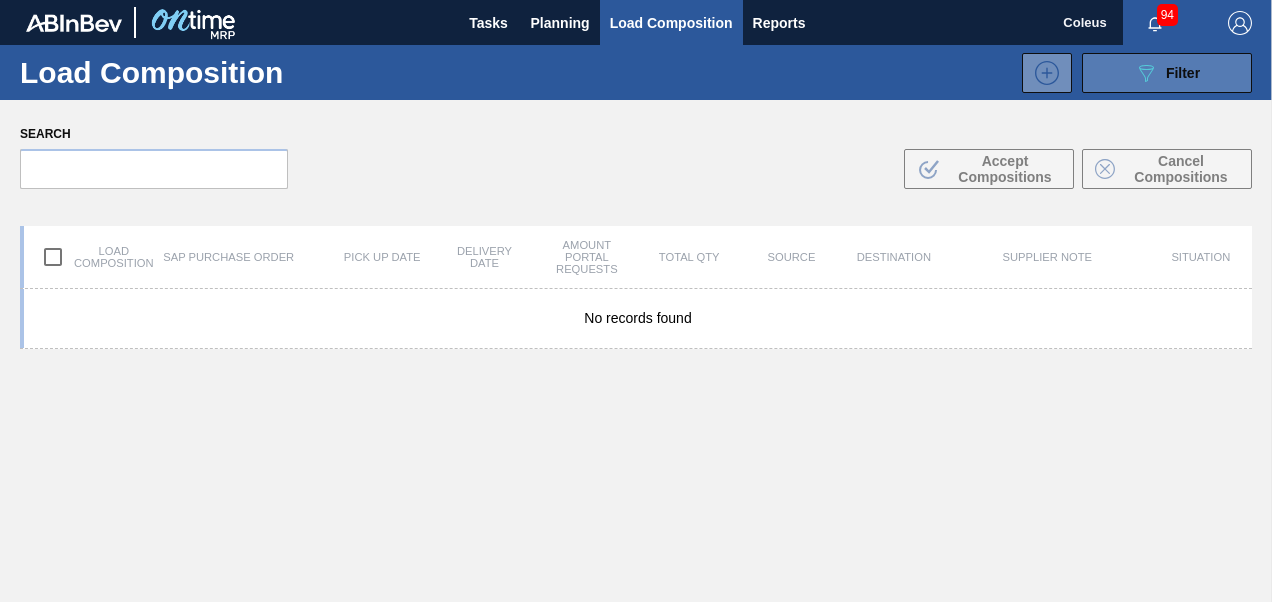 click on "Filter" at bounding box center [1183, 73] 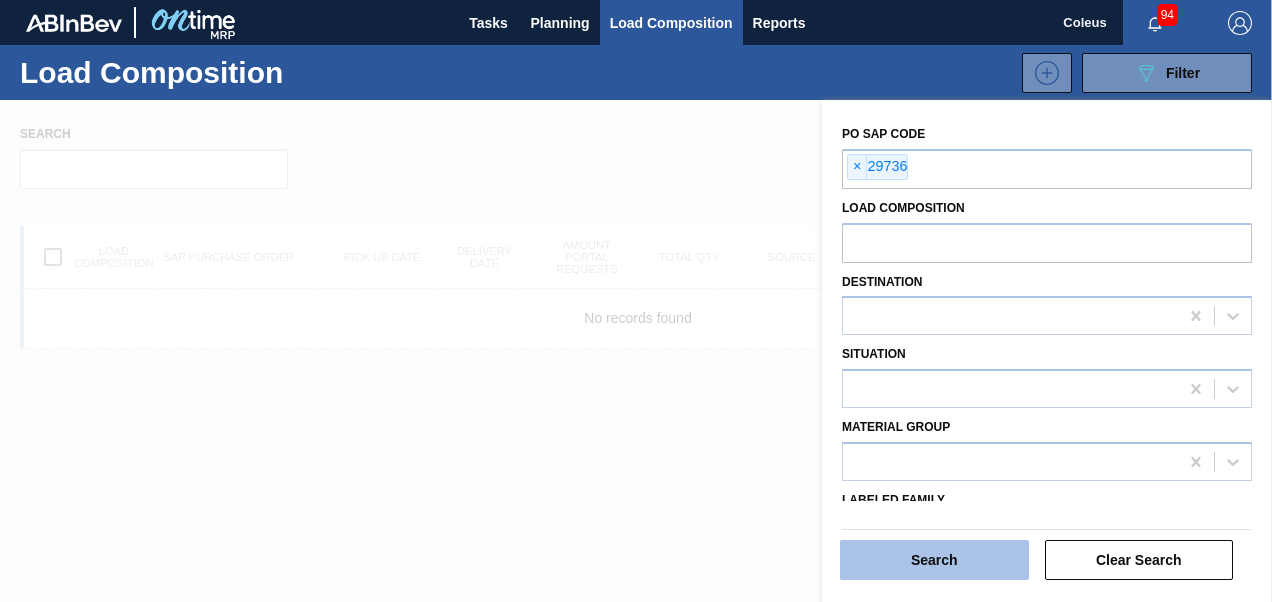 click on "Search" at bounding box center (934, 560) 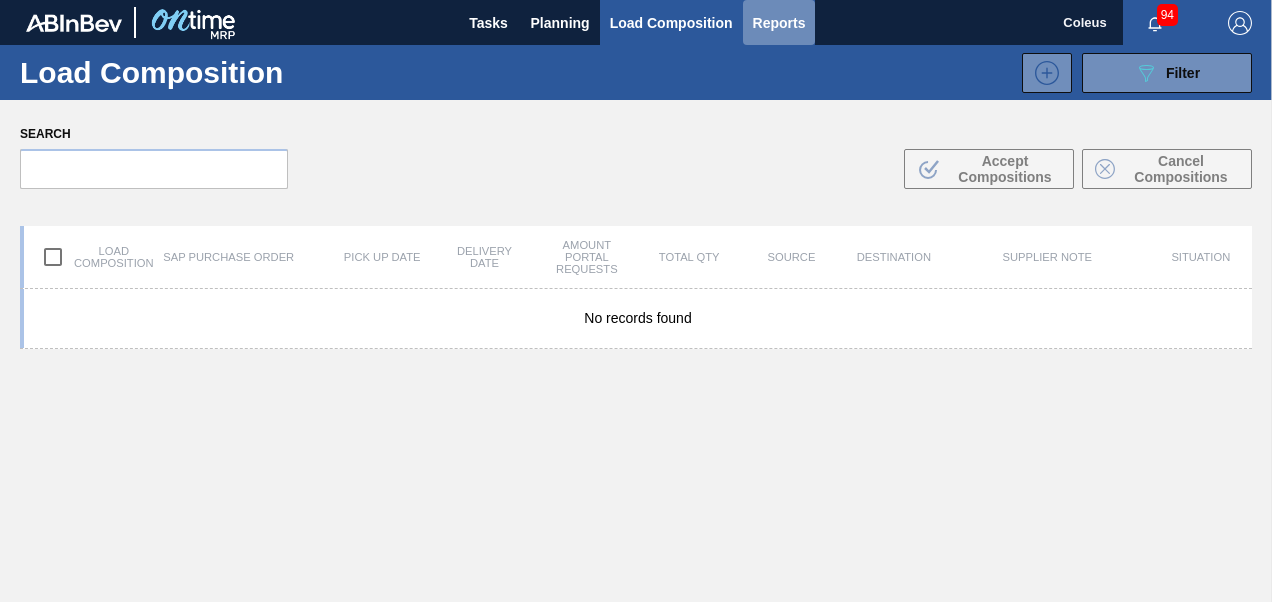 click on "Reports" at bounding box center [779, 23] 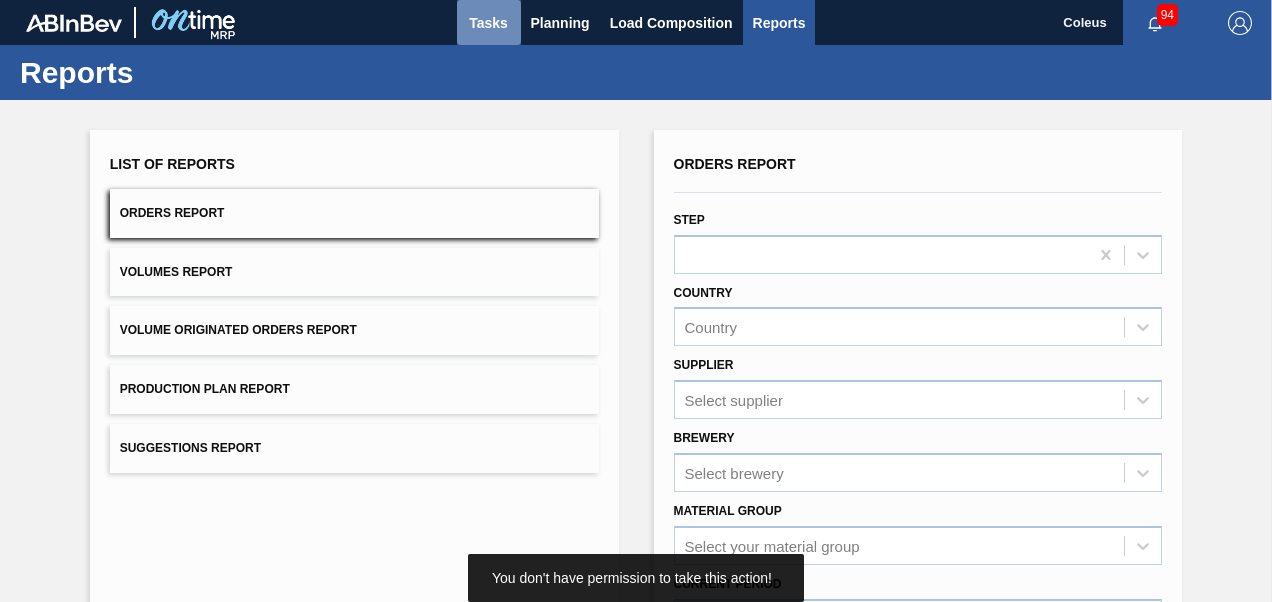 click on "Tasks" at bounding box center (489, 23) 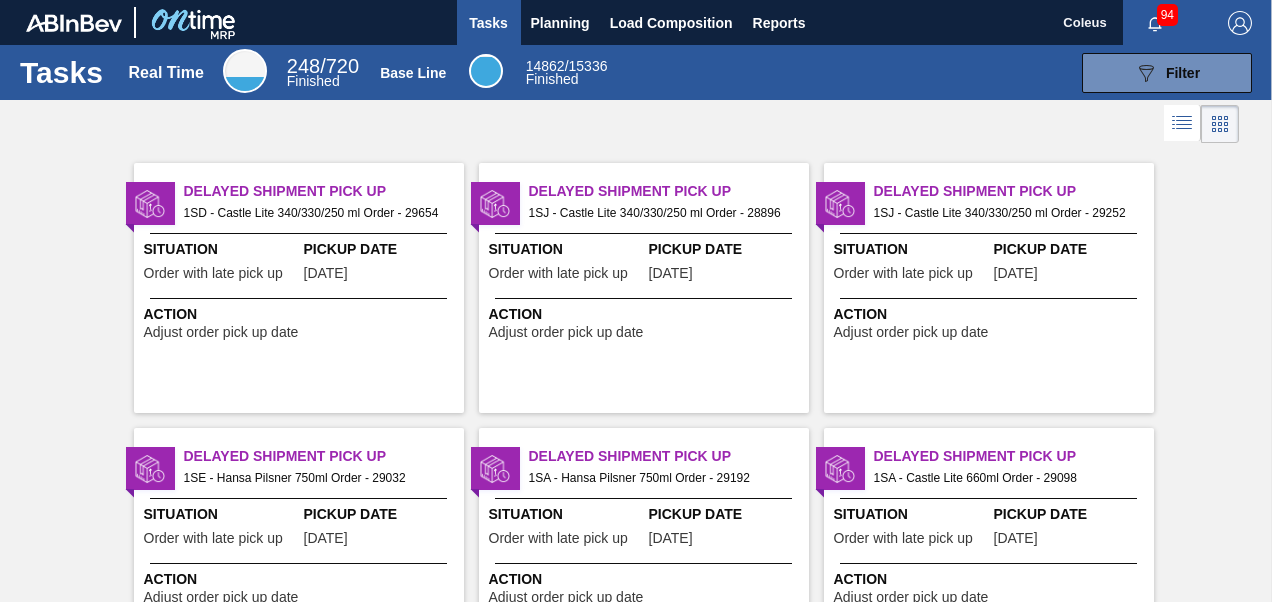 click 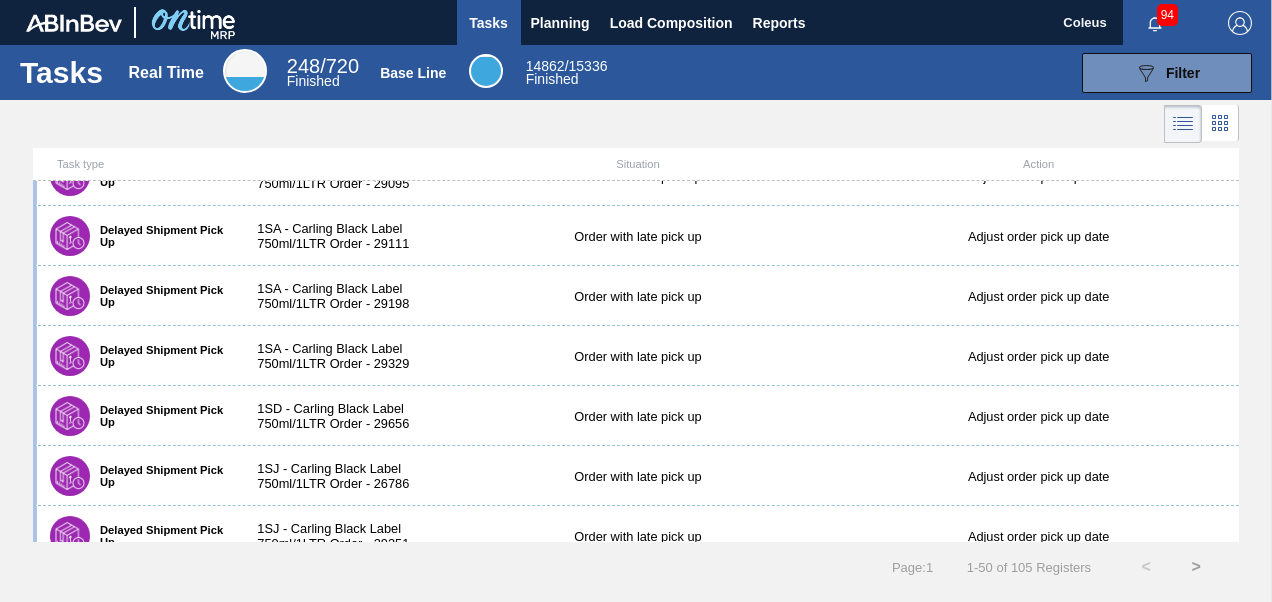 scroll, scrollTop: 100, scrollLeft: 0, axis: vertical 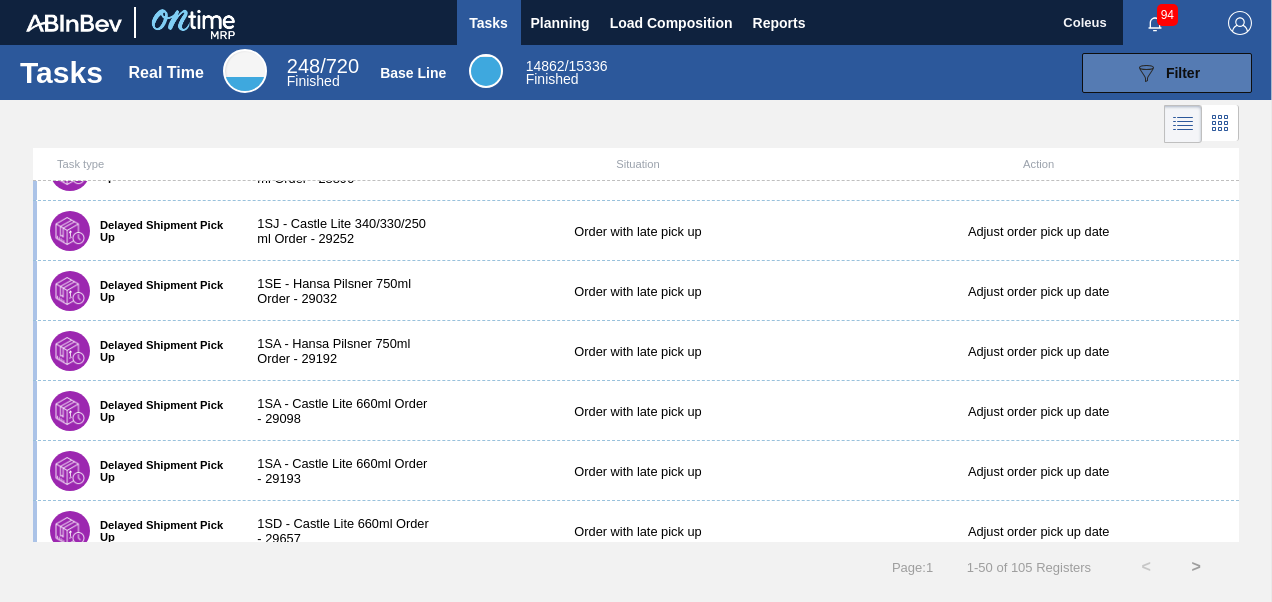 click on "089F7B8B-B2A5-4AFE-B5C0-19BA573D28AC Filter" at bounding box center [1167, 73] 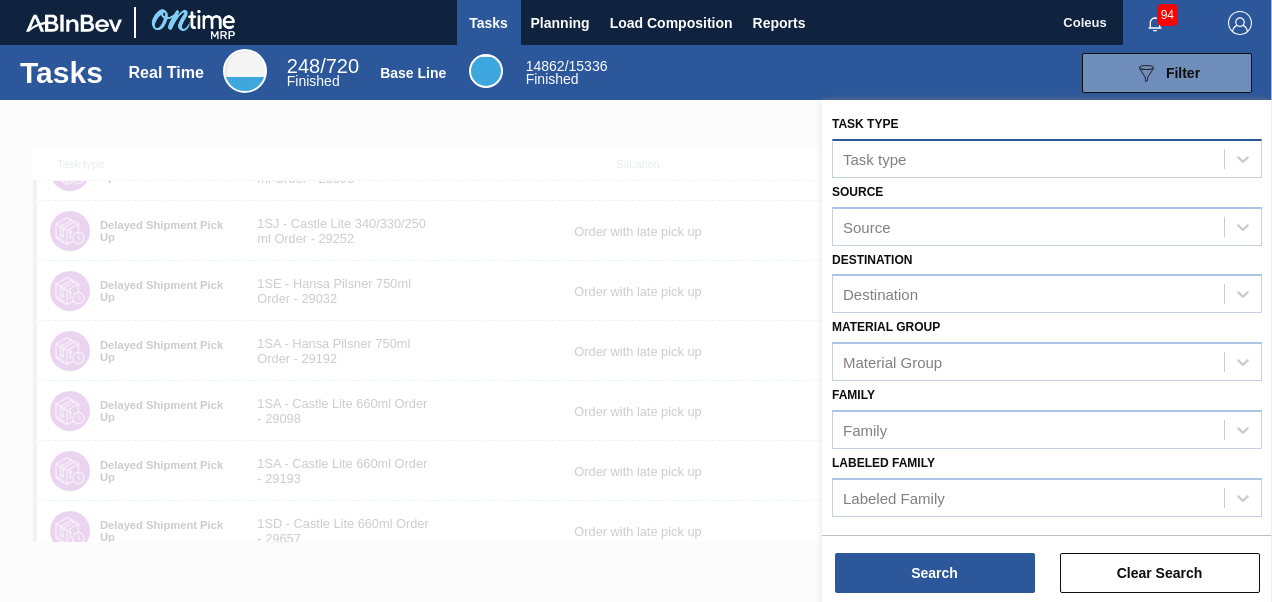 click on "Task type" at bounding box center [1028, 158] 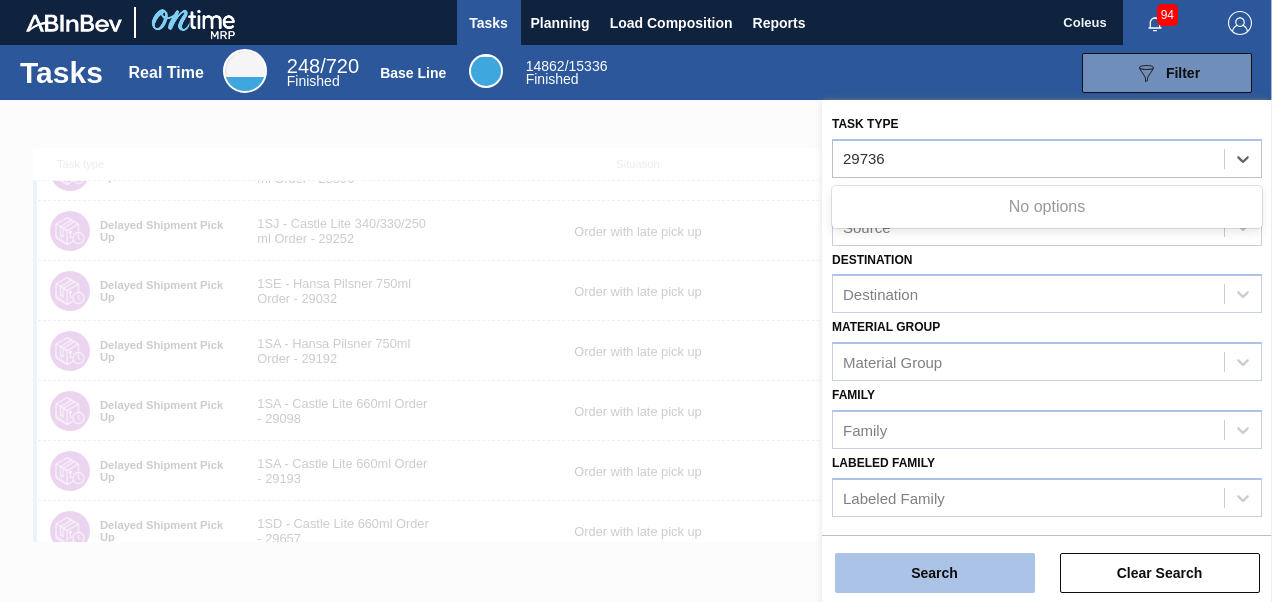 type on "29736" 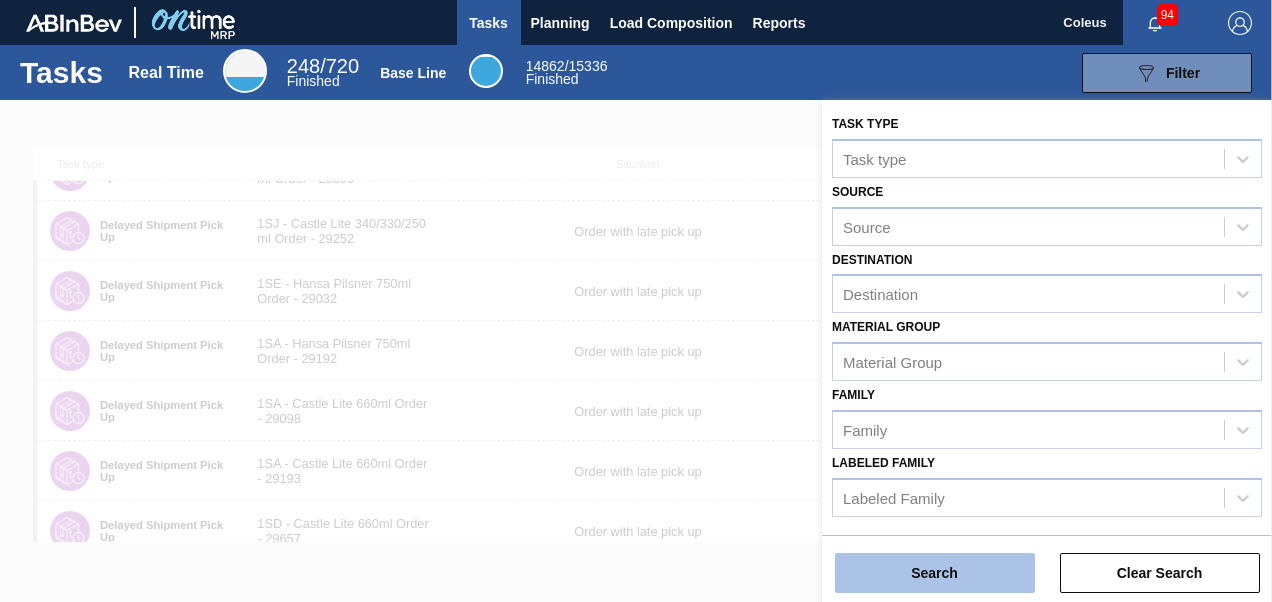 click on "Search" at bounding box center [935, 573] 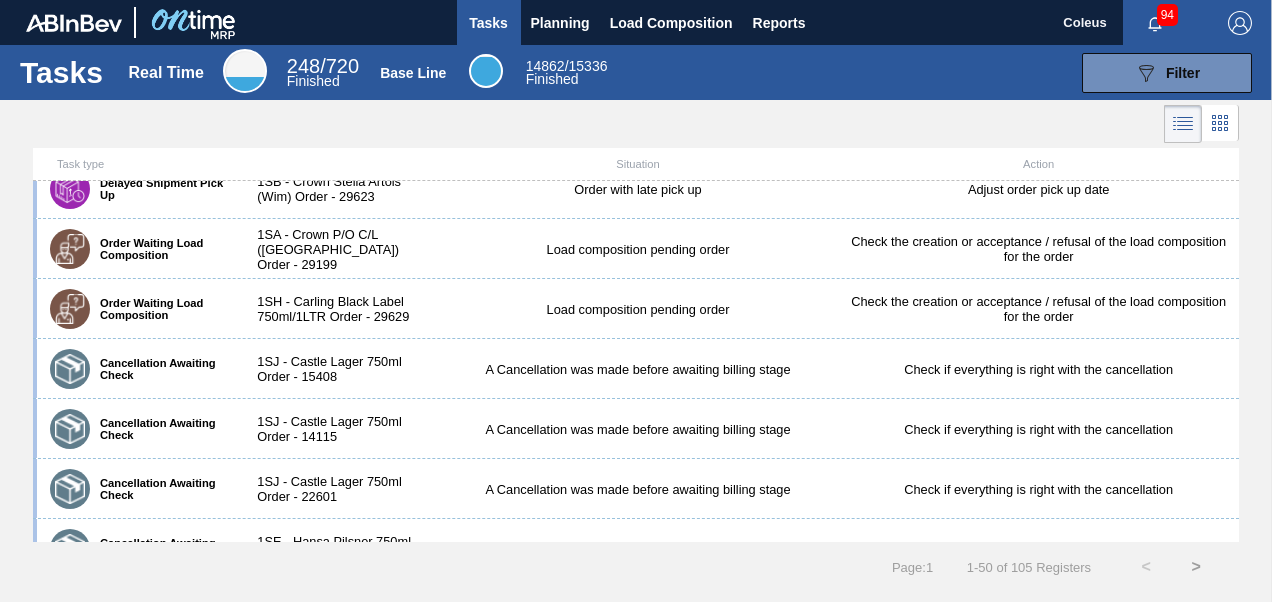 scroll, scrollTop: 1538, scrollLeft: 0, axis: vertical 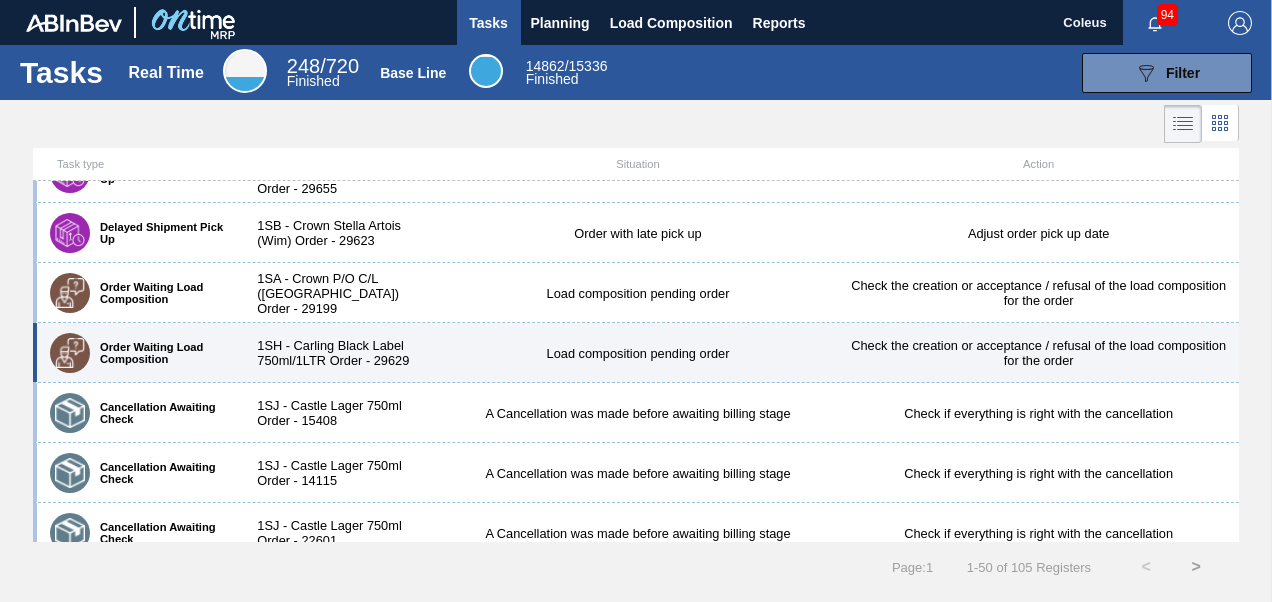 click on "Order Waiting Load Composition" at bounding box center (137, 353) 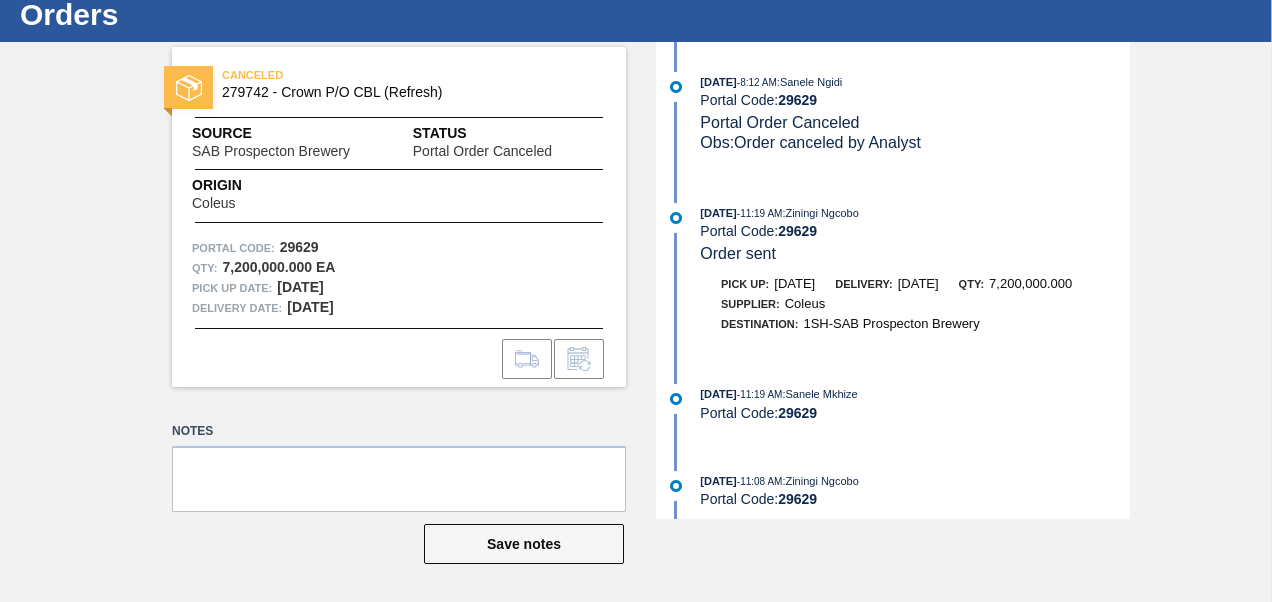 scroll, scrollTop: 0, scrollLeft: 0, axis: both 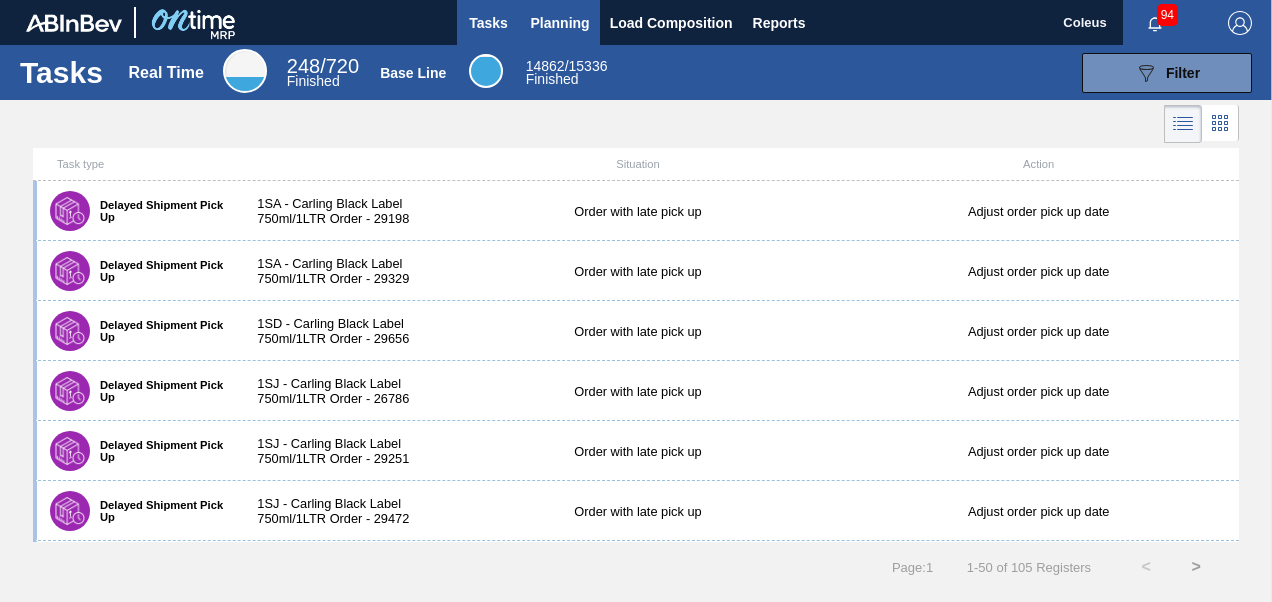 click on "Planning" at bounding box center (560, 23) 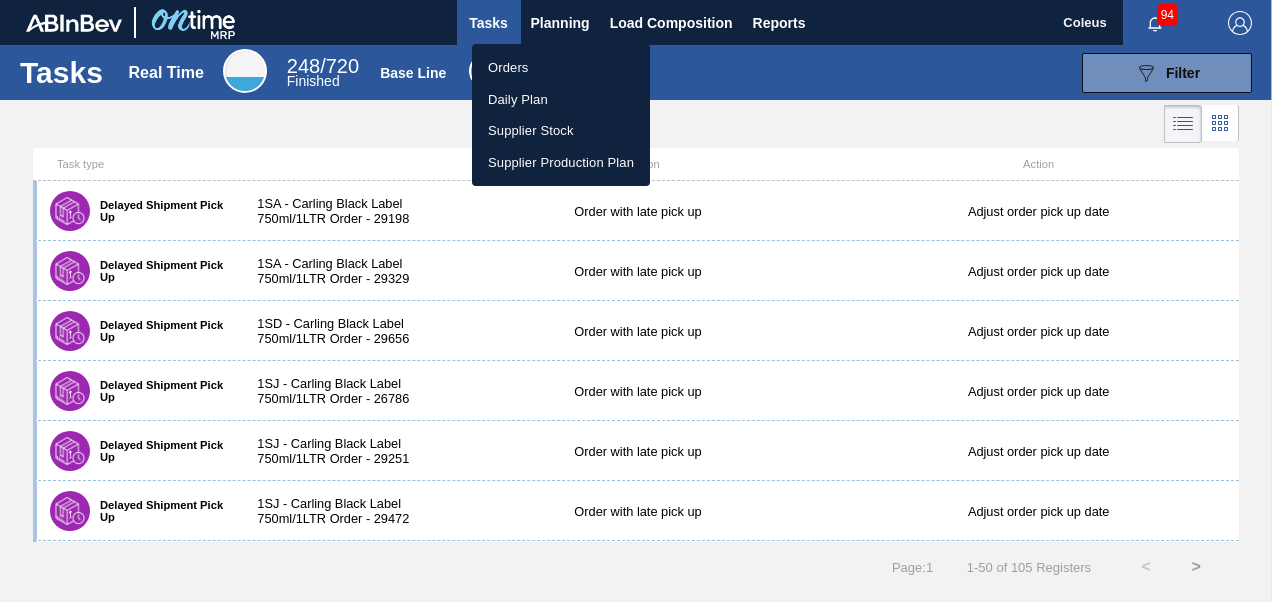 click on "Orders" at bounding box center [561, 68] 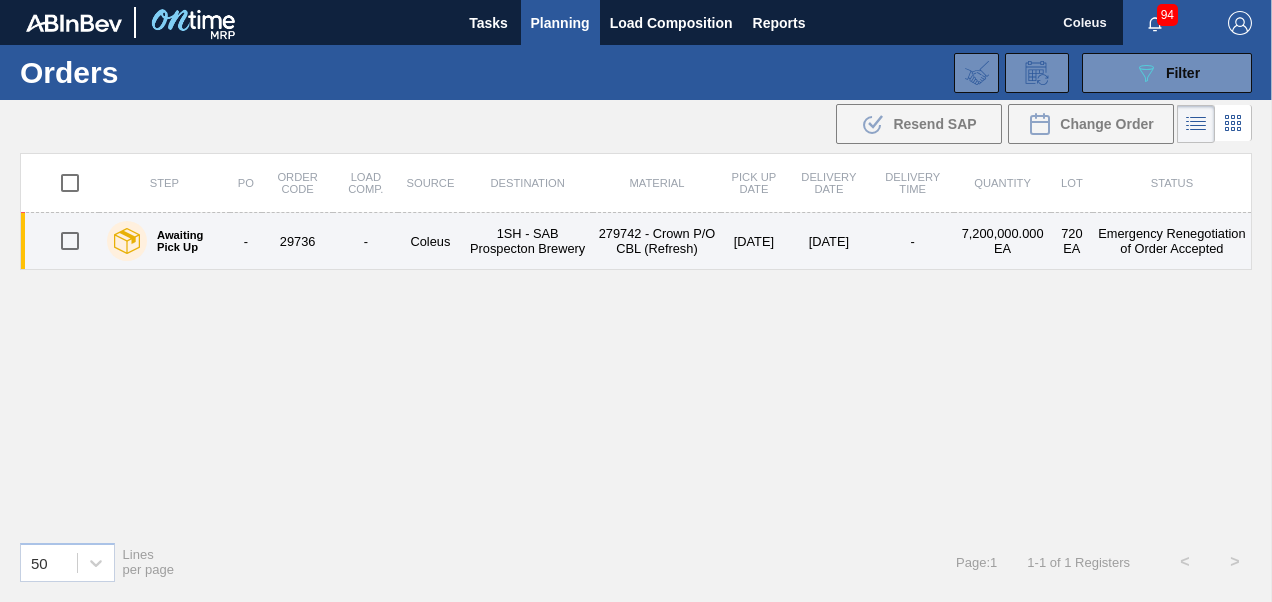 click at bounding box center (70, 241) 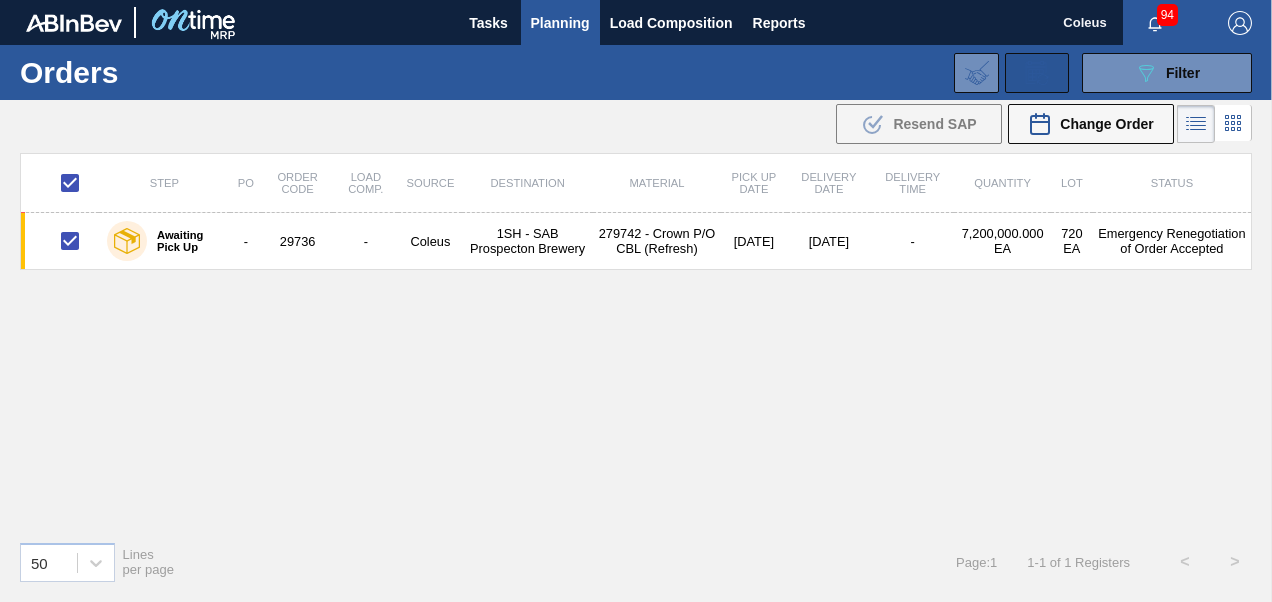click 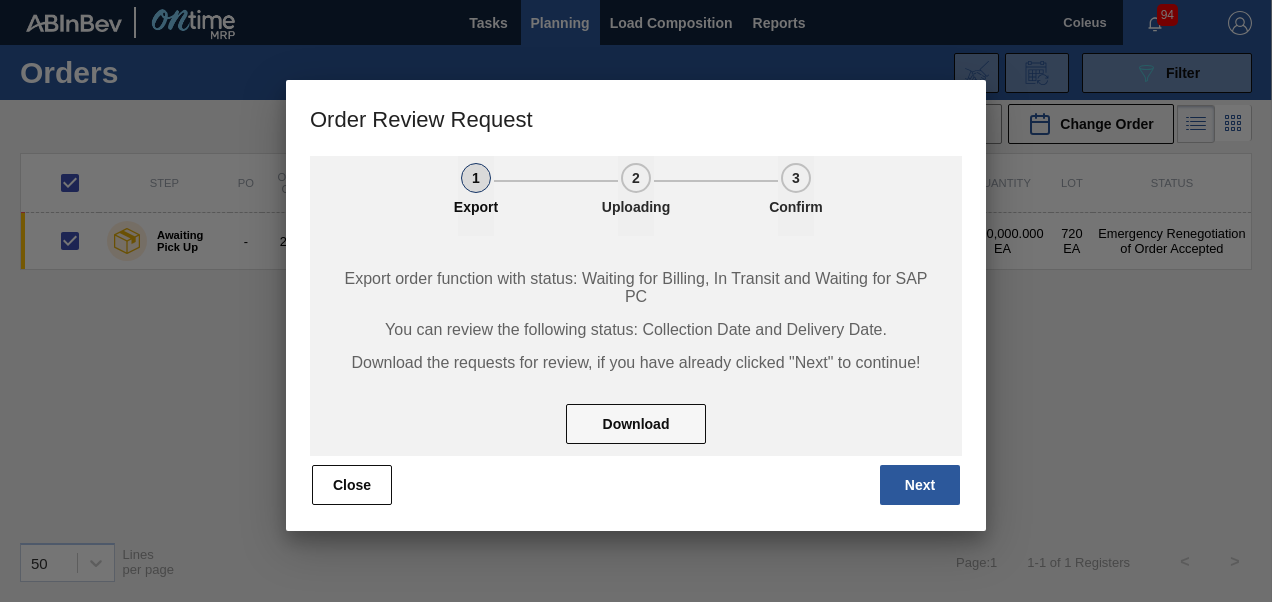 click at bounding box center (636, 301) 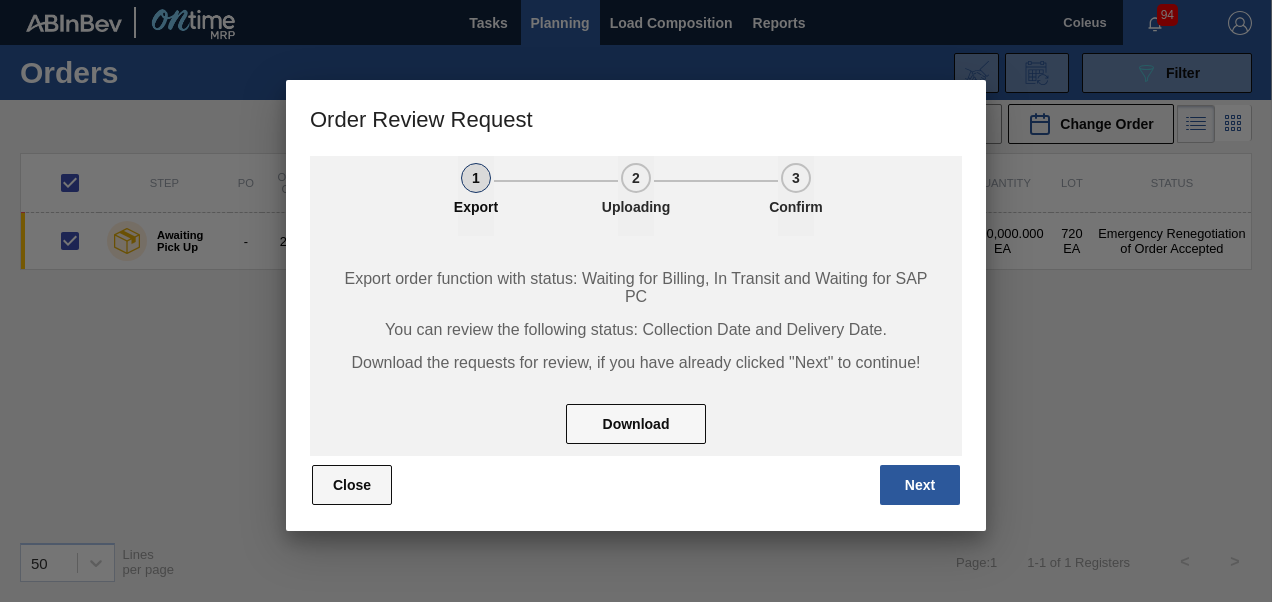 click on "Close" at bounding box center [352, 485] 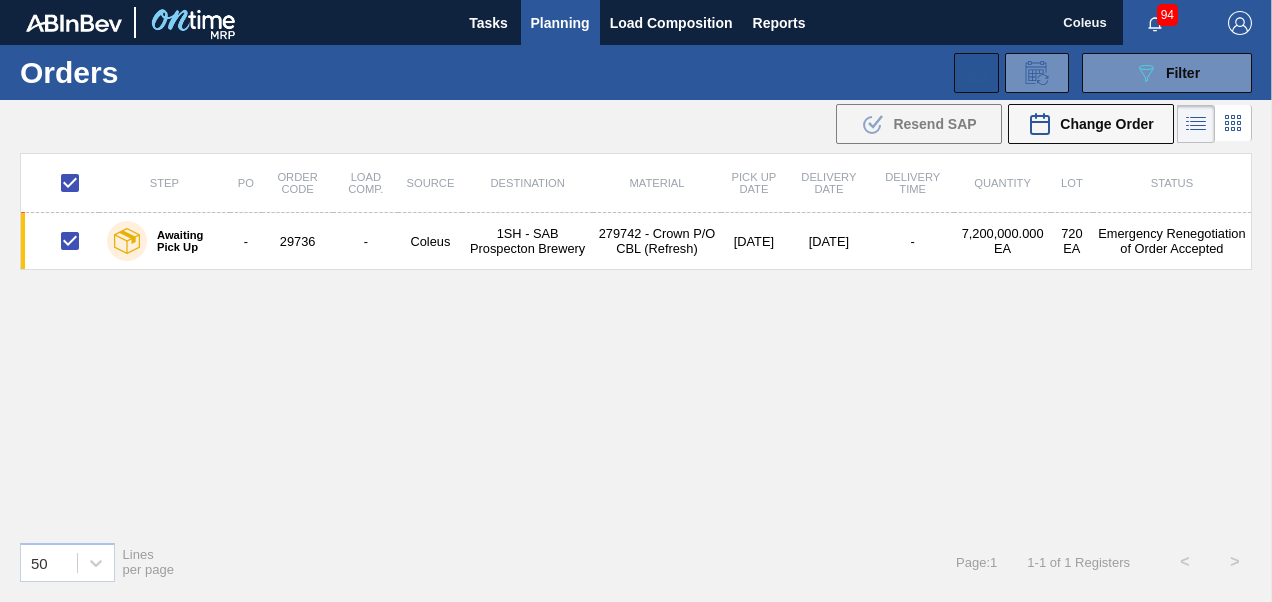 click 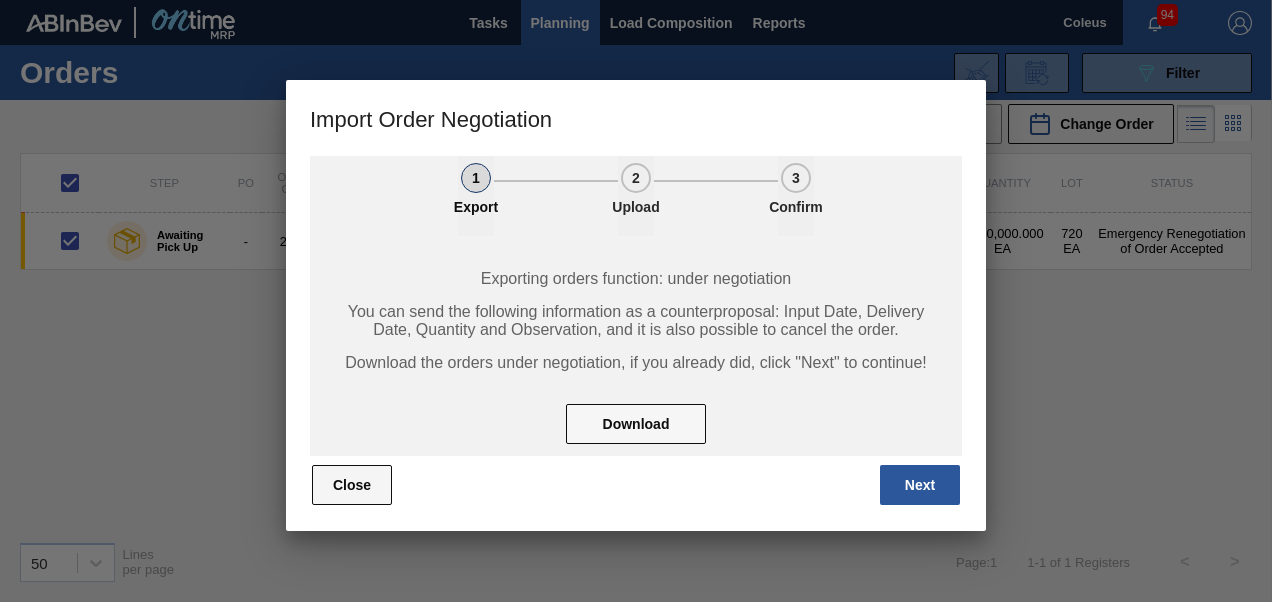 click on "Close" at bounding box center (352, 485) 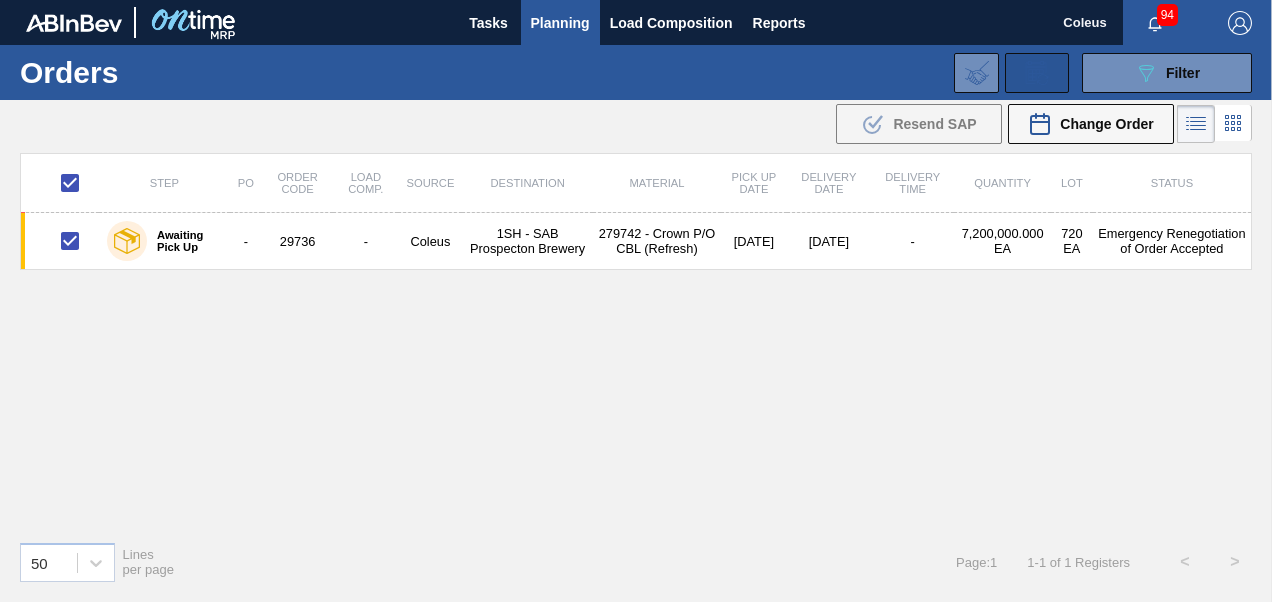 click 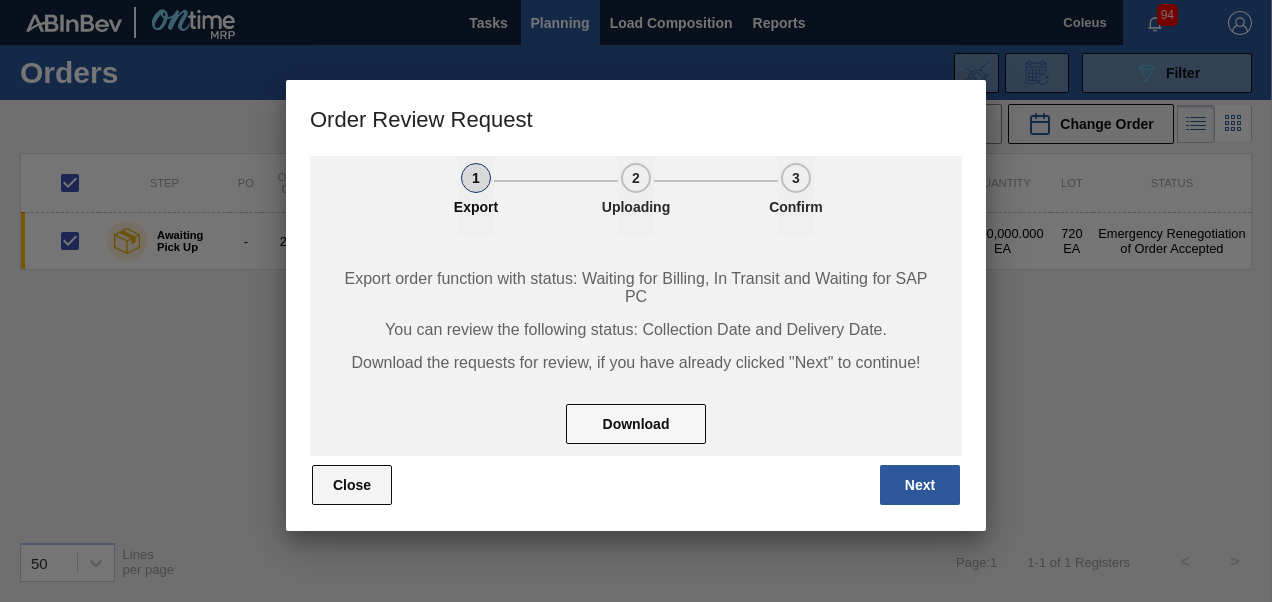 click on "Close" at bounding box center [352, 485] 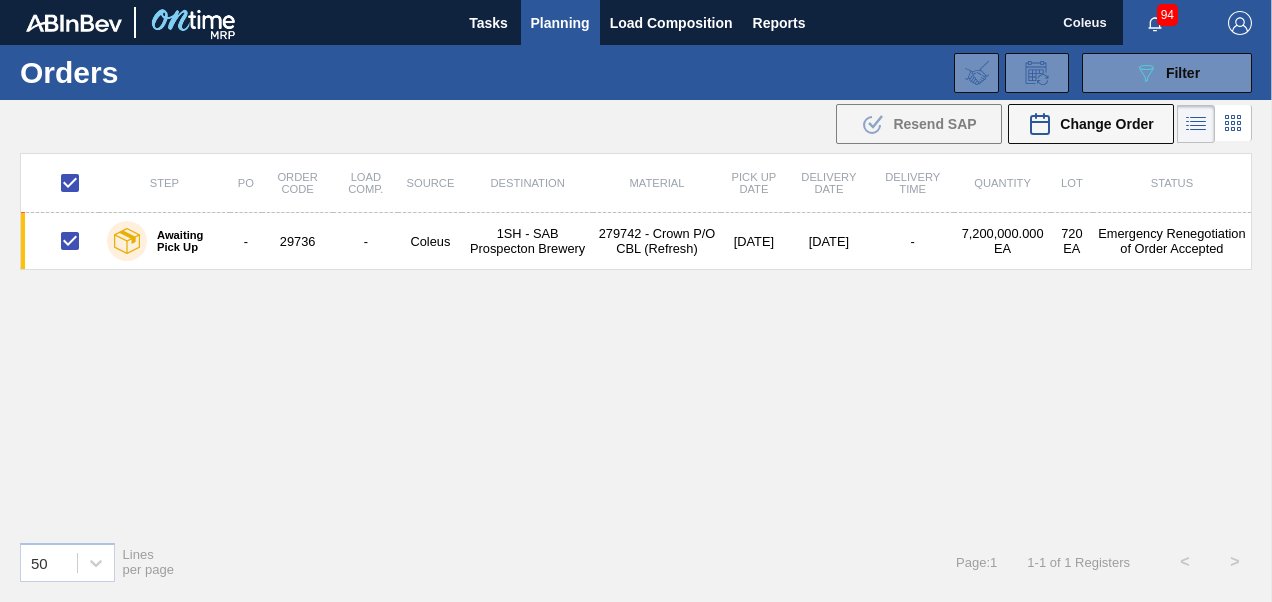 click on "94" at bounding box center [1167, 15] 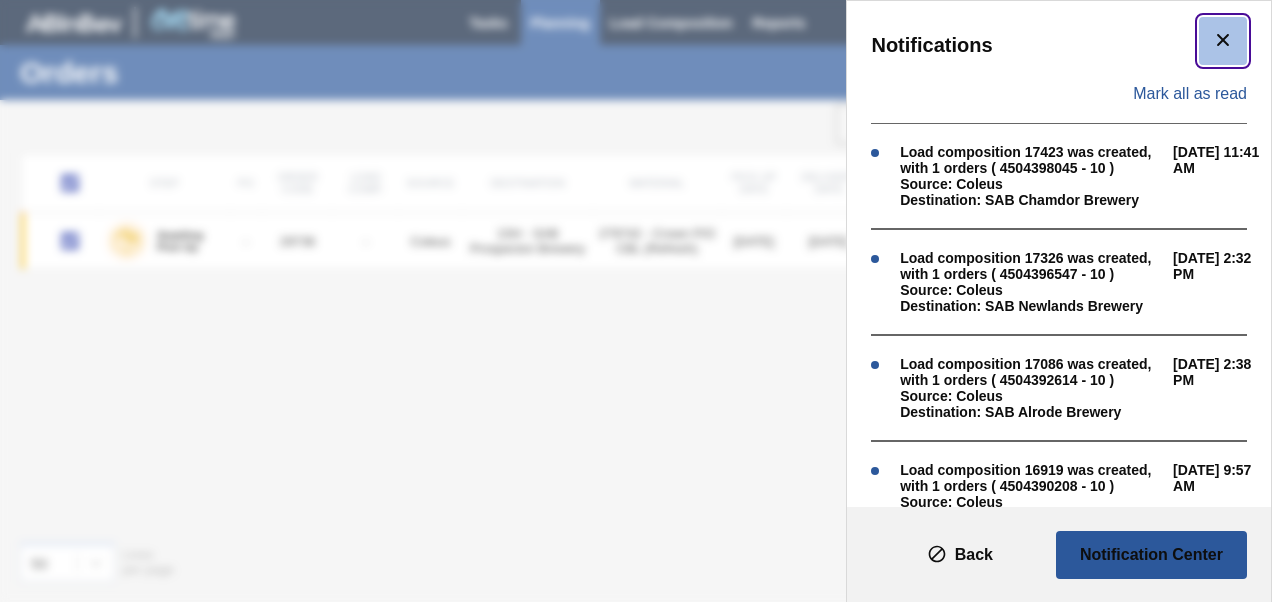 click 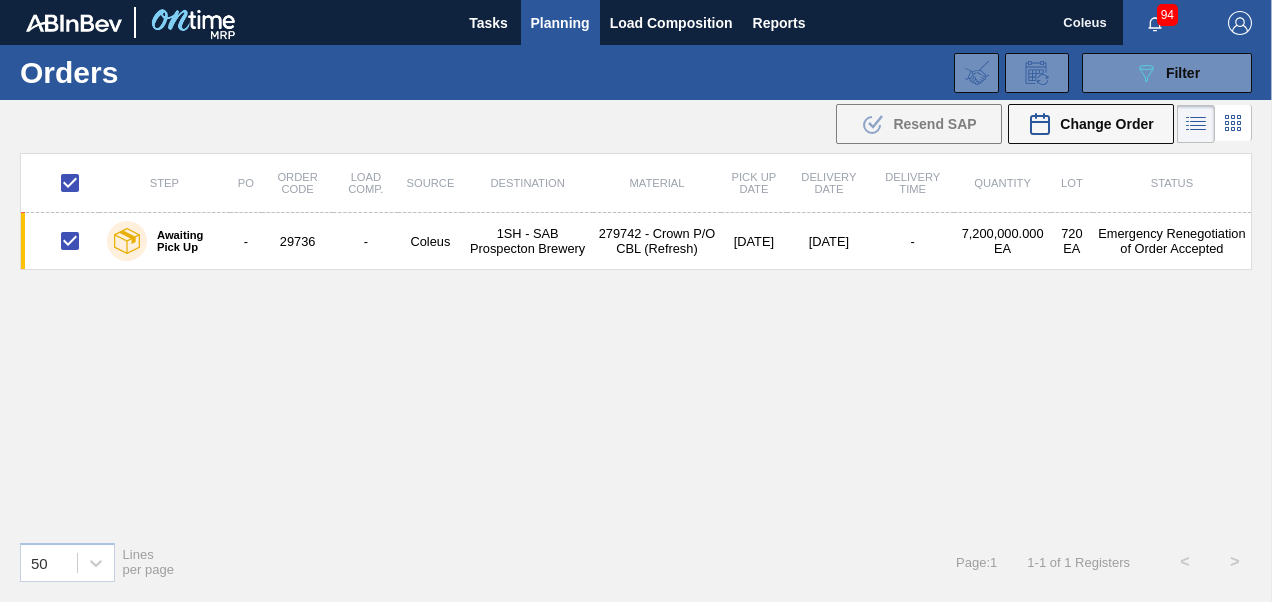 click on "Status" at bounding box center (1172, 183) 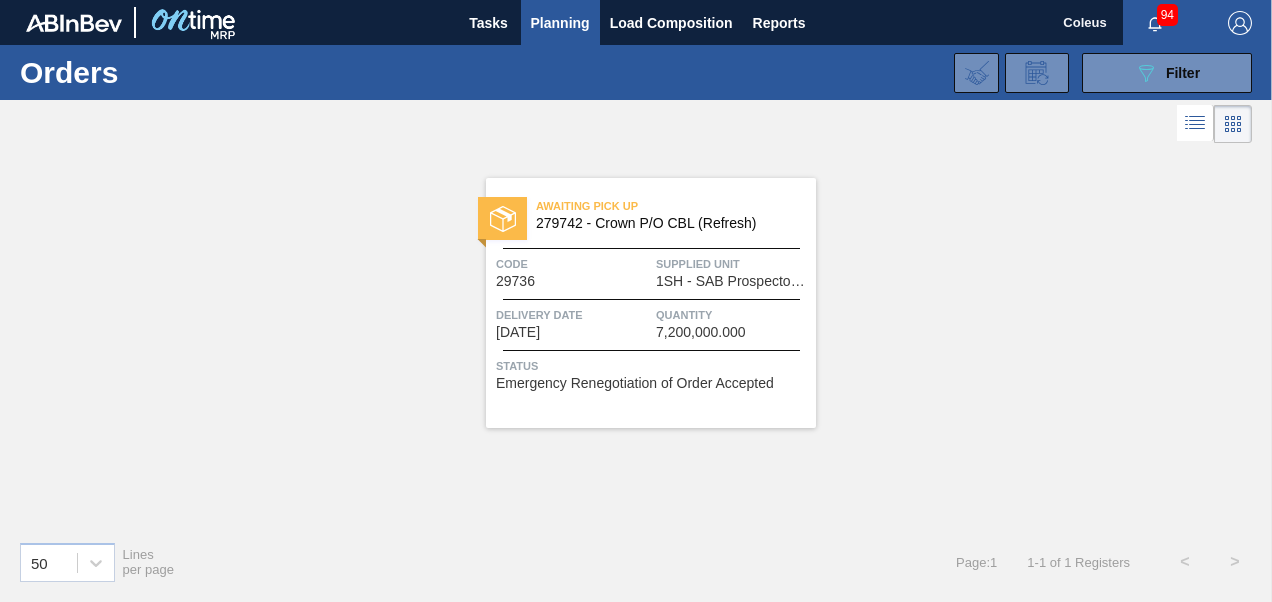 click on "Quantity 7,200,000.000" at bounding box center [733, 322] 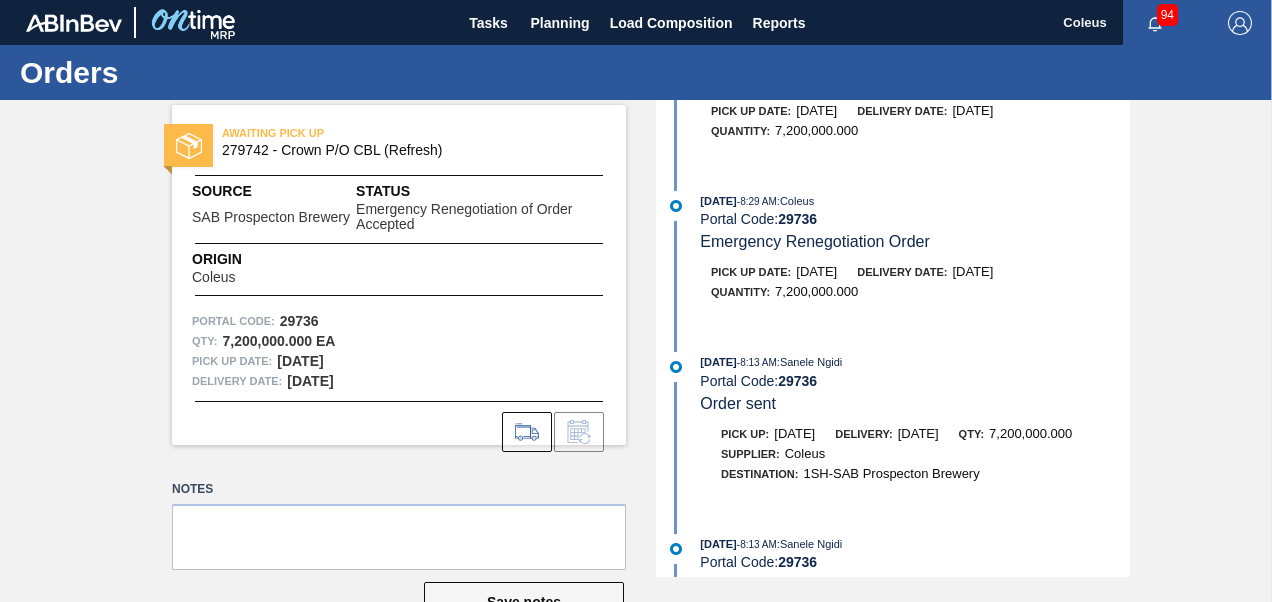 scroll, scrollTop: 144, scrollLeft: 0, axis: vertical 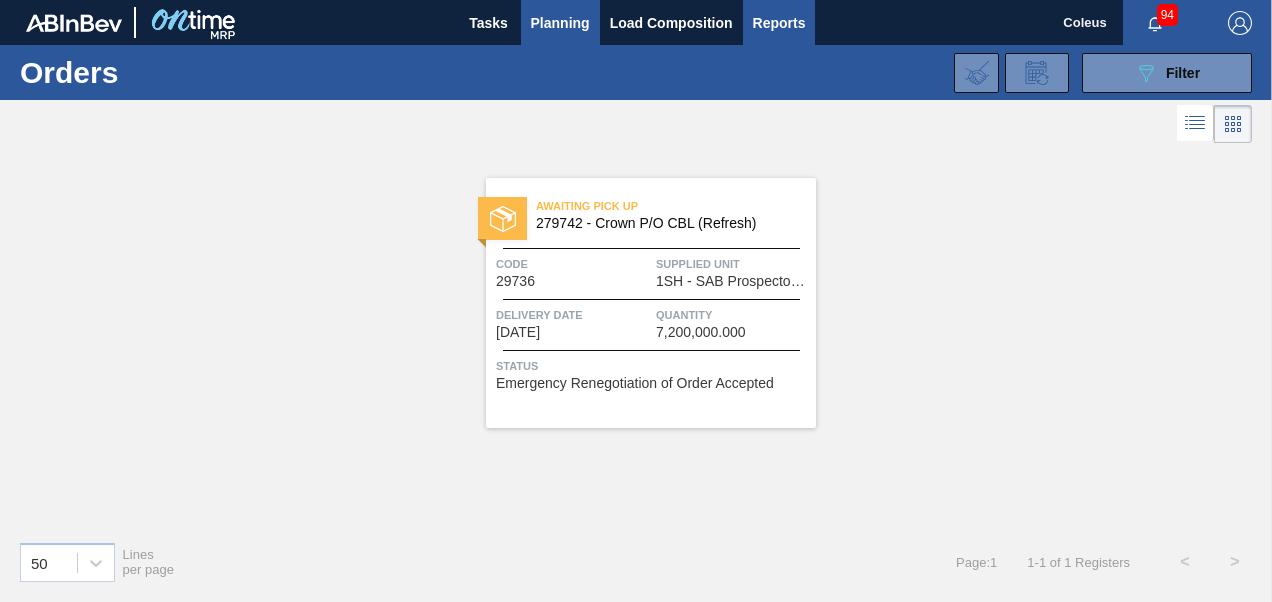 click on "Reports" at bounding box center [779, 23] 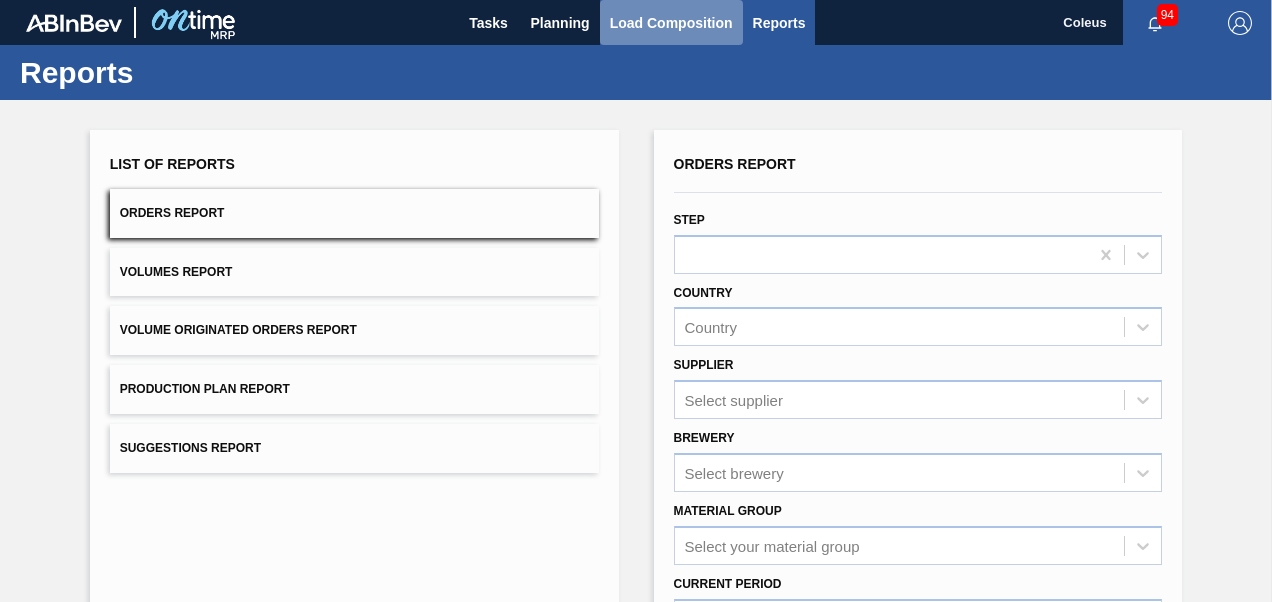click on "Load Composition" at bounding box center (671, 23) 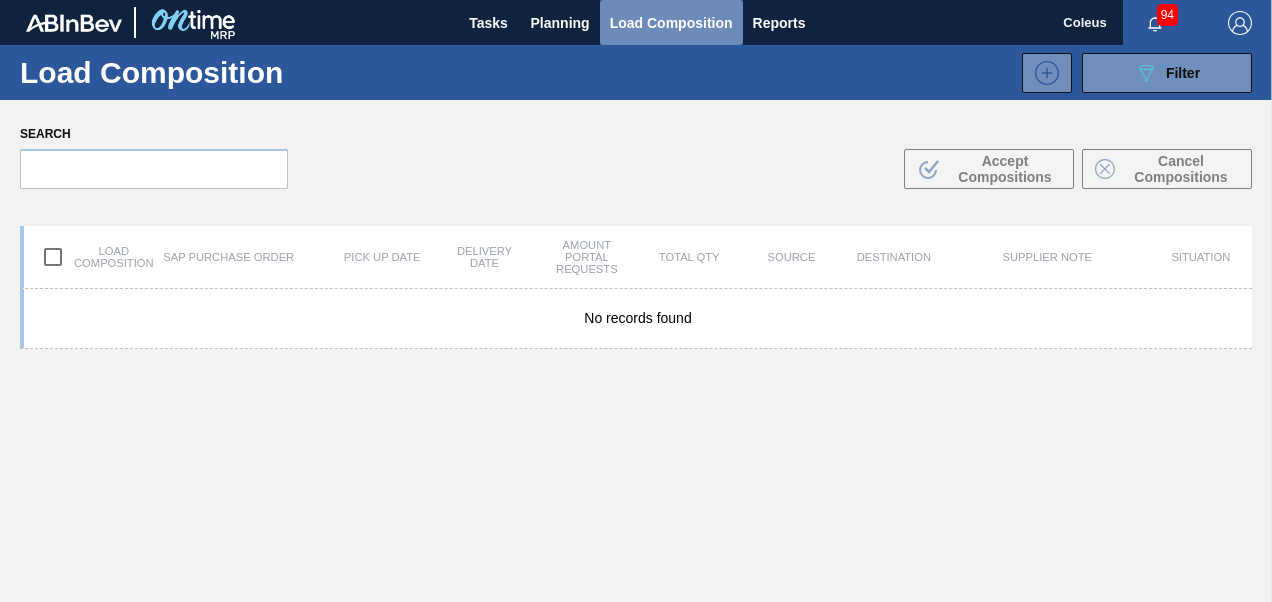 click on "Load Composition" at bounding box center (671, 23) 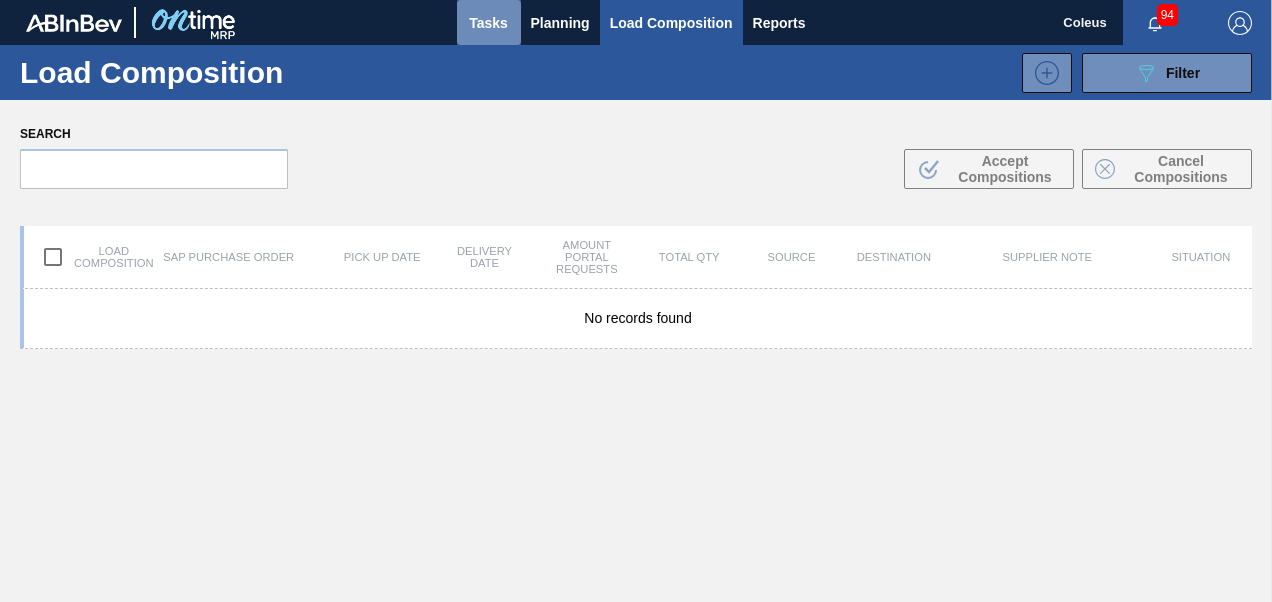 click on "Tasks" at bounding box center [489, 23] 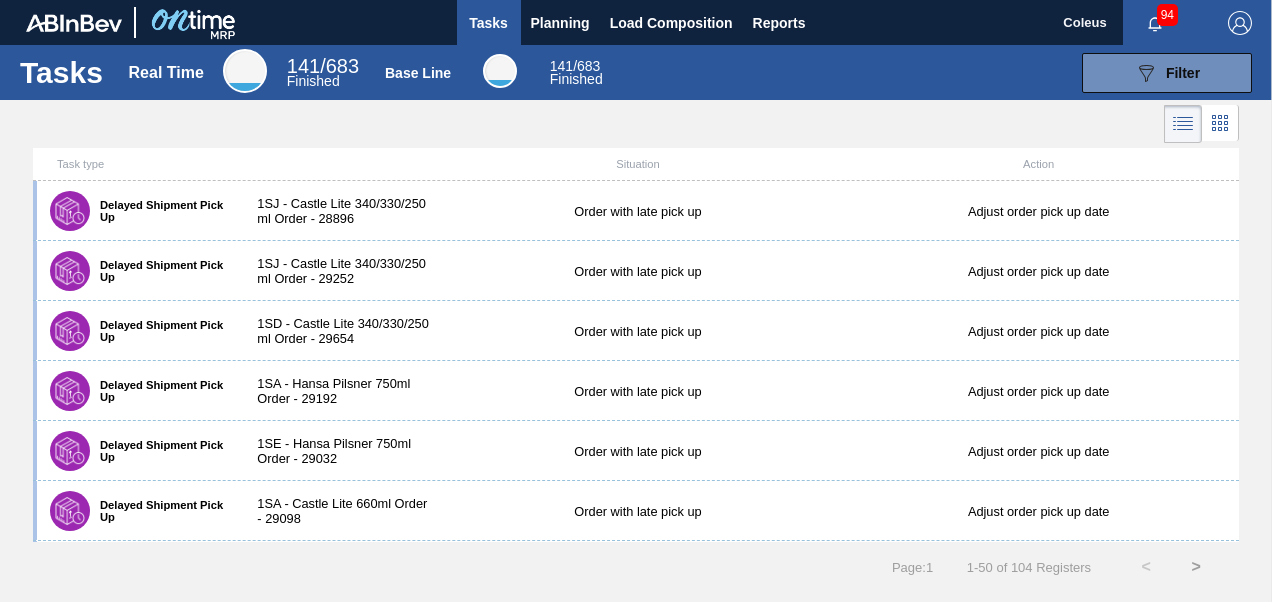 click on "Finished" at bounding box center [313, 81] 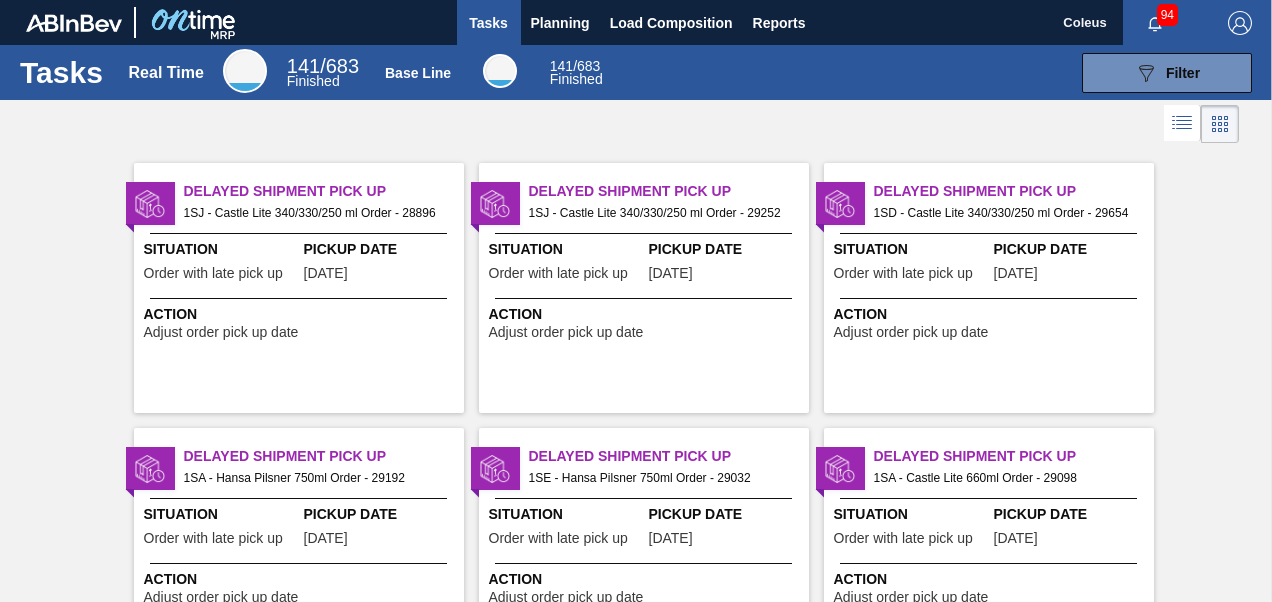 click 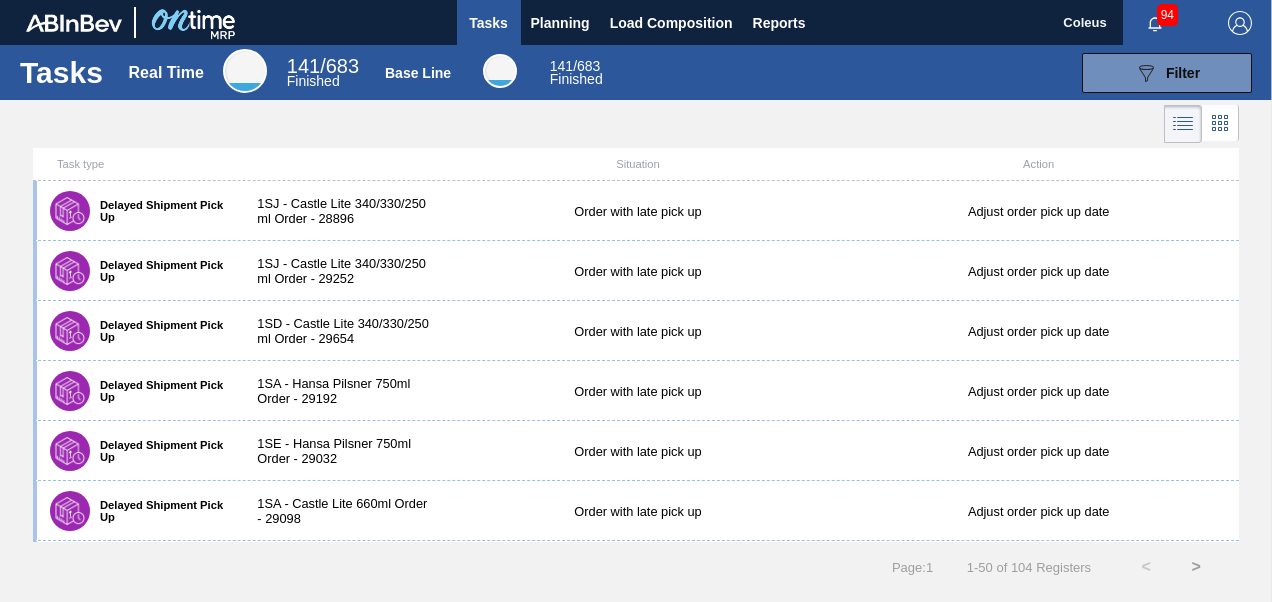 click 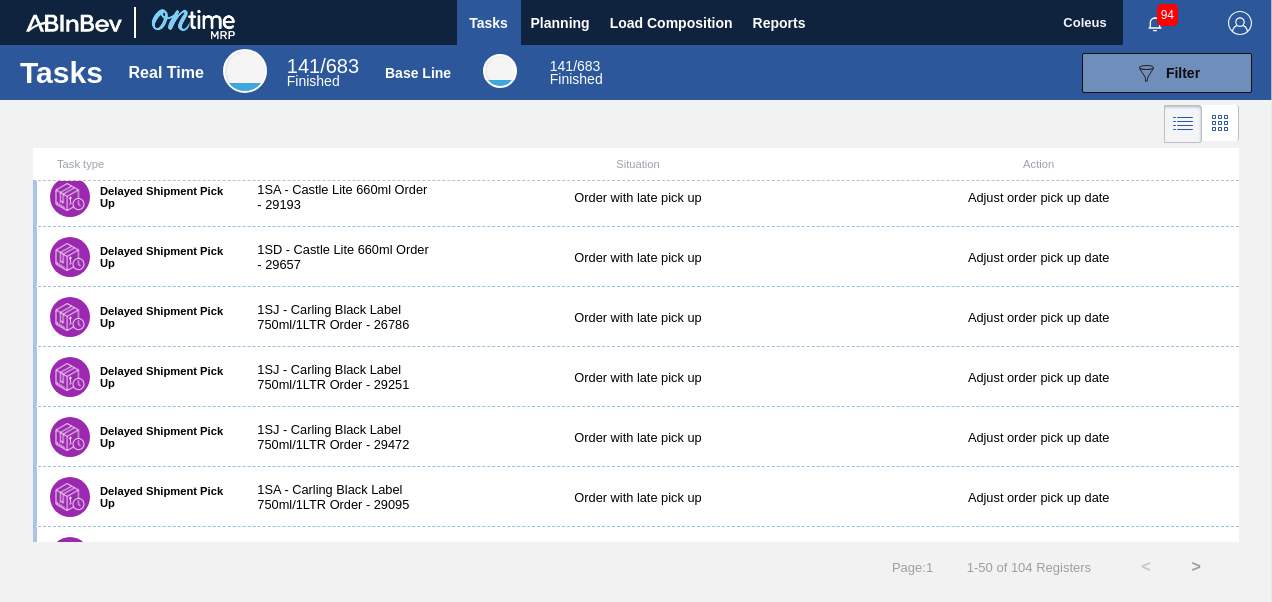 scroll, scrollTop: 0, scrollLeft: 0, axis: both 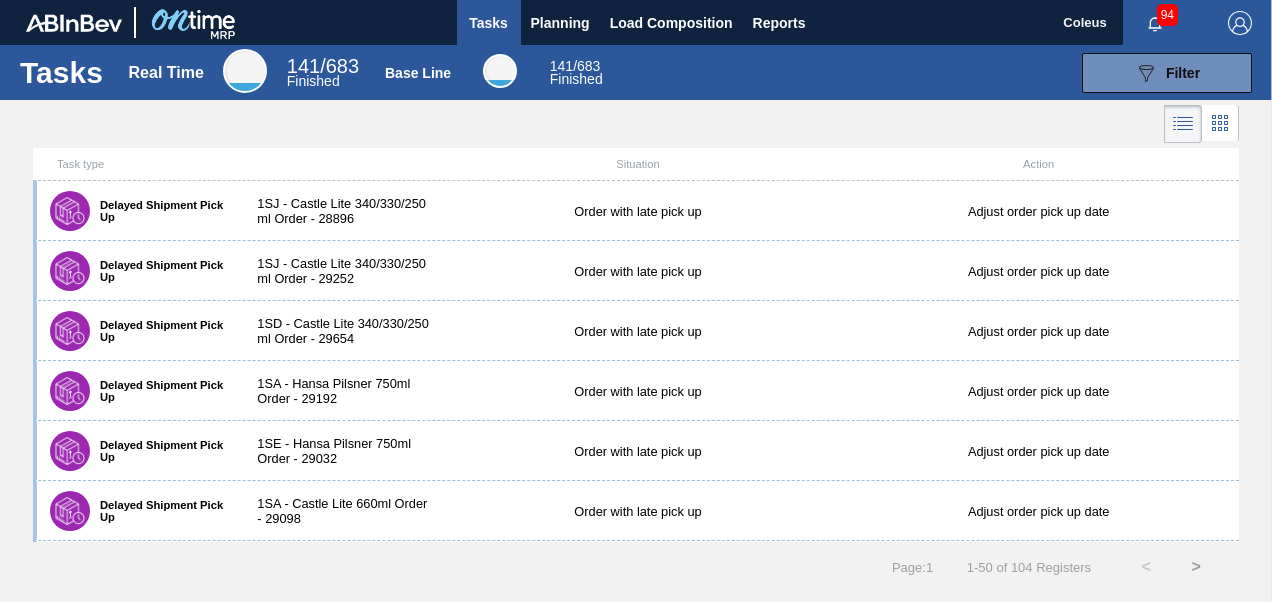 click 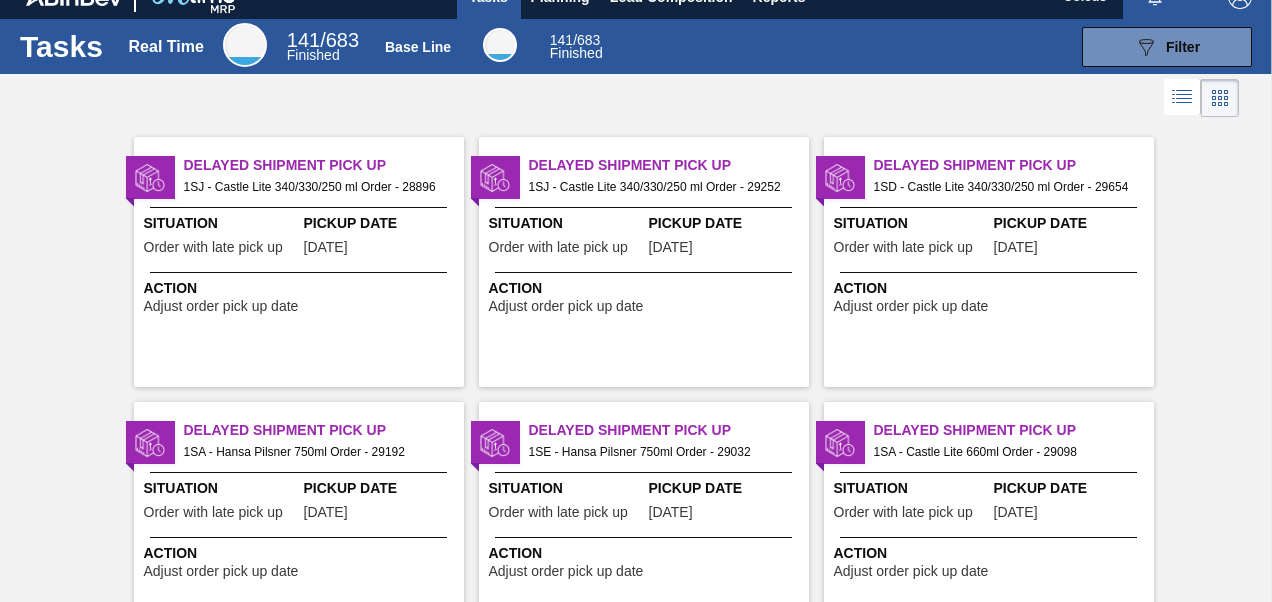 scroll, scrollTop: 0, scrollLeft: 0, axis: both 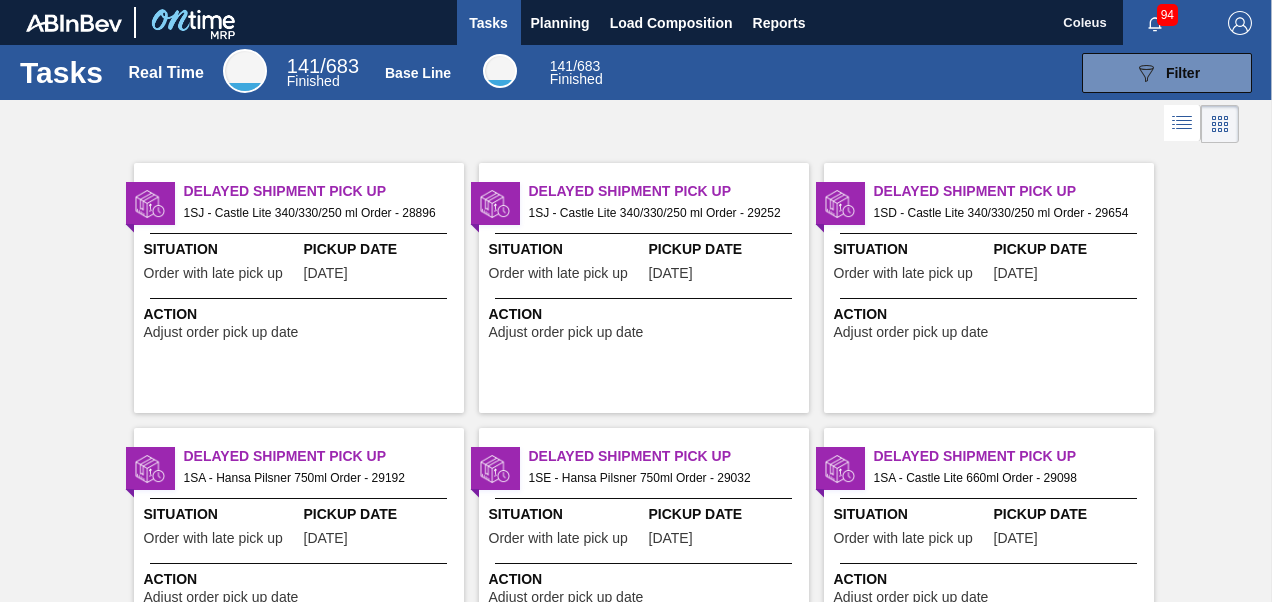 click 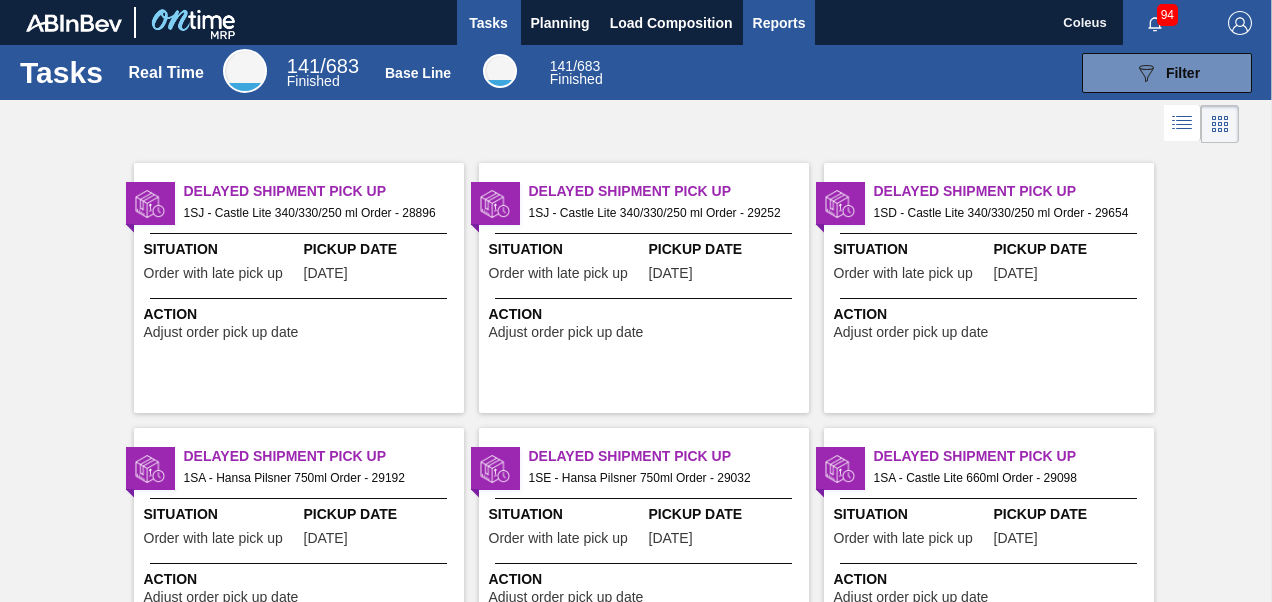 click on "Reports" at bounding box center (779, 23) 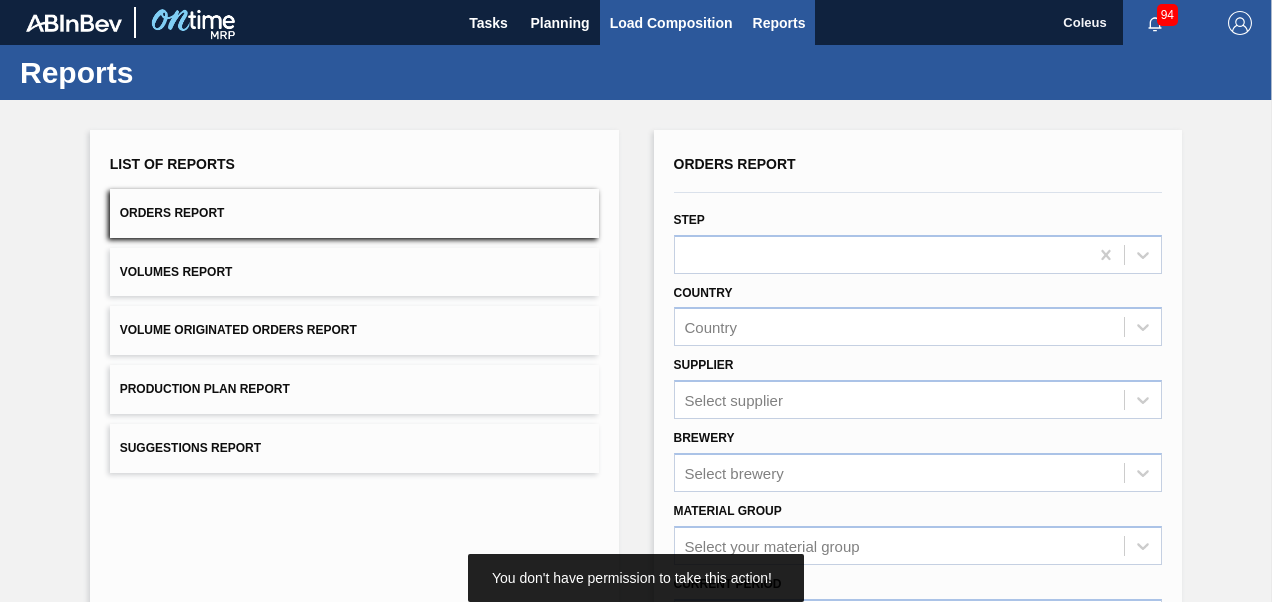 click on "Load Composition" at bounding box center [671, 23] 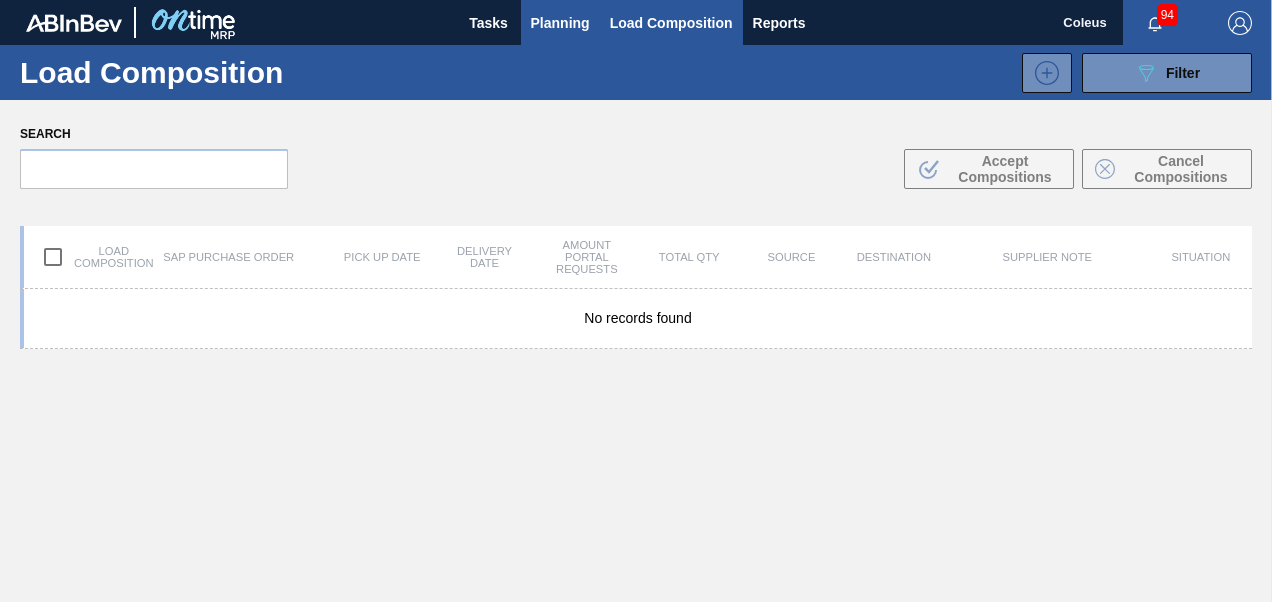 click on "Planning" at bounding box center [560, 23] 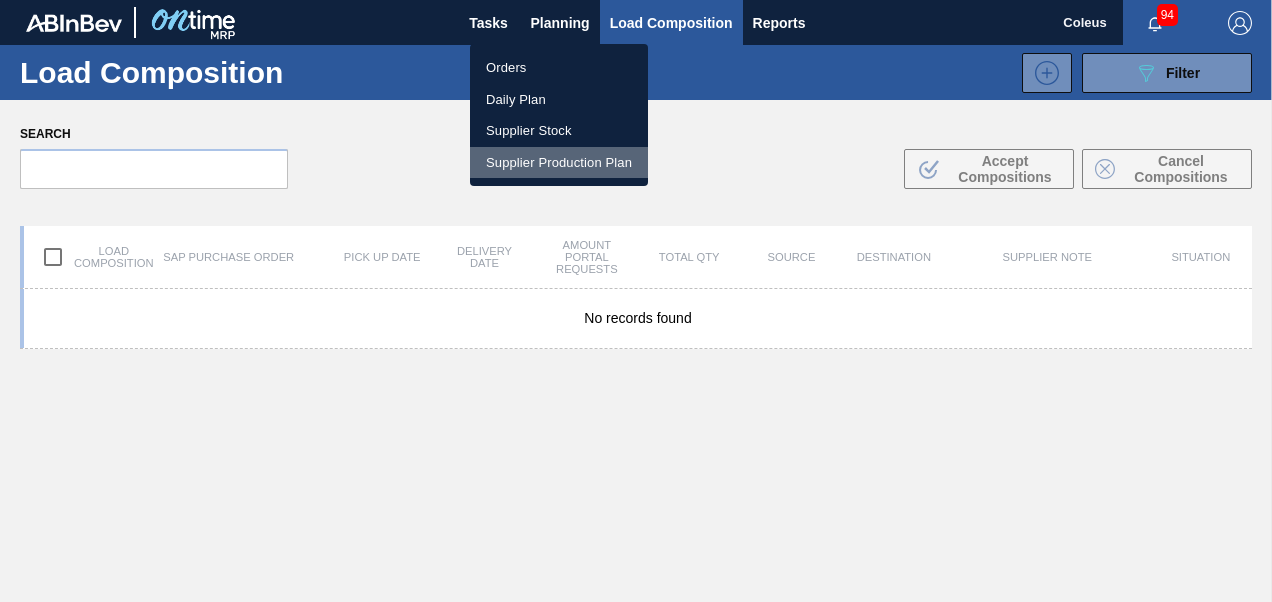 click on "Supplier Production Plan" at bounding box center [559, 163] 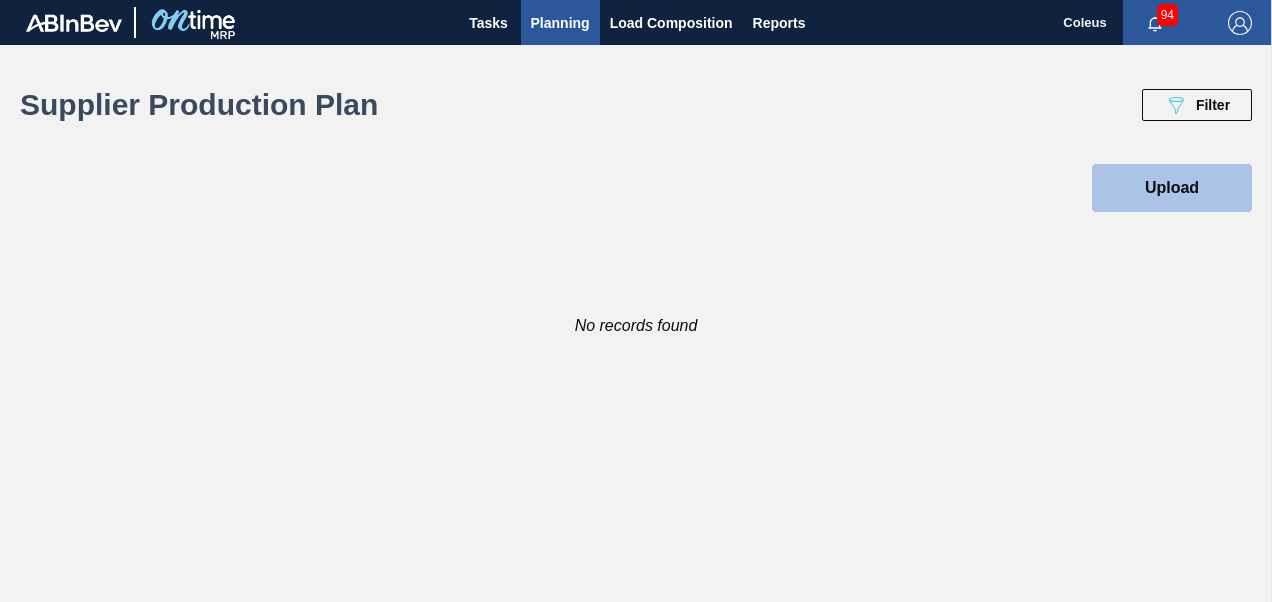 click on "Upload" at bounding box center [0, 0] 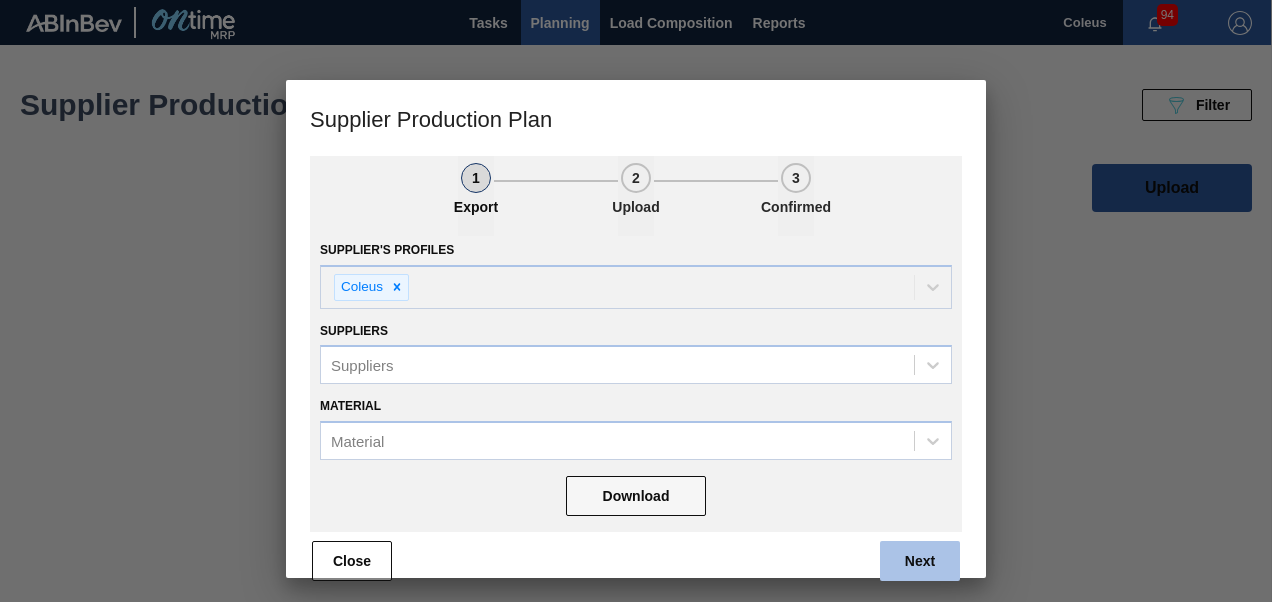 click on "Next" at bounding box center (920, 561) 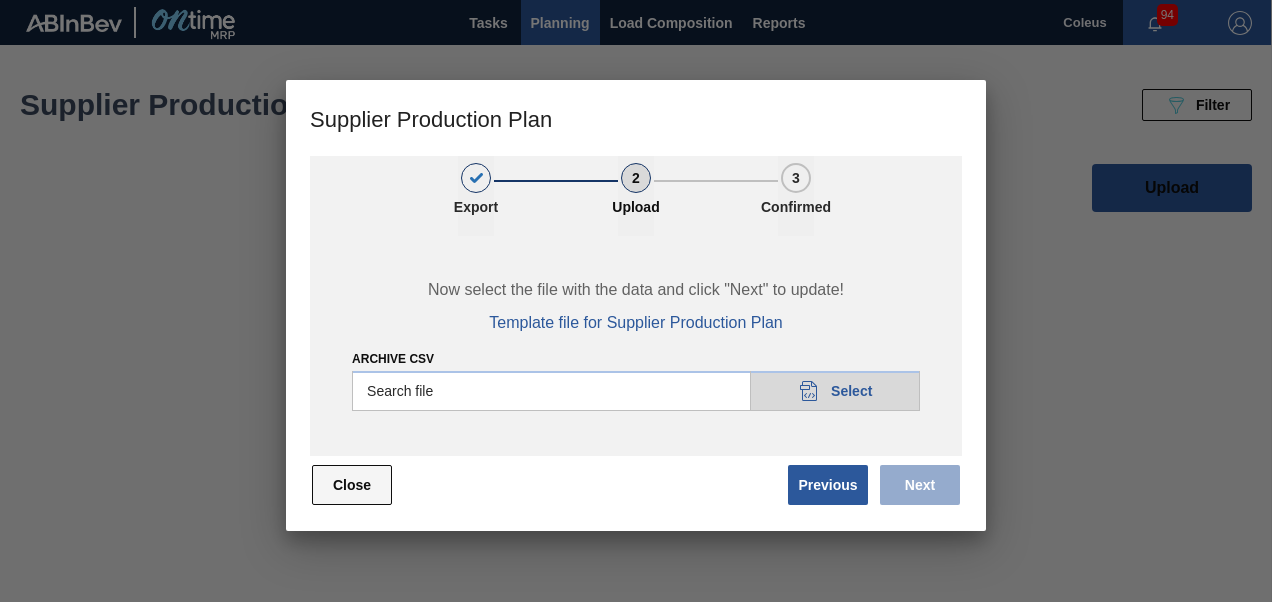 click on "Close" at bounding box center [352, 485] 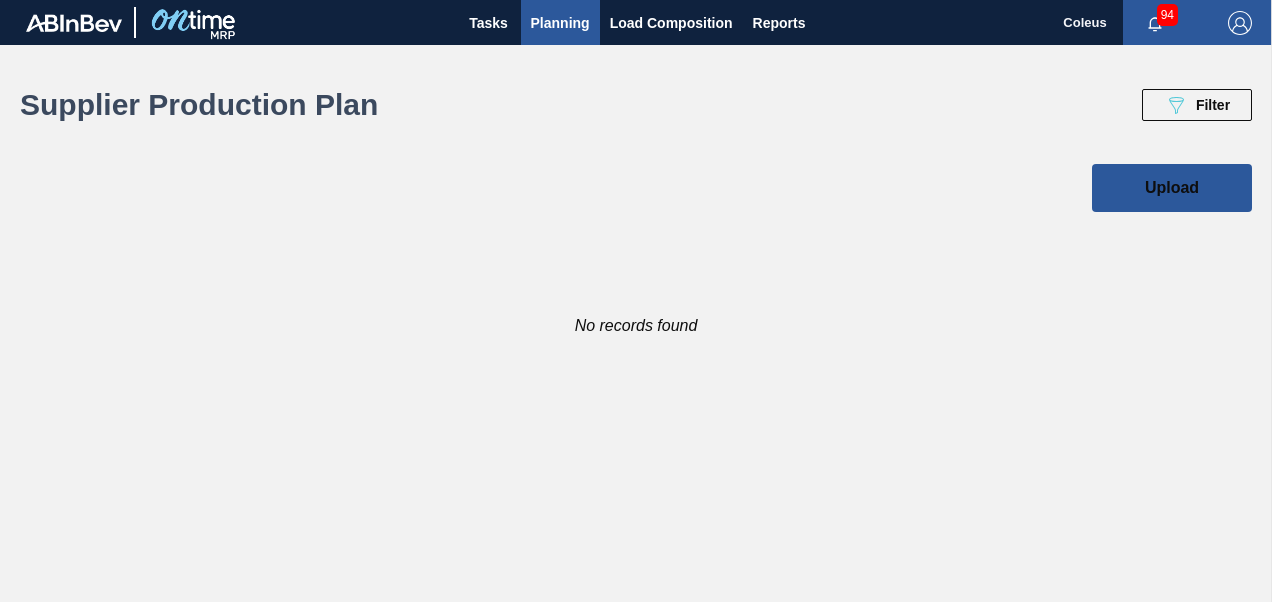 click on "Planning" at bounding box center [560, 23] 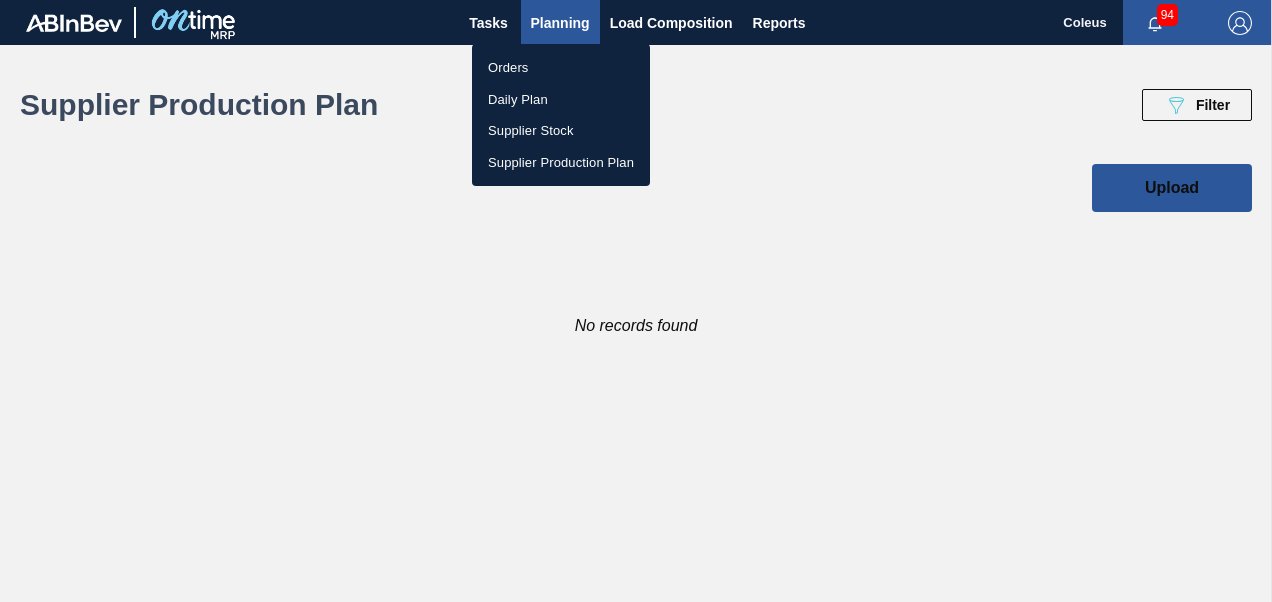 click on "Supplier Stock" at bounding box center (561, 131) 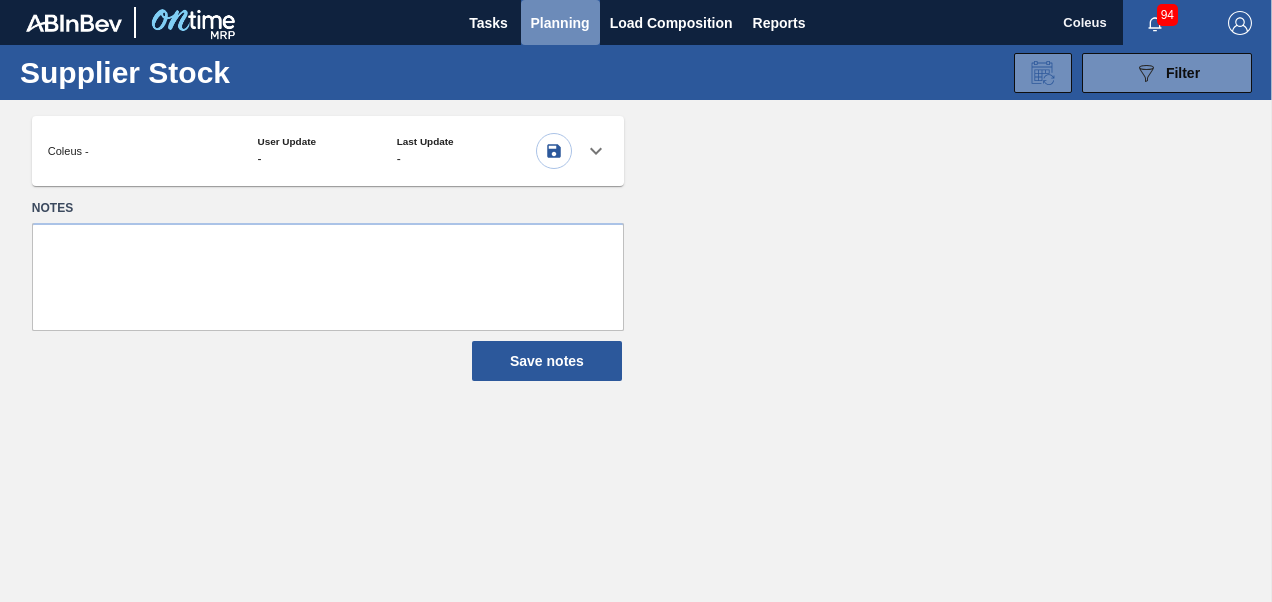 click on "Planning" at bounding box center (560, 23) 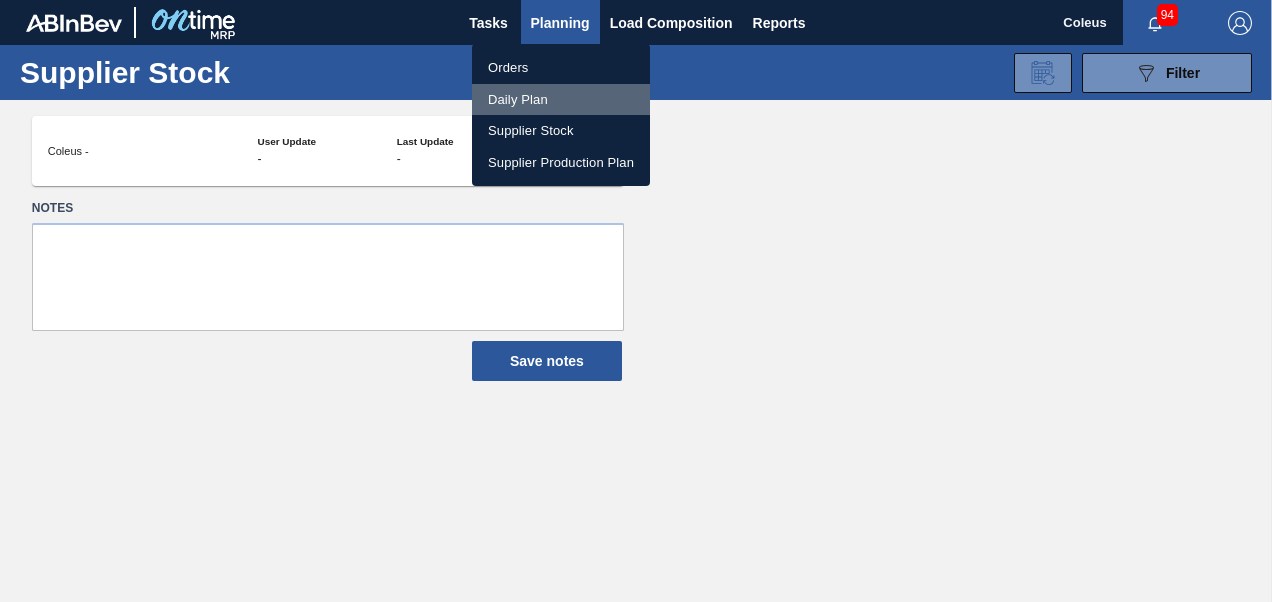click on "Daily Plan" at bounding box center [561, 100] 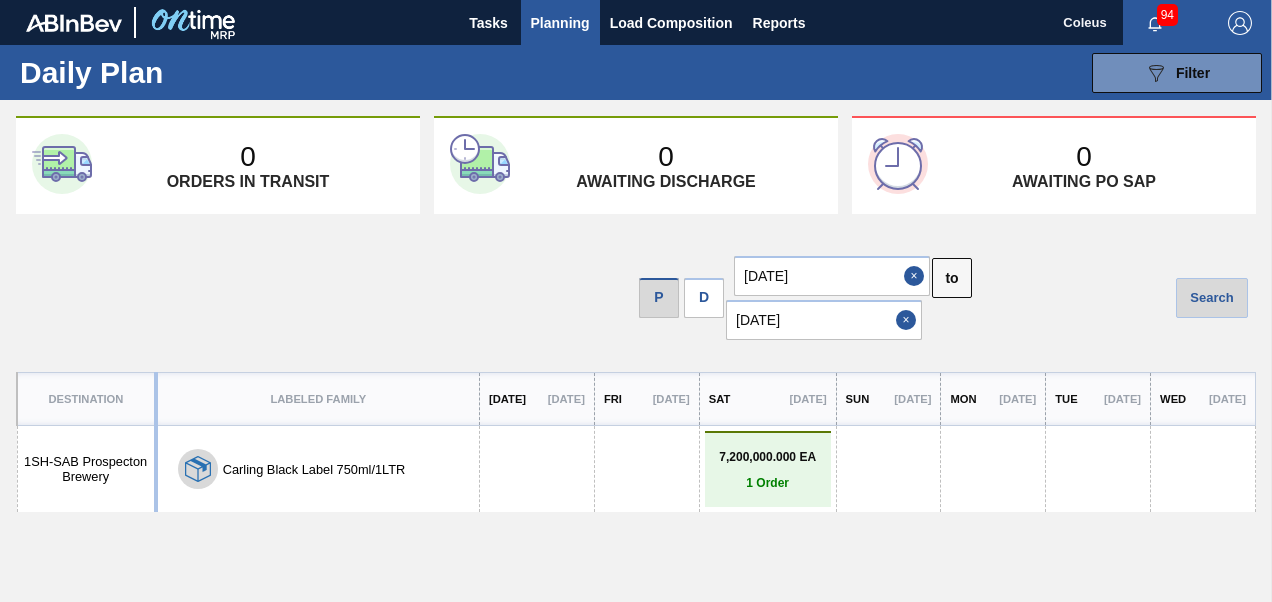 click on "1SH  -  SAB Prospecton Brewery" at bounding box center [86, 469] 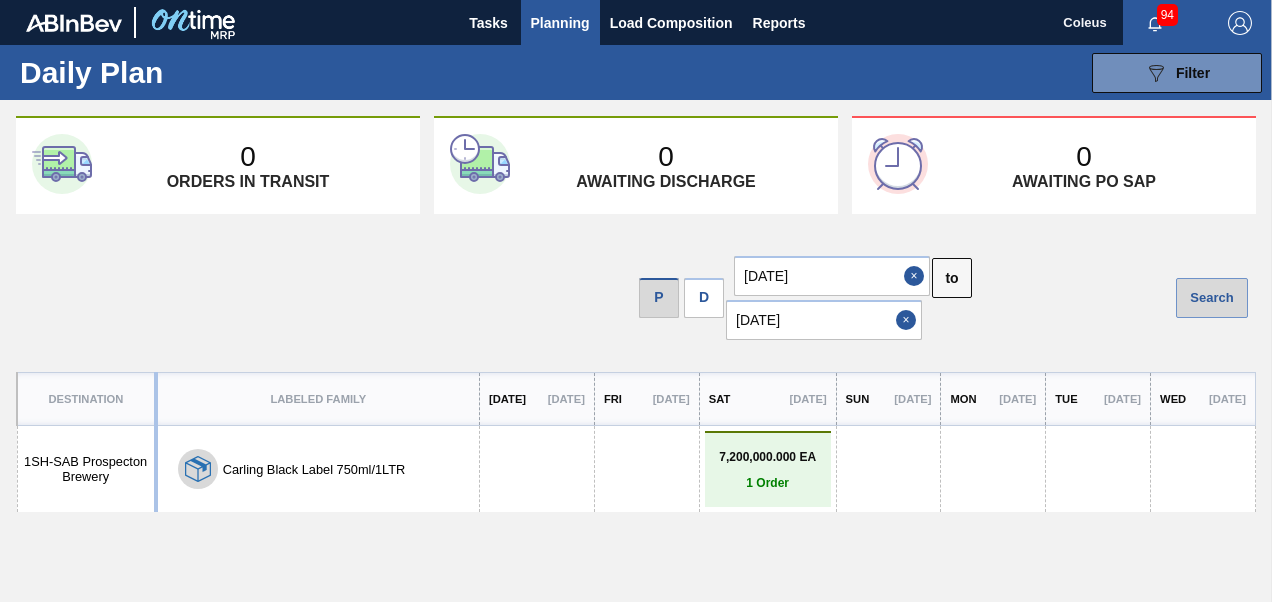 click on "Search" at bounding box center (1212, 298) 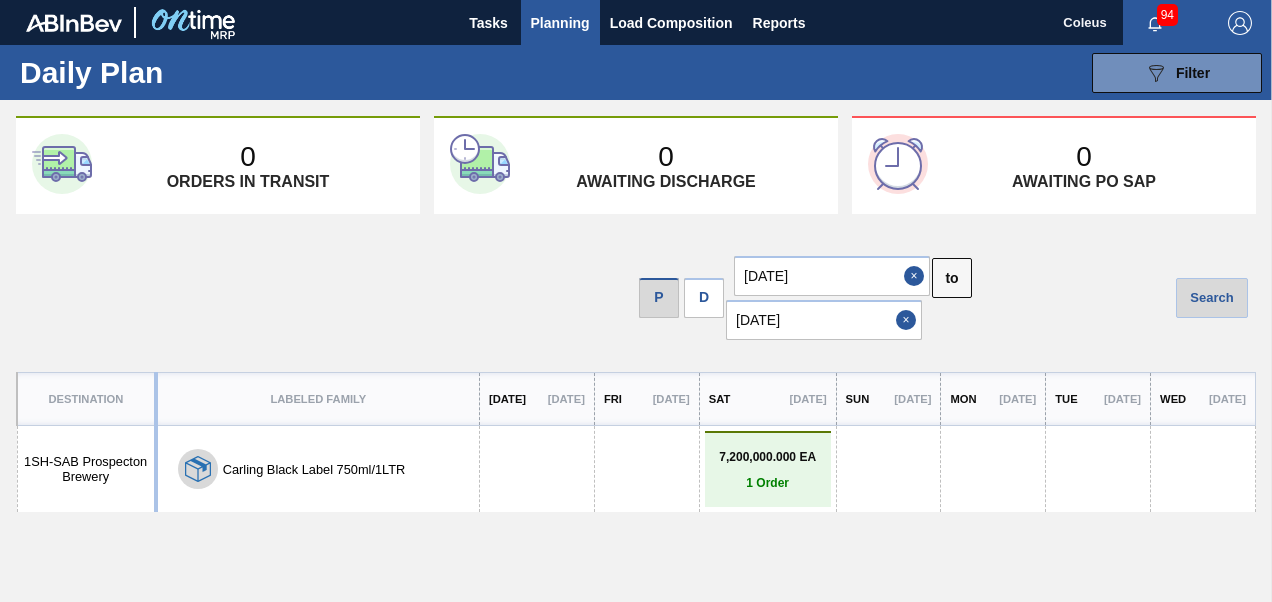 click on "1SH  -  SAB Prospecton Brewery" at bounding box center (86, 469) 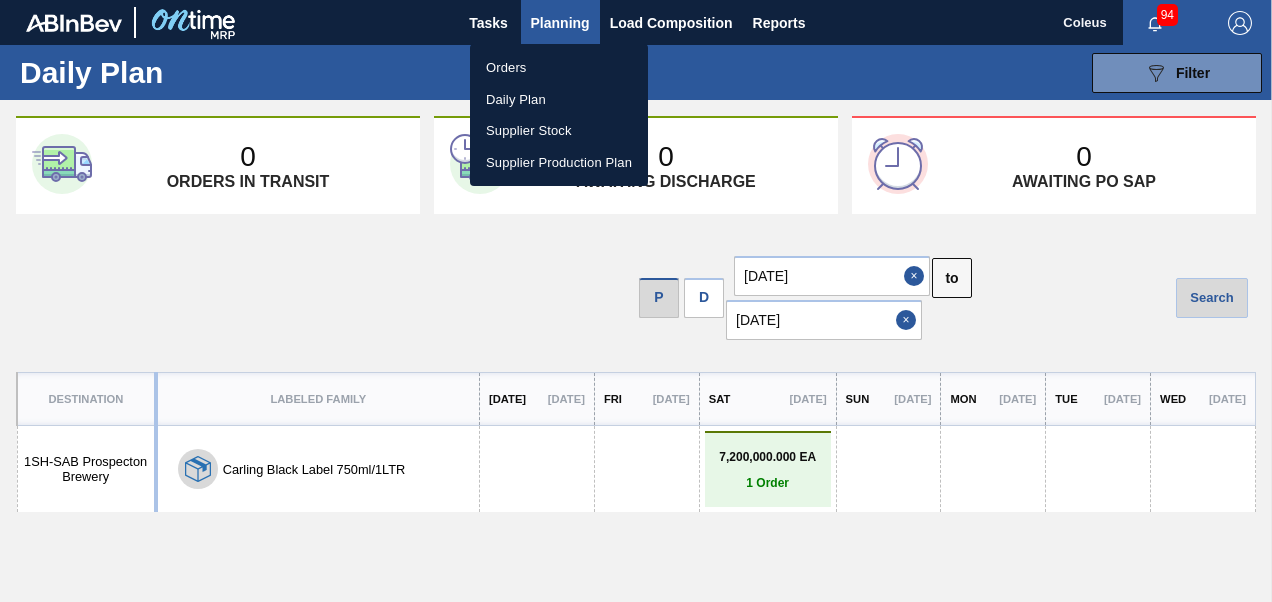click on "Orders" at bounding box center [559, 68] 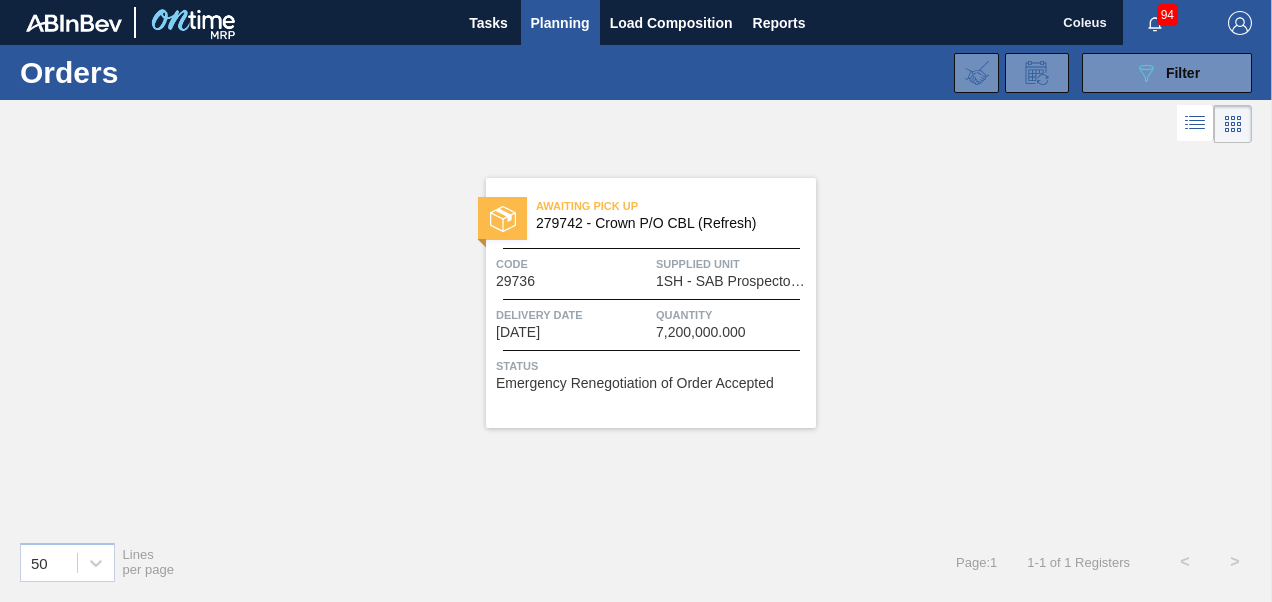 click on "Status" at bounding box center [653, 366] 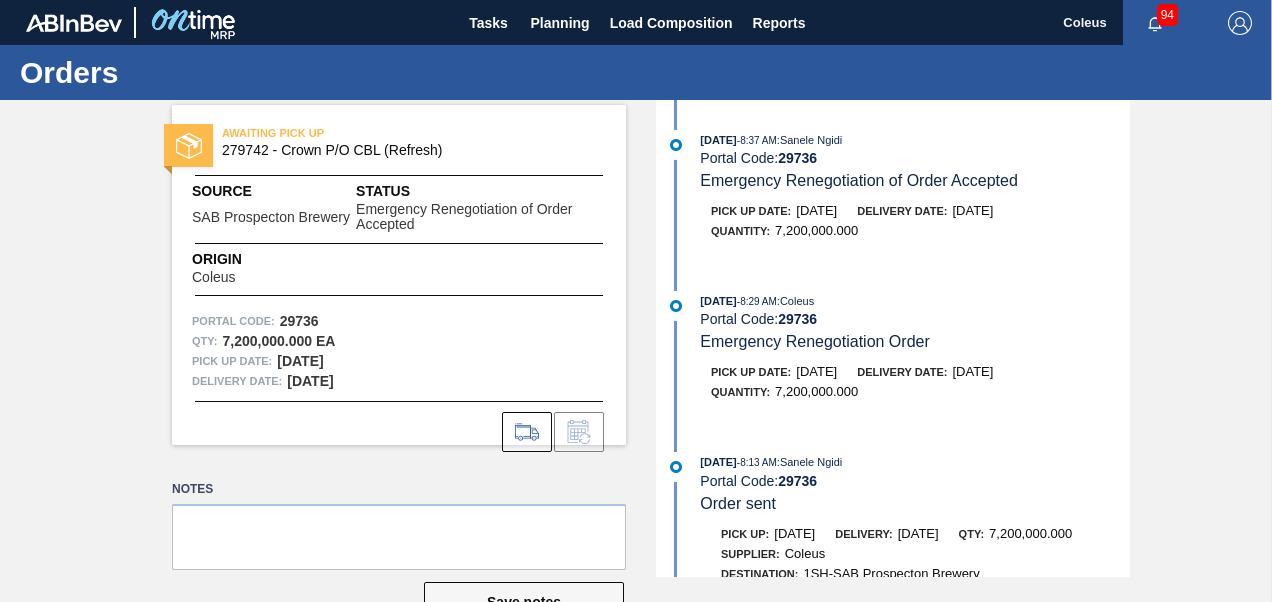 scroll, scrollTop: 58, scrollLeft: 0, axis: vertical 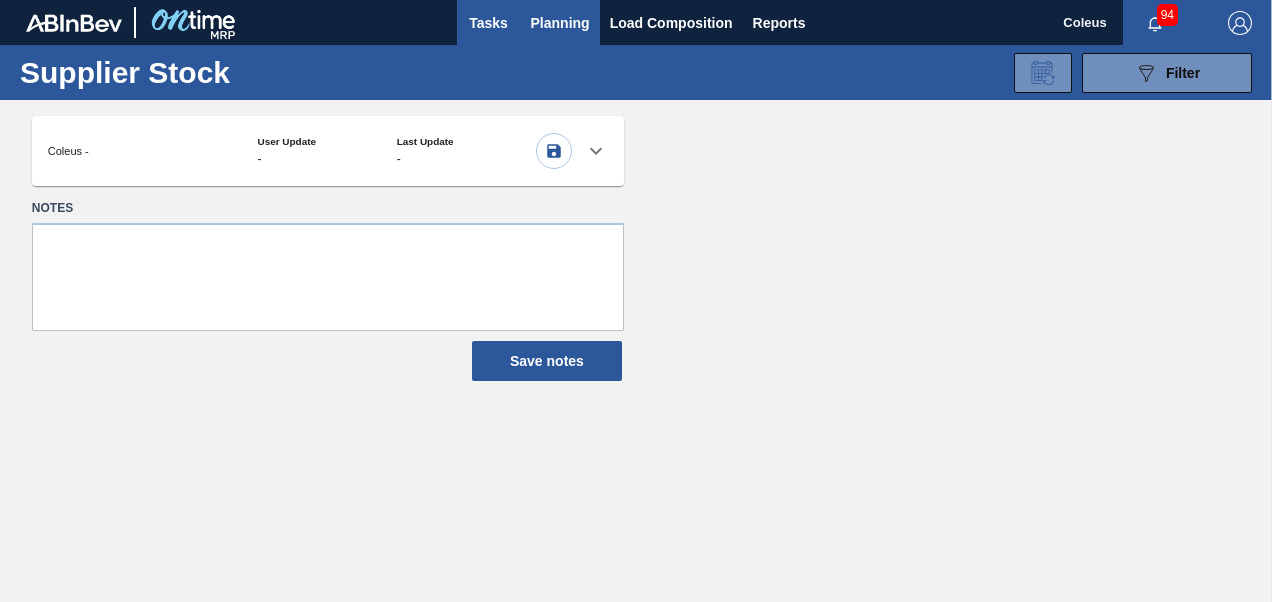 click on "Tasks" at bounding box center [489, 23] 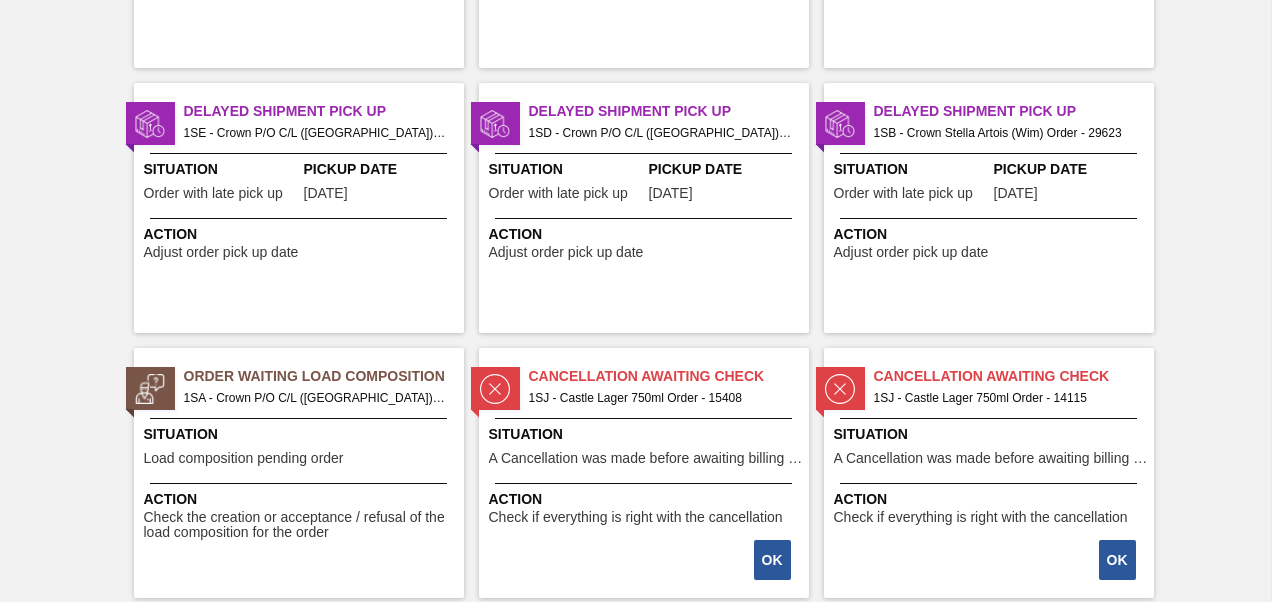 scroll, scrollTop: 2400, scrollLeft: 0, axis: vertical 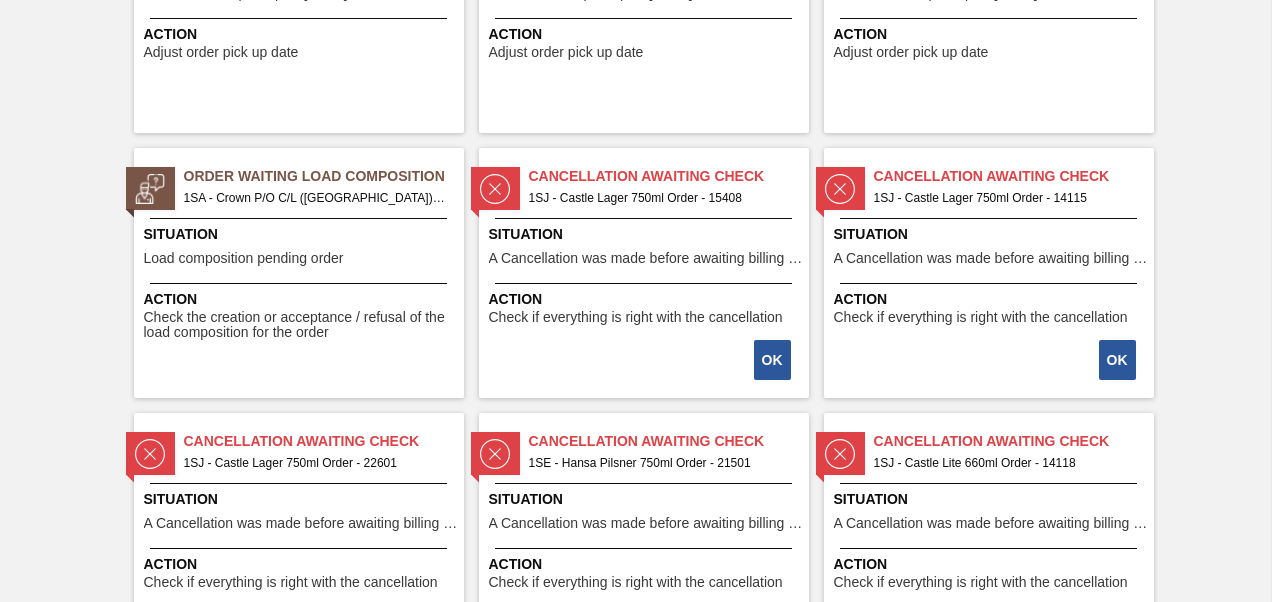 drag, startPoint x: 290, startPoint y: 209, endPoint x: 94, endPoint y: 366, distance: 251.12746 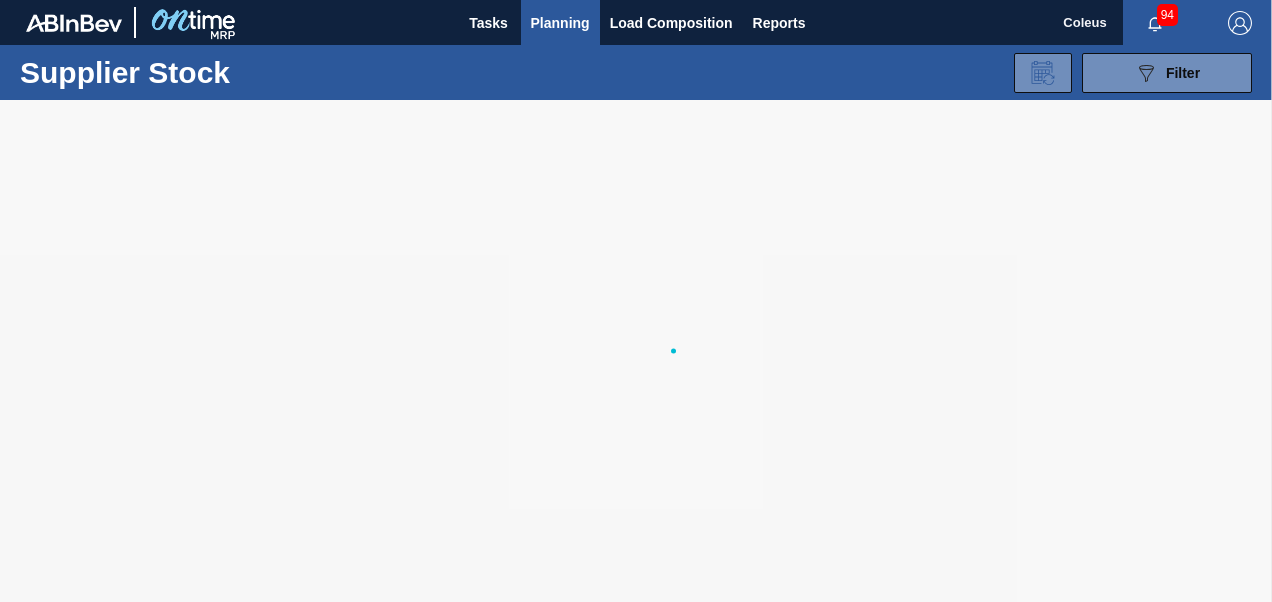 scroll, scrollTop: 0, scrollLeft: 0, axis: both 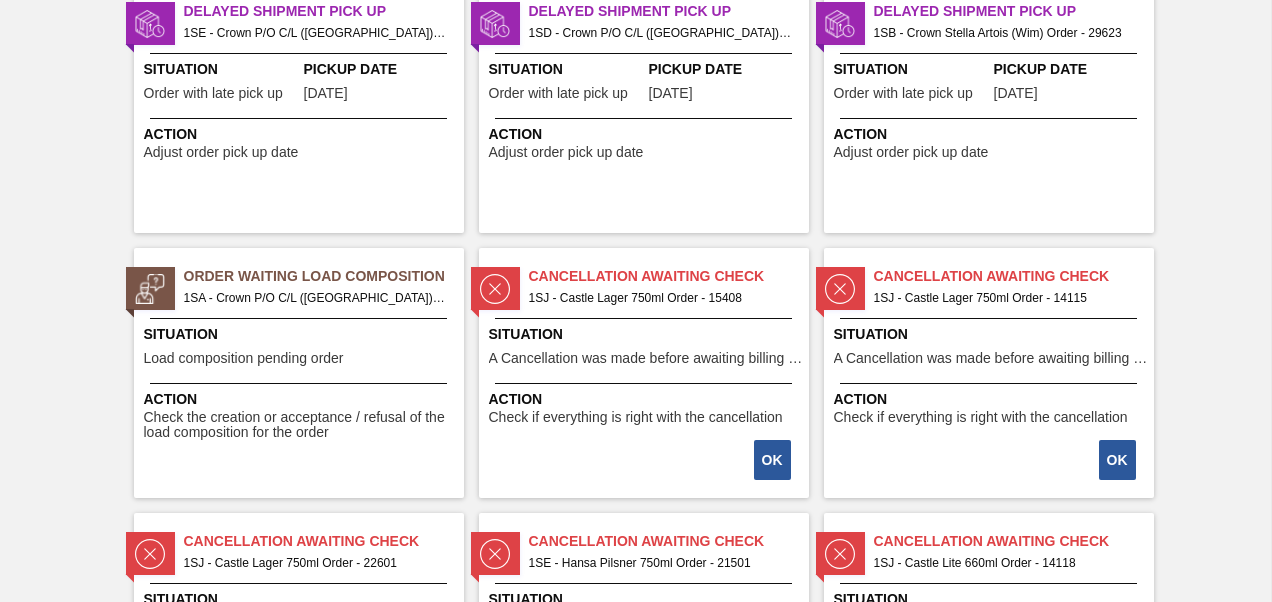click on "Order Waiting Load Composition 1SA - Crown P/O C/L ([GEOGRAPHIC_DATA]) Order - 29199 Situation Load composition pending order Action Check the creation or acceptance / refusal of the load composition for the order" at bounding box center [299, 373] 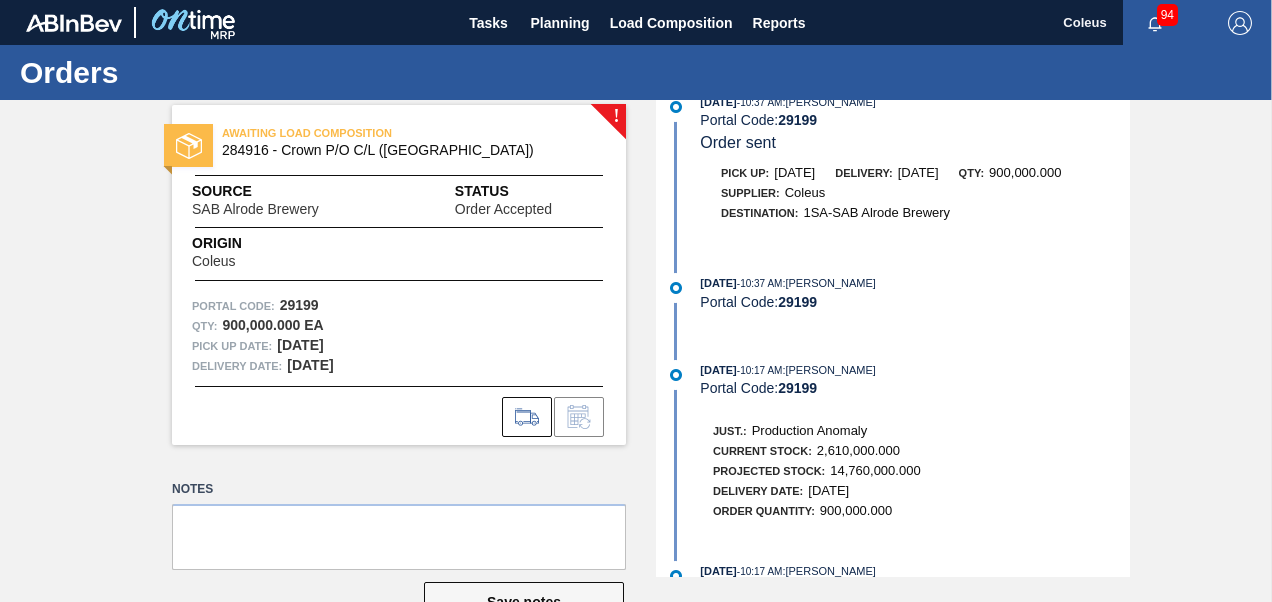 scroll, scrollTop: 347, scrollLeft: 0, axis: vertical 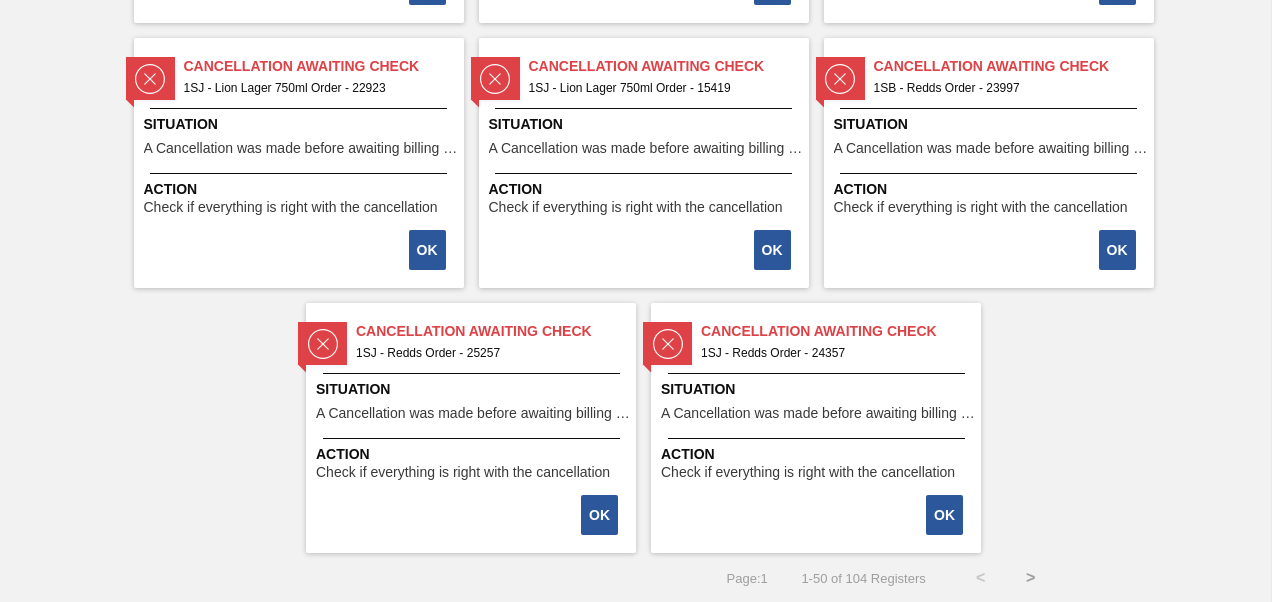 click on ">" at bounding box center (1031, 578) 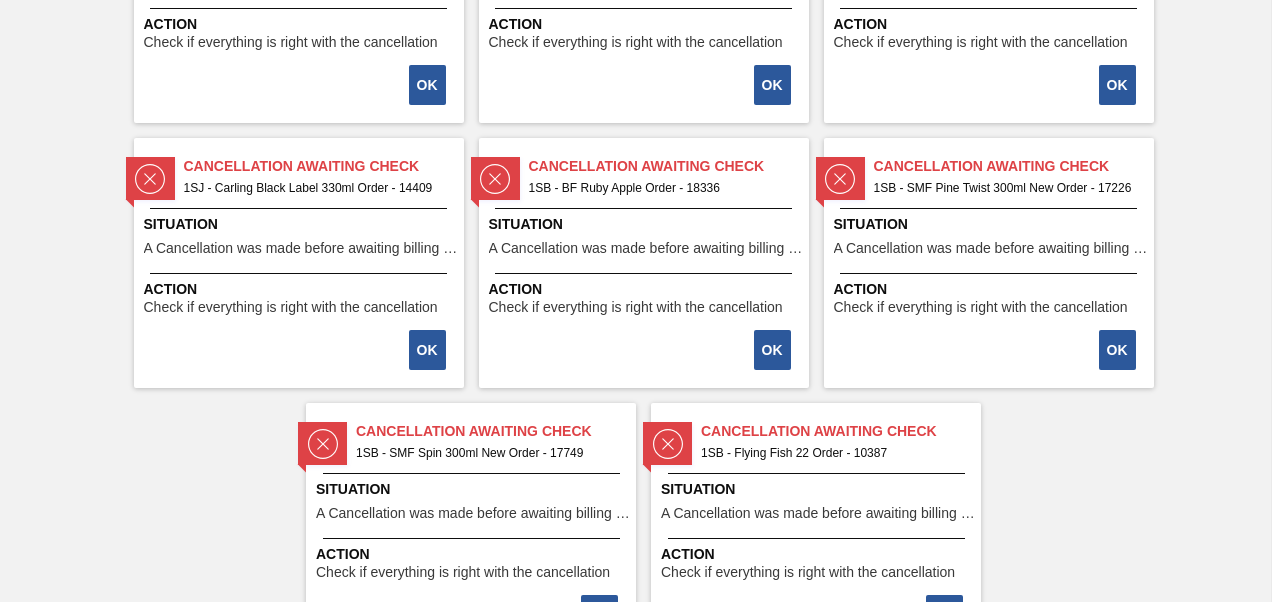 scroll, scrollTop: 4100, scrollLeft: 0, axis: vertical 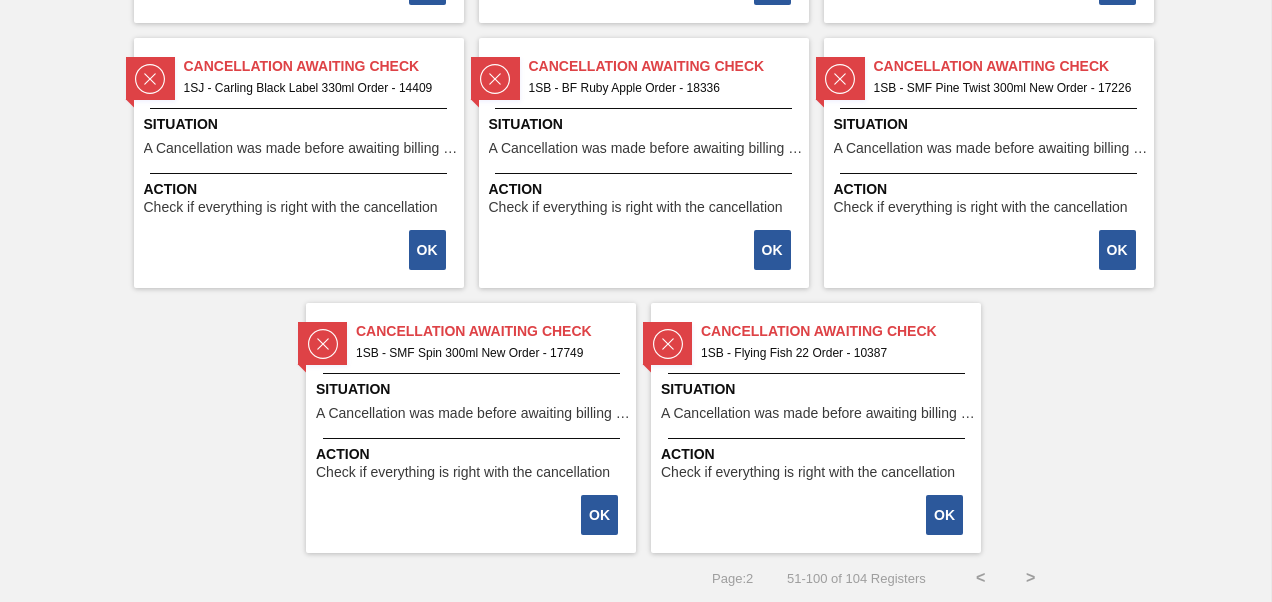 click on ">" at bounding box center (1031, 578) 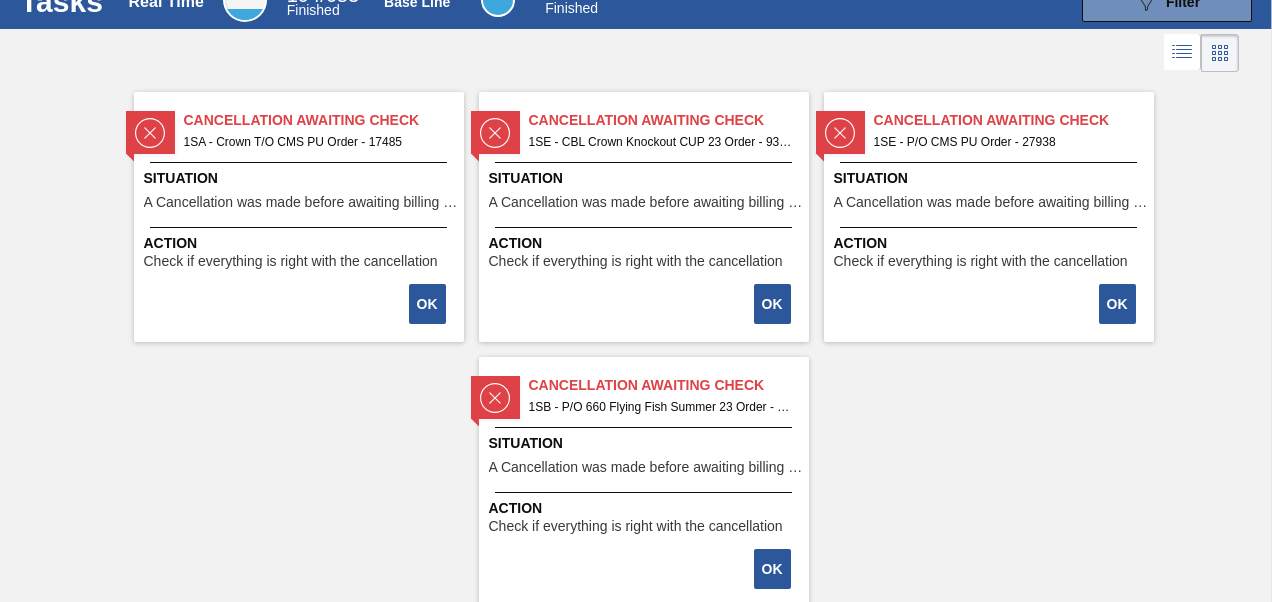scroll, scrollTop: 125, scrollLeft: 0, axis: vertical 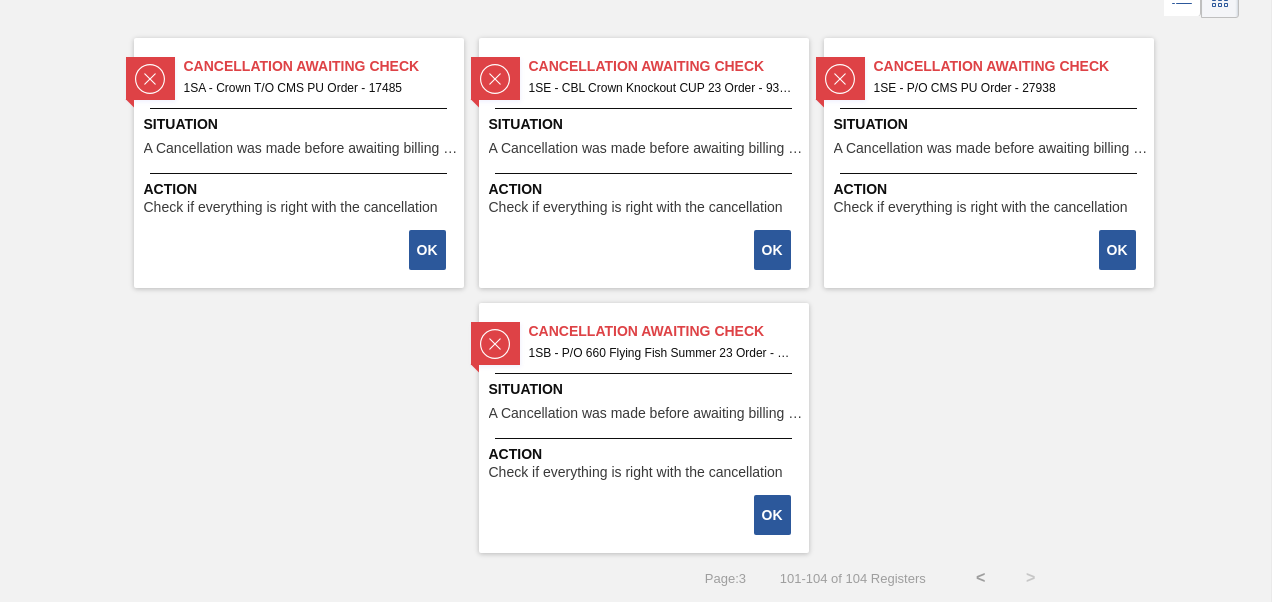 click on "<" at bounding box center [981, 578] 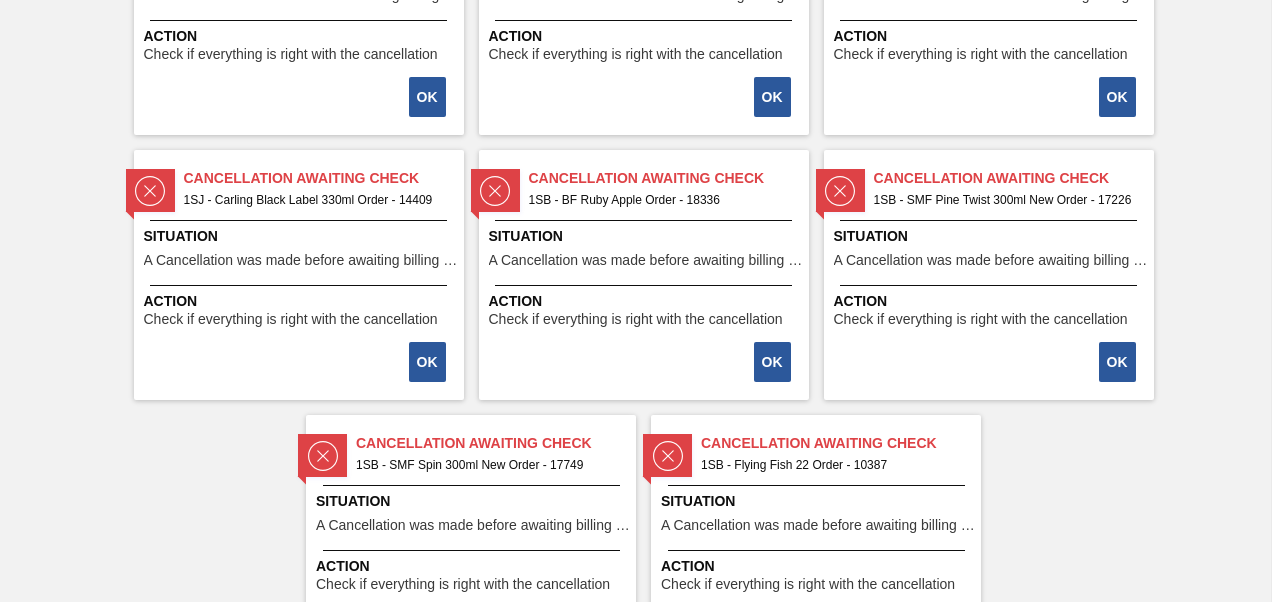 scroll, scrollTop: 4100, scrollLeft: 0, axis: vertical 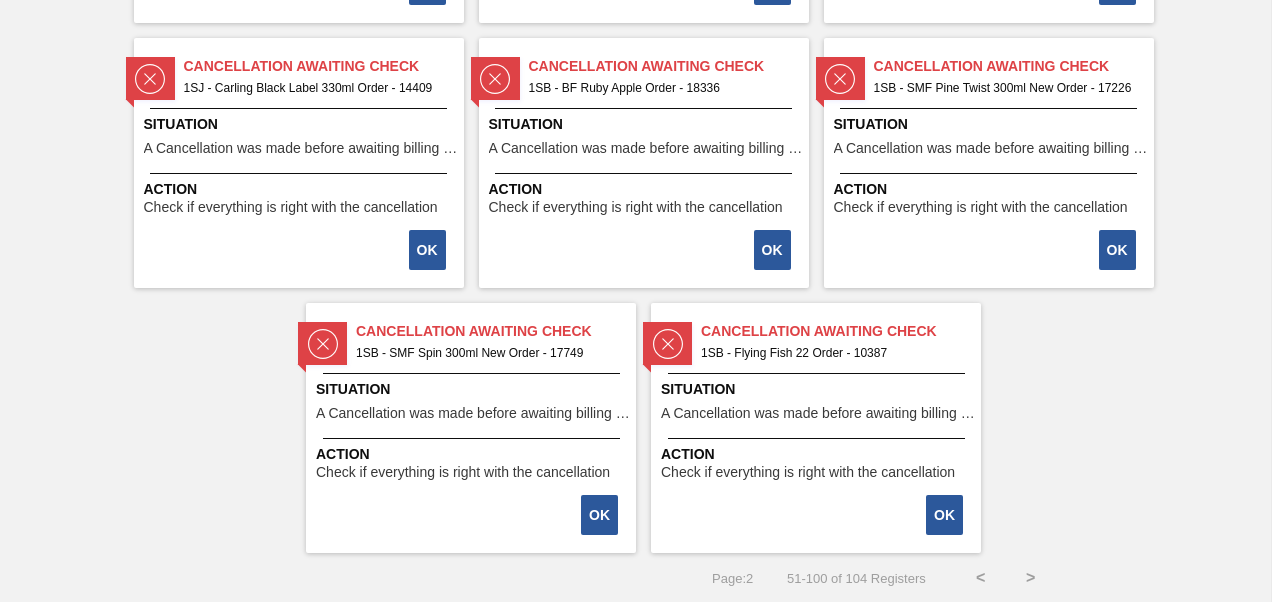 click on "<" at bounding box center [981, 578] 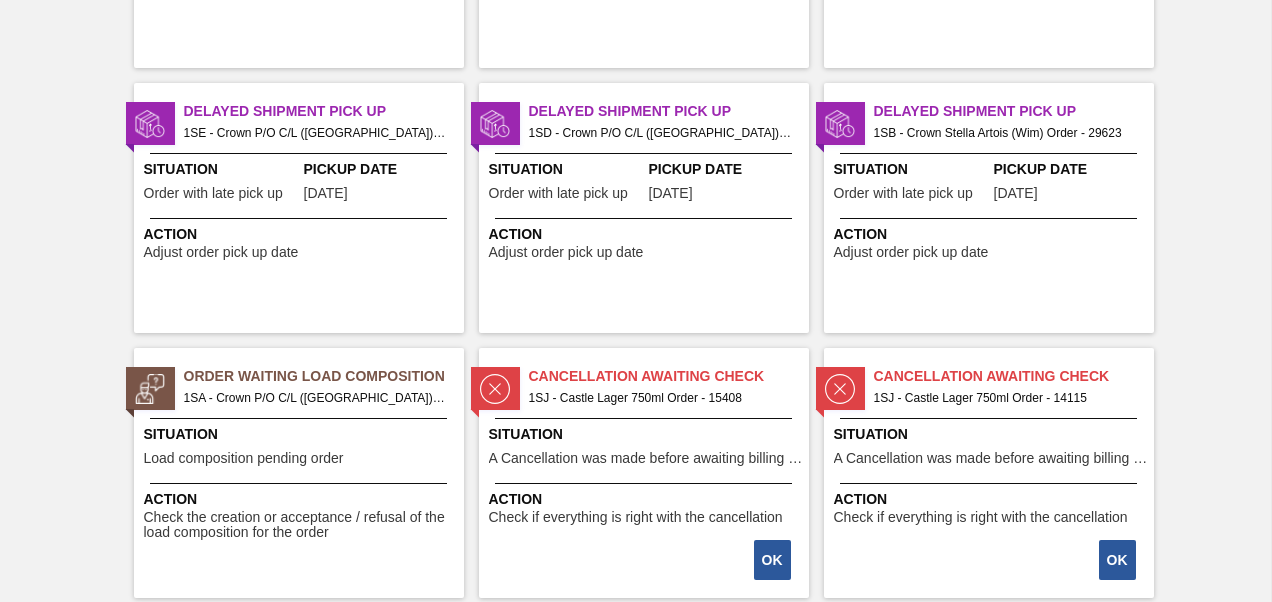scroll, scrollTop: 2100, scrollLeft: 0, axis: vertical 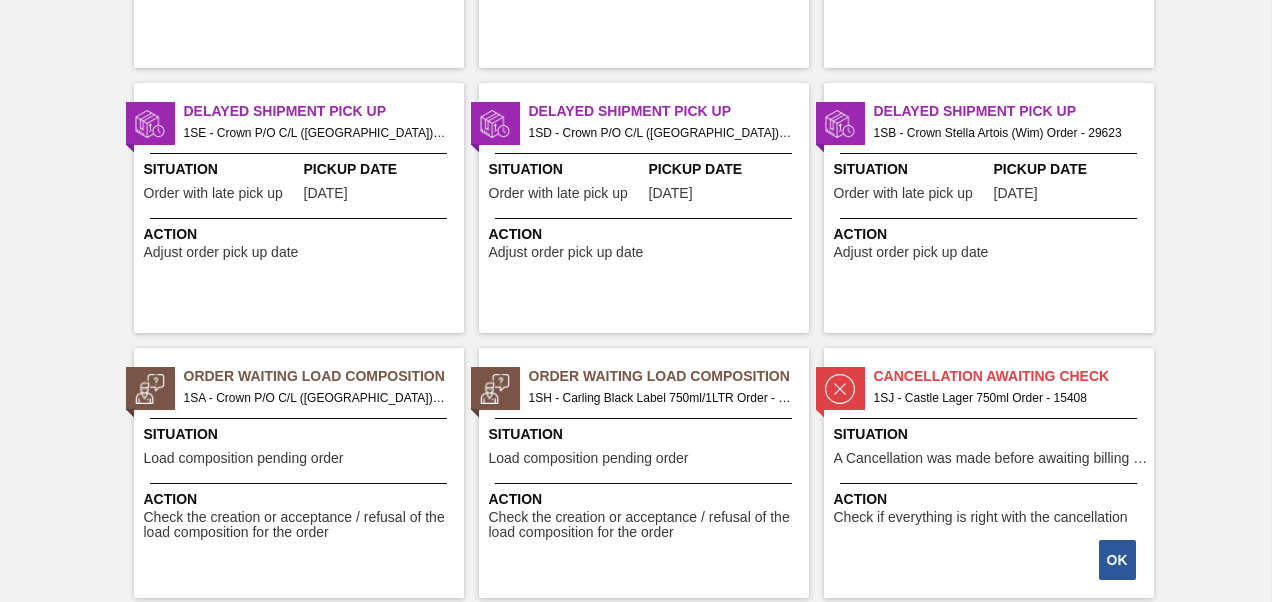 click on "1SH - Carling Black Label 750ml/1LTR Order - 29741" at bounding box center (661, 398) 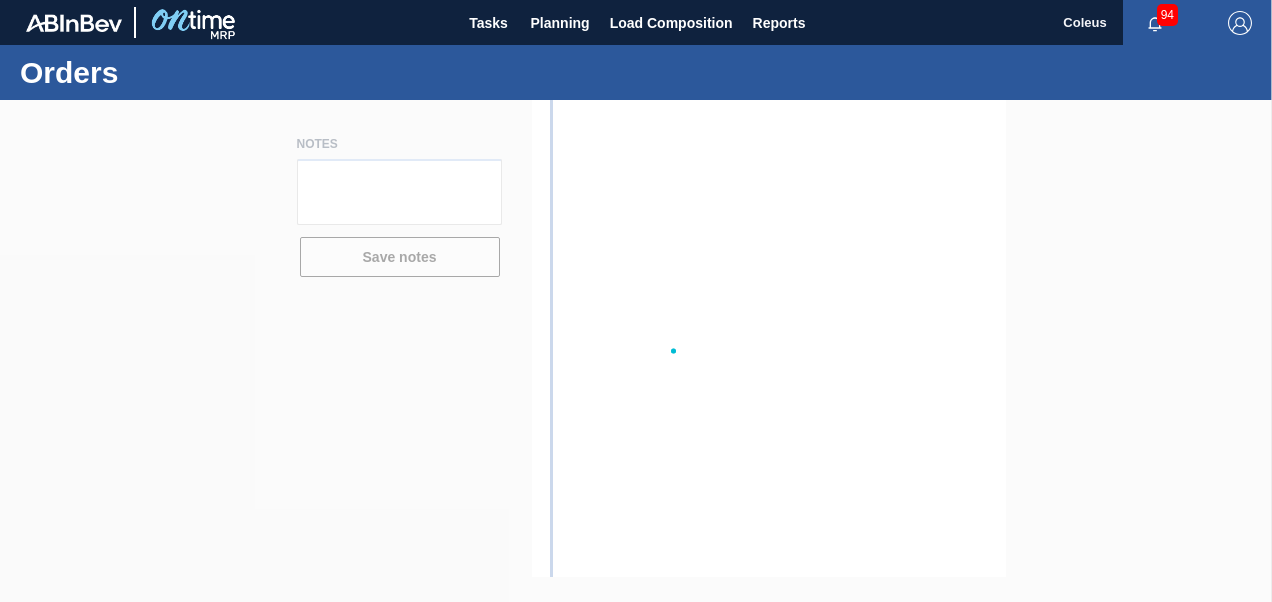 scroll, scrollTop: 0, scrollLeft: 0, axis: both 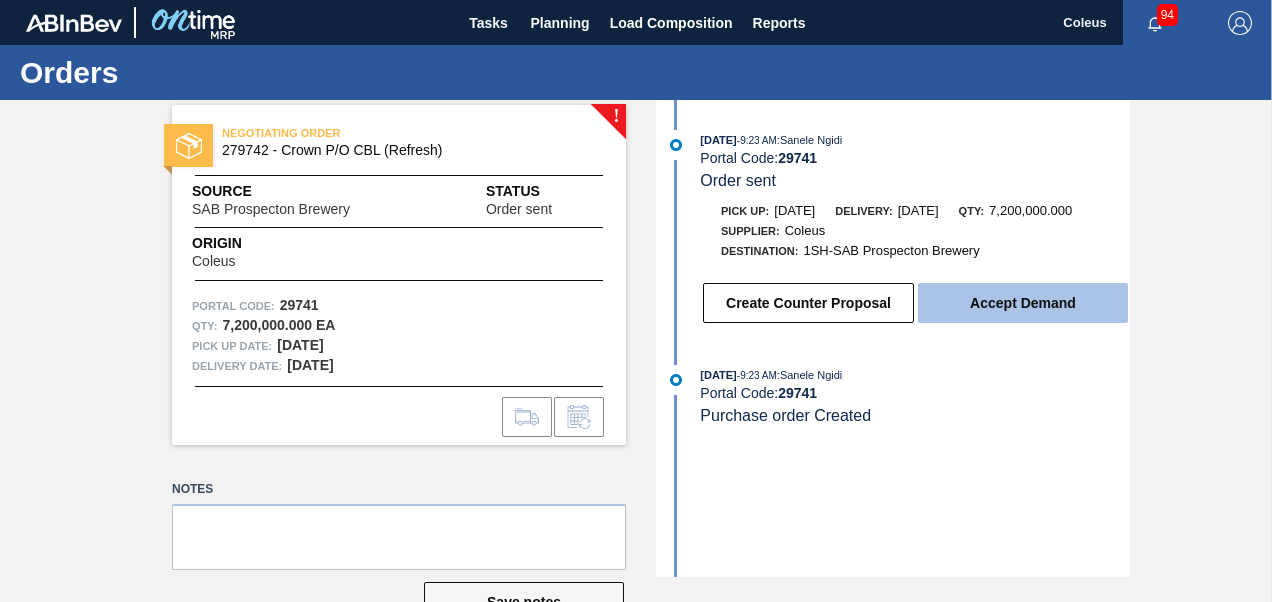click on "Accept Demand" at bounding box center (1023, 303) 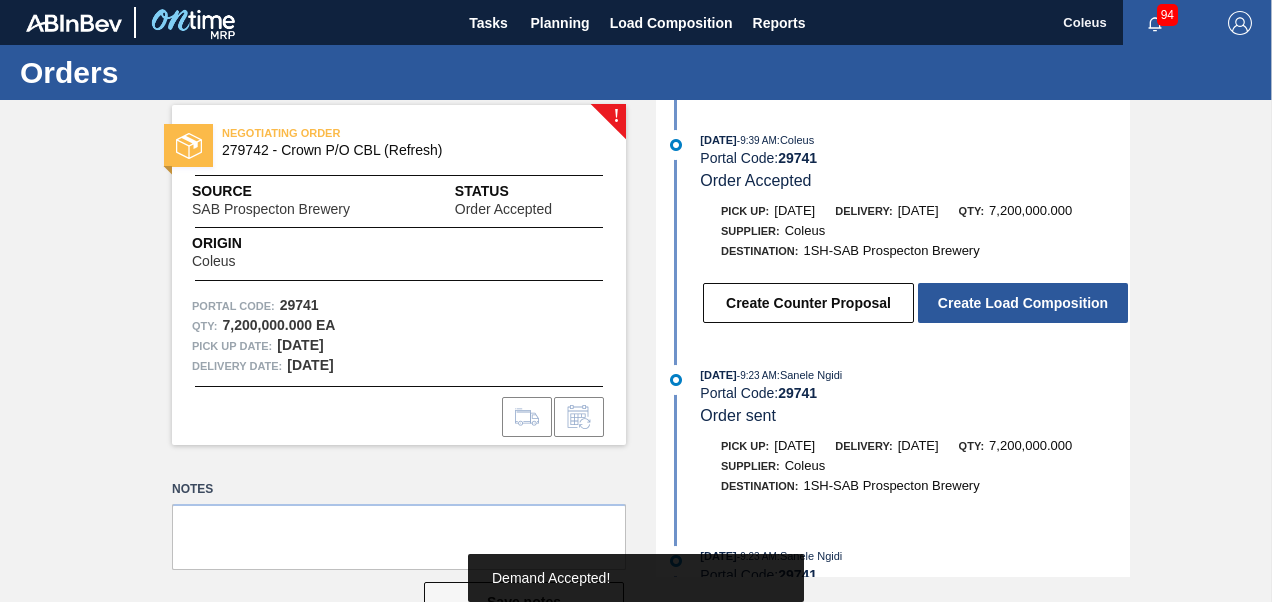 click on "Create Load Composition" at bounding box center (1023, 303) 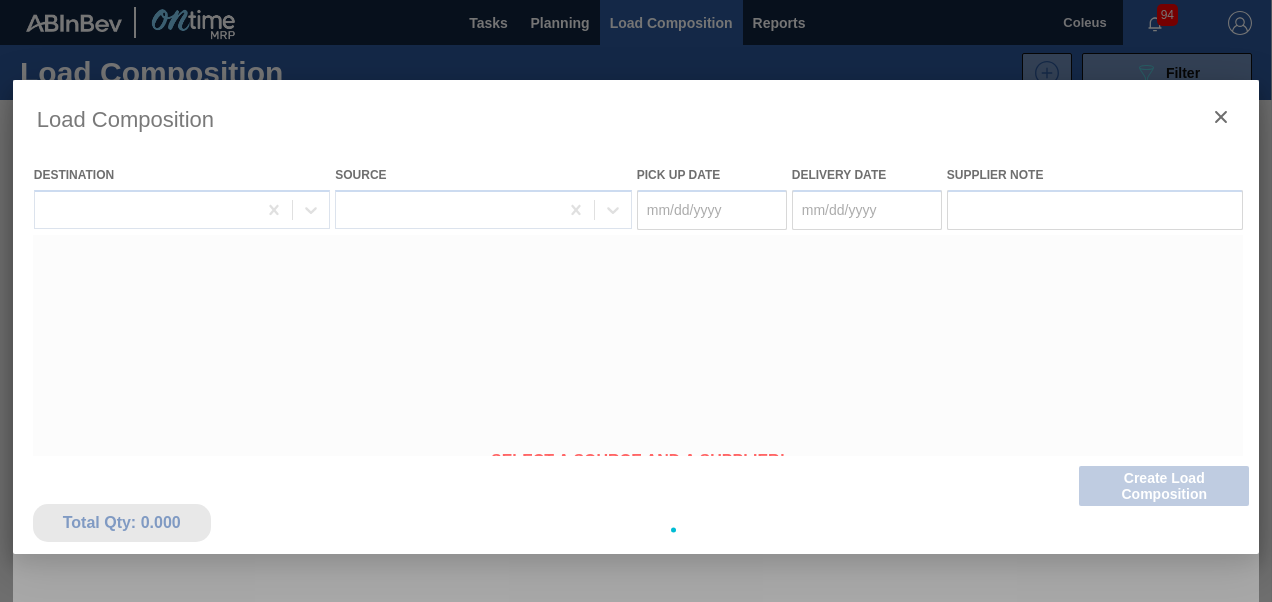 type on "[DATE]" 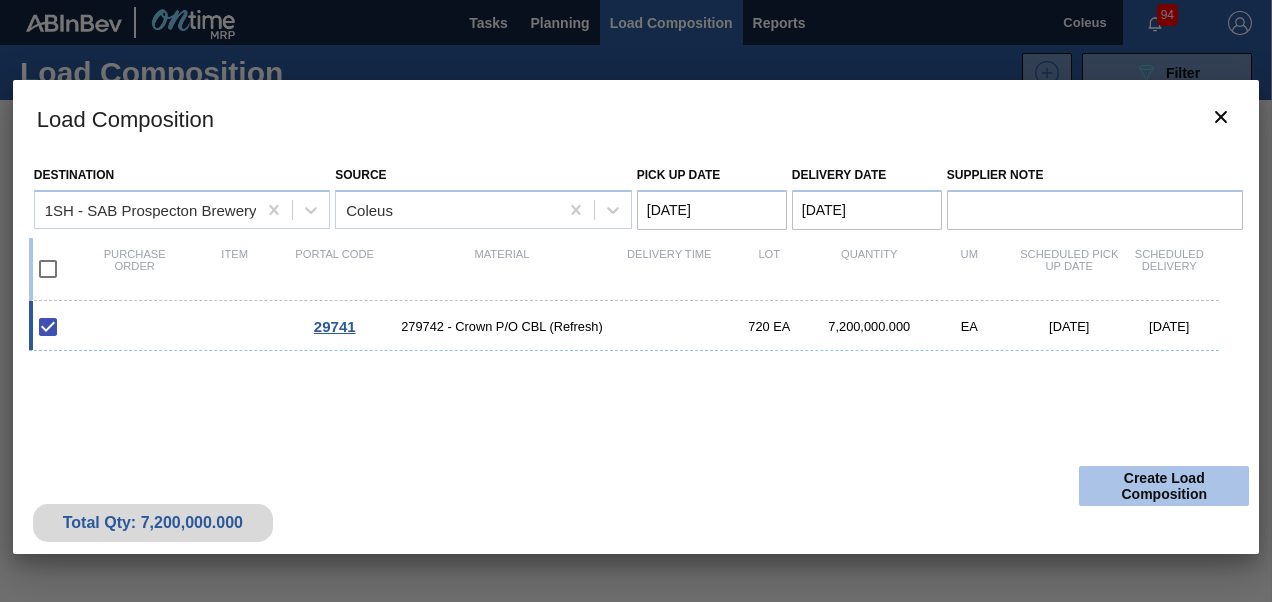 click on "Create Load Composition" at bounding box center [1164, 486] 